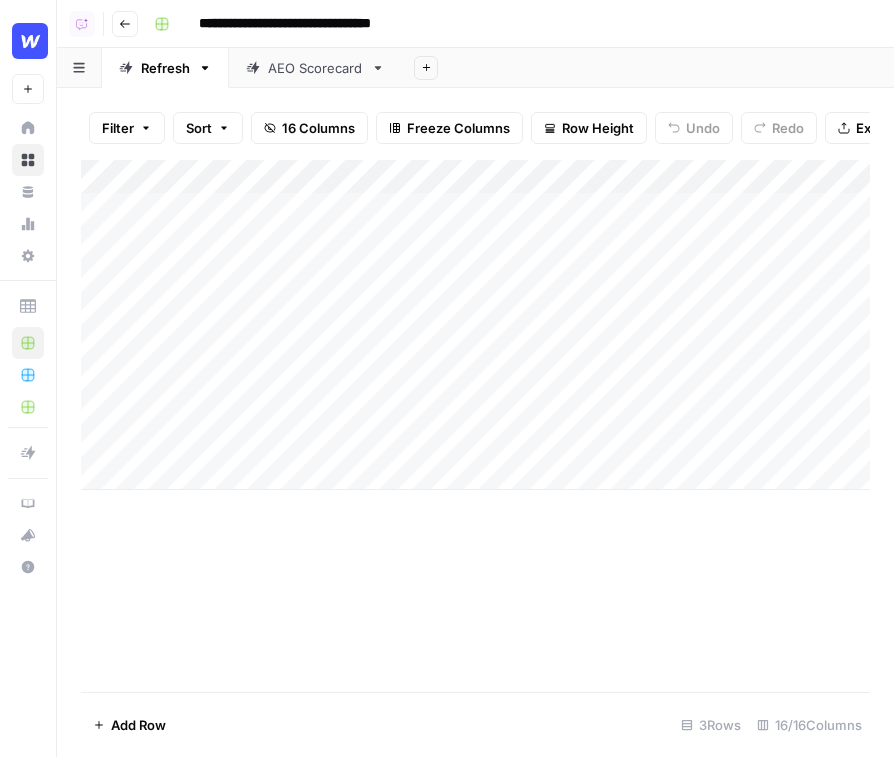 scroll, scrollTop: 0, scrollLeft: 0, axis: both 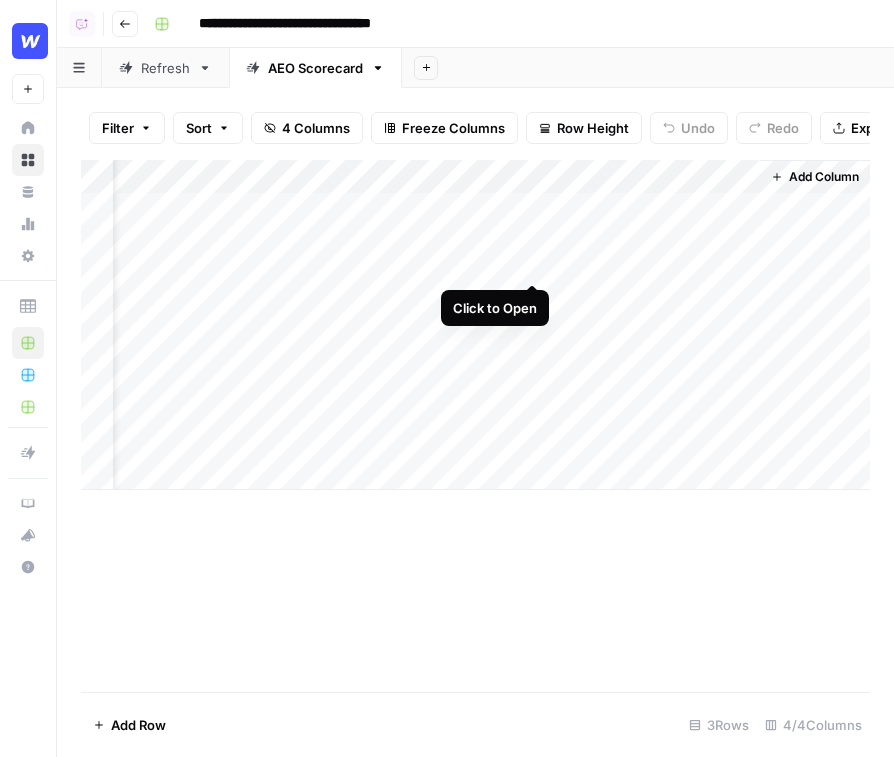 click on "Add Column" at bounding box center [475, 325] 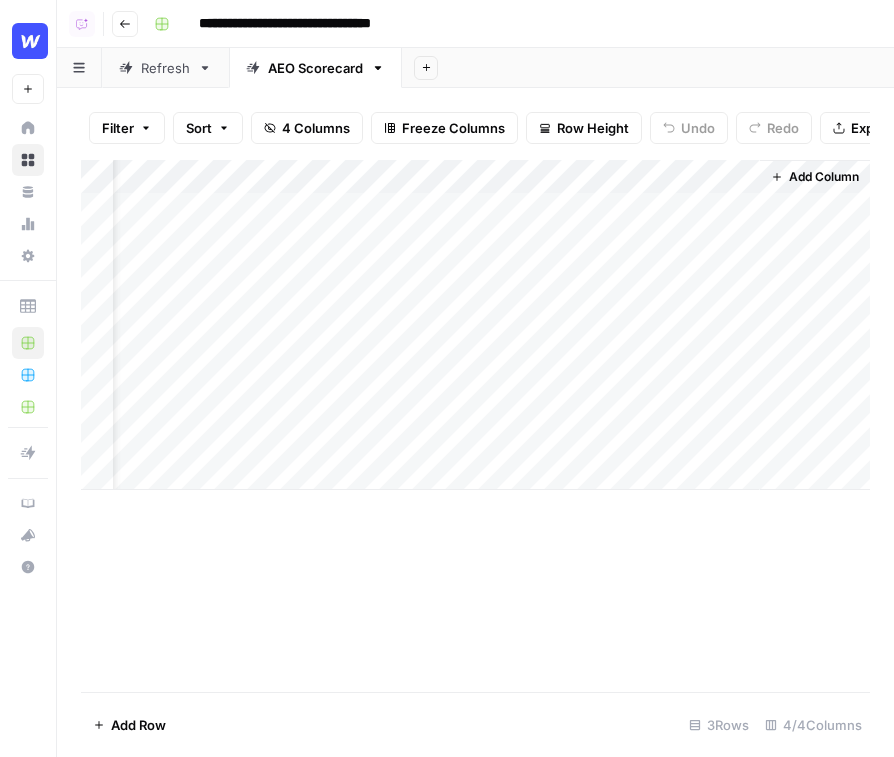 scroll, scrollTop: 0, scrollLeft: 60, axis: horizontal 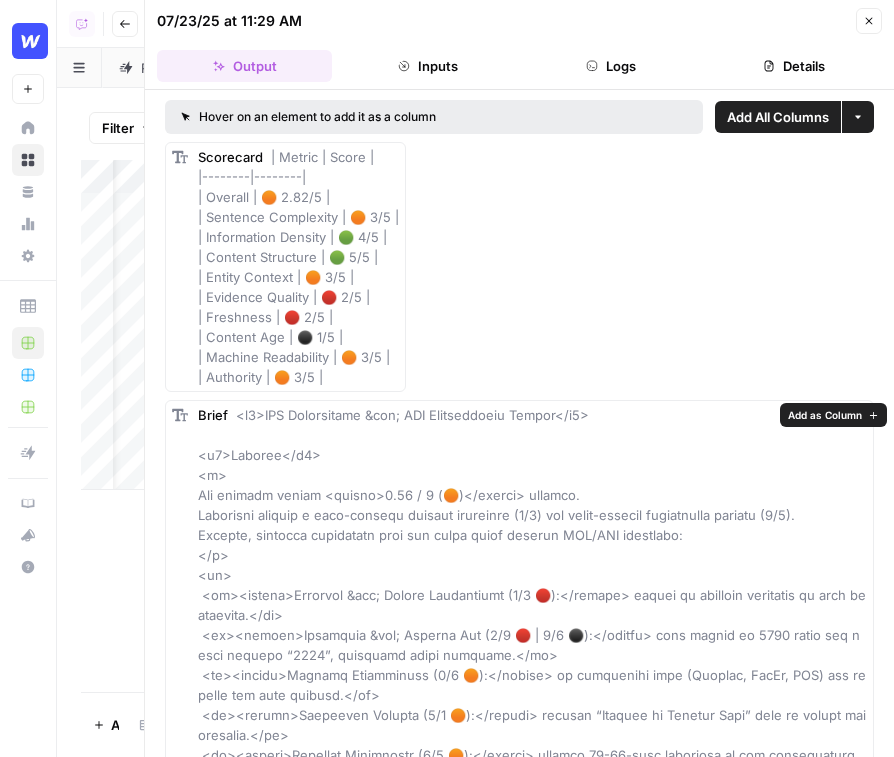 click on "Add as Column" at bounding box center (825, 415) 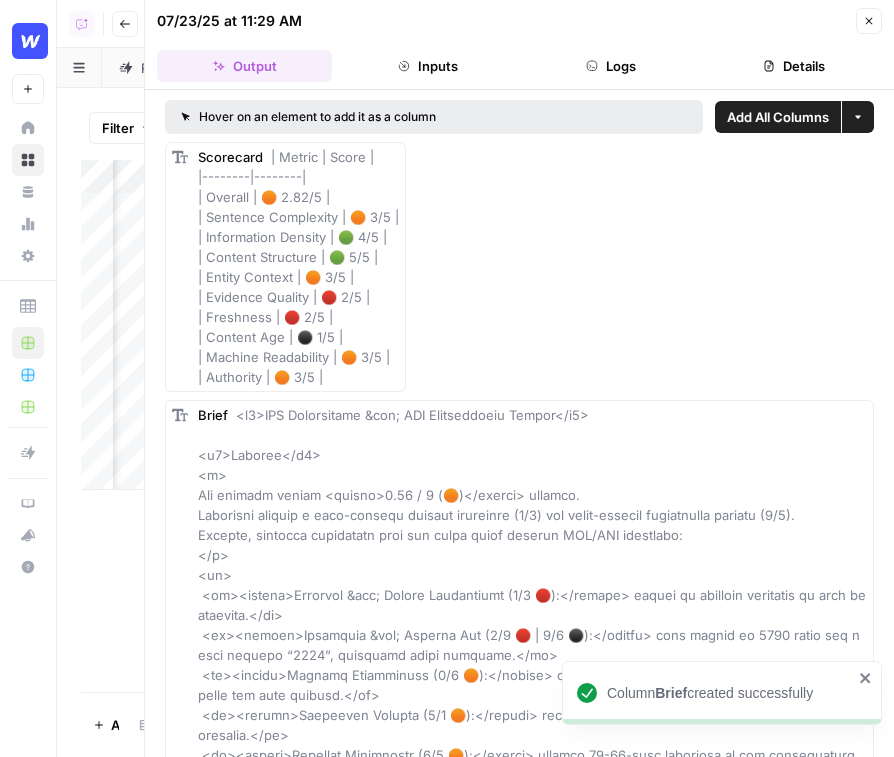 click 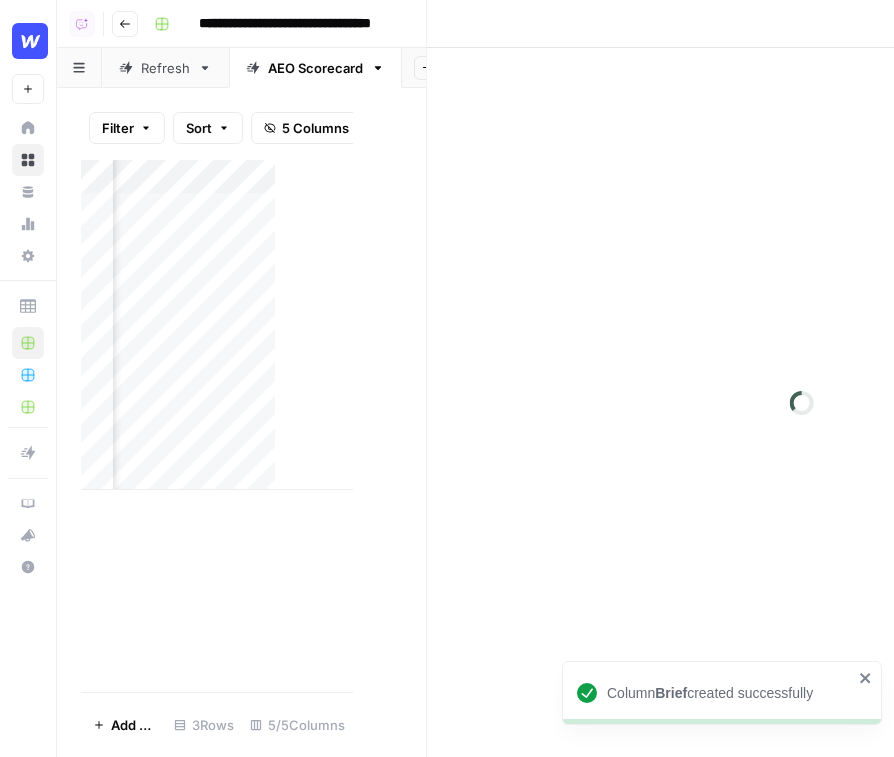 scroll, scrollTop: 0, scrollLeft: 231, axis: horizontal 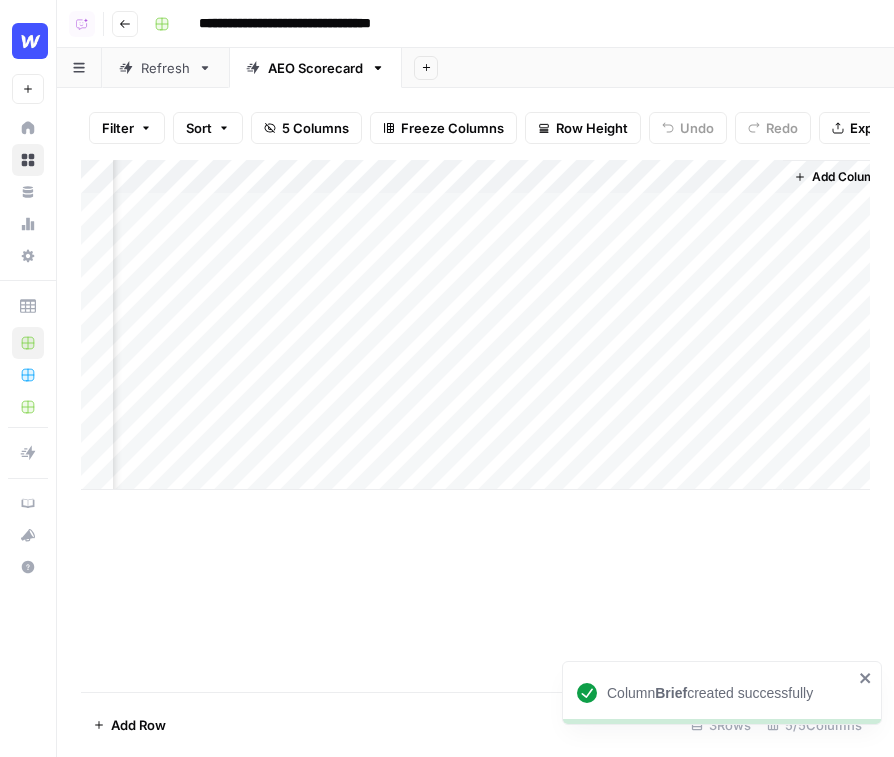 click on "Add Column" at bounding box center [475, 325] 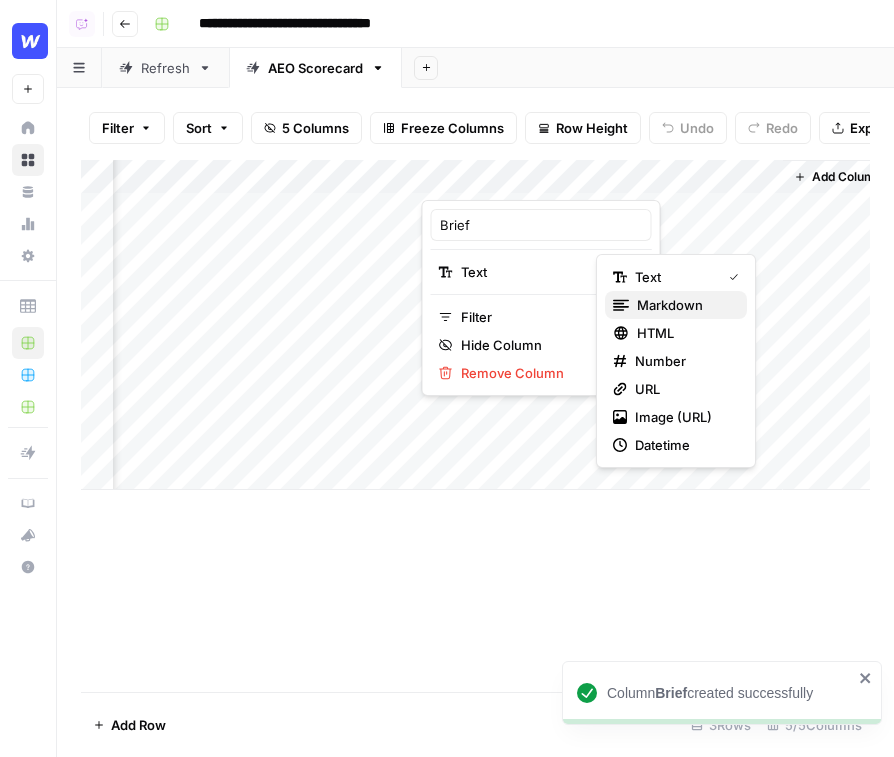 click on "markdown" at bounding box center [684, 305] 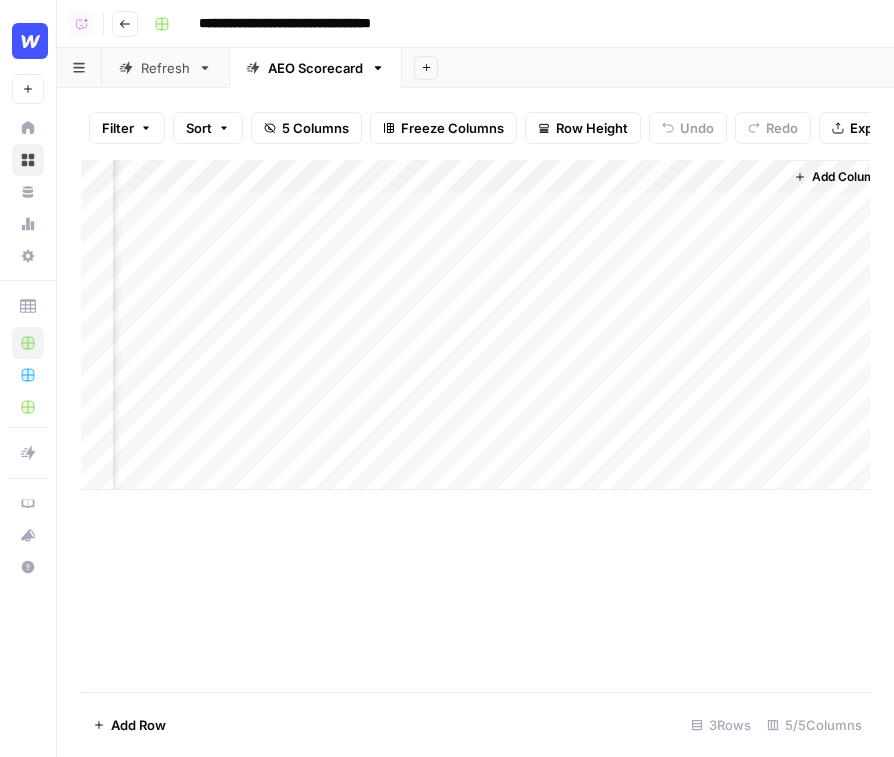 click on "Add Column" at bounding box center [475, 325] 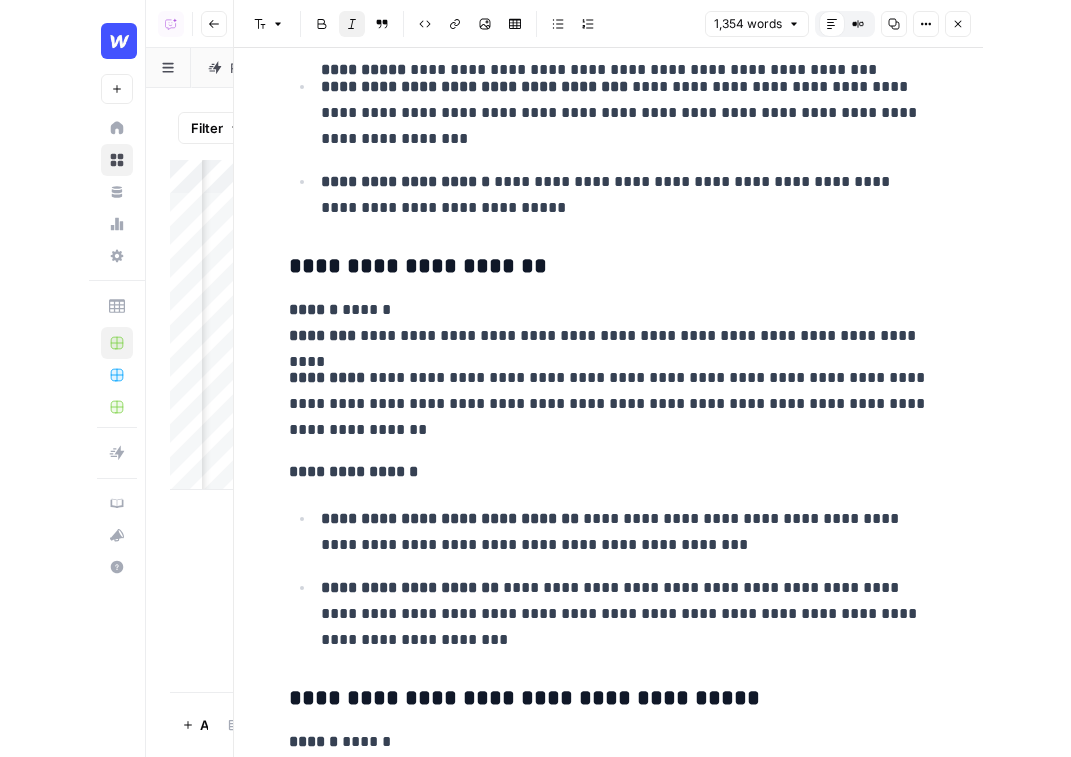 scroll, scrollTop: 3960, scrollLeft: 0, axis: vertical 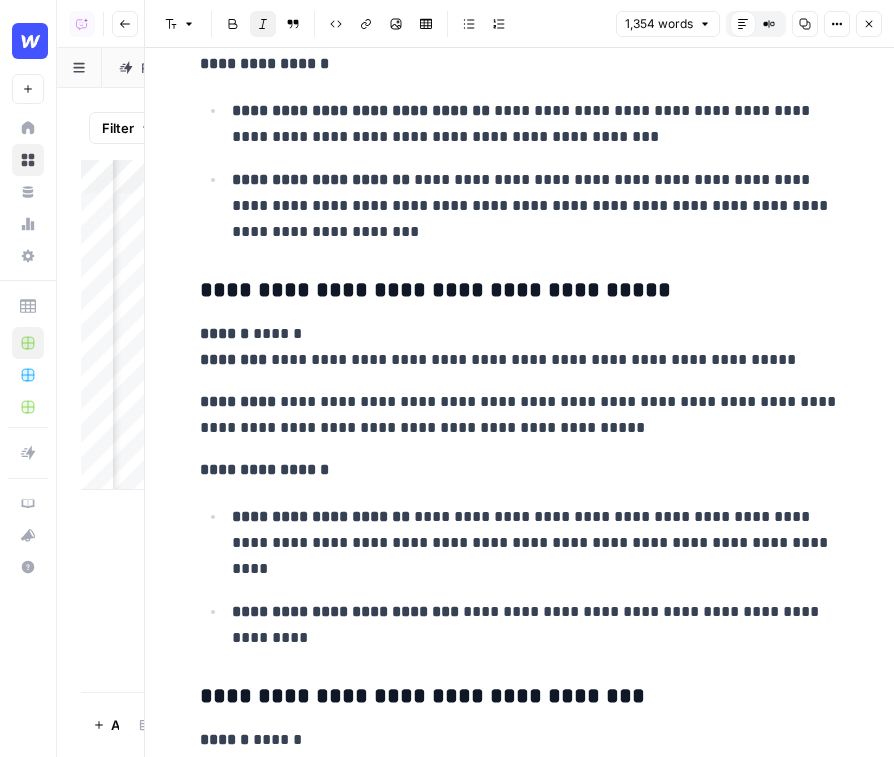 click 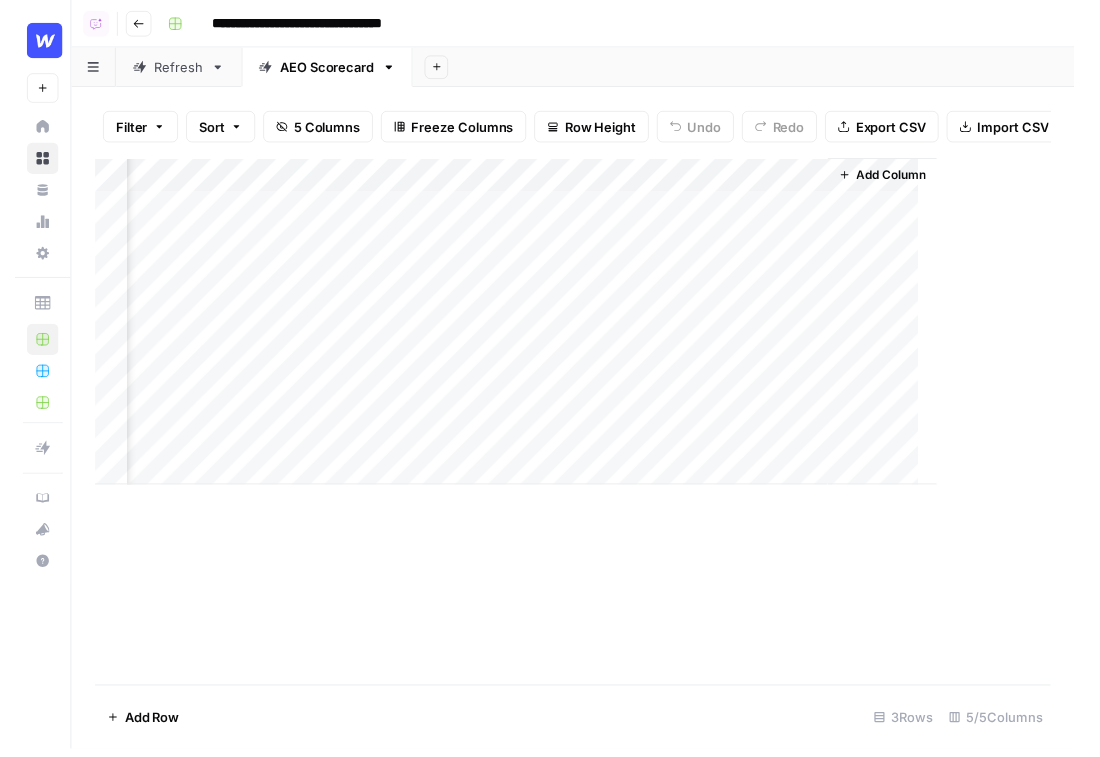 scroll, scrollTop: 0, scrollLeft: 49, axis: horizontal 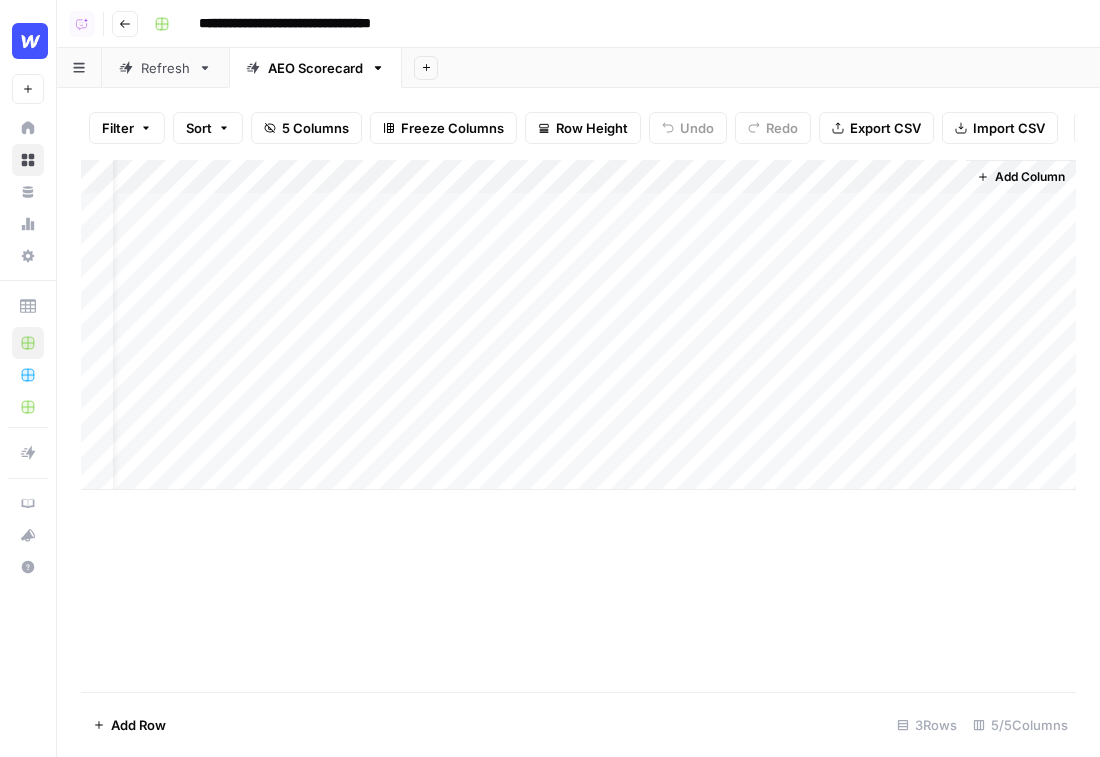 click on "Add Column" at bounding box center [578, 325] 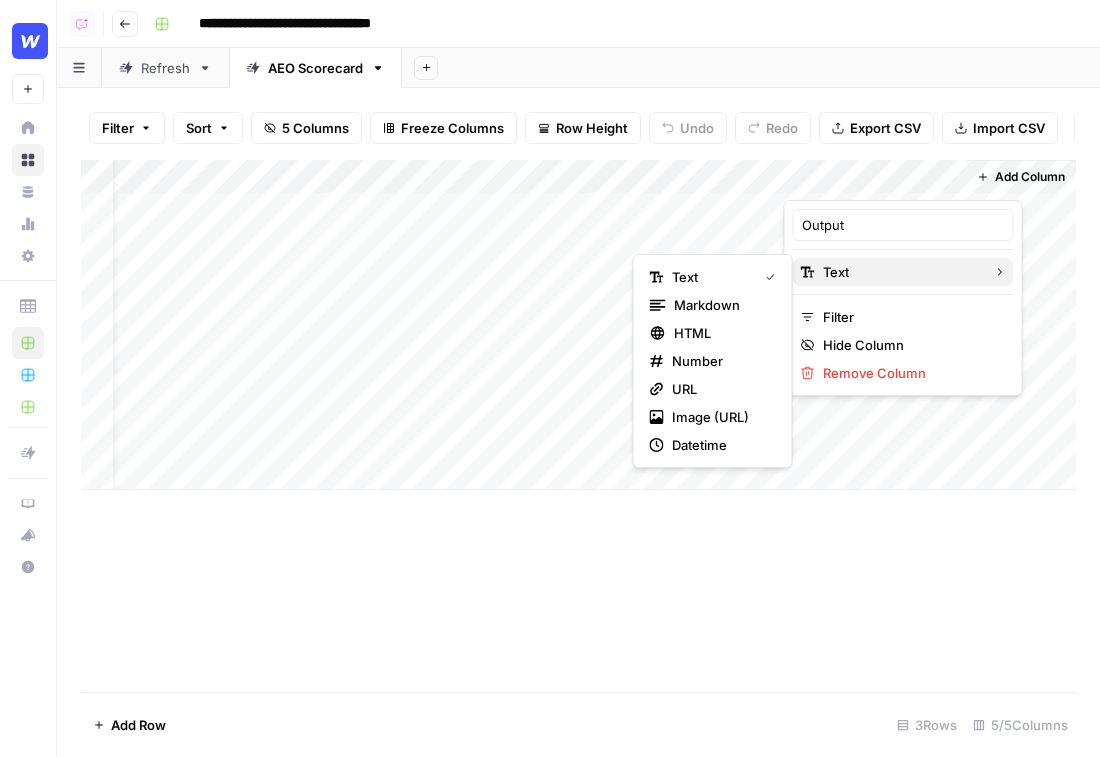 click on "Text" at bounding box center [900, 272] 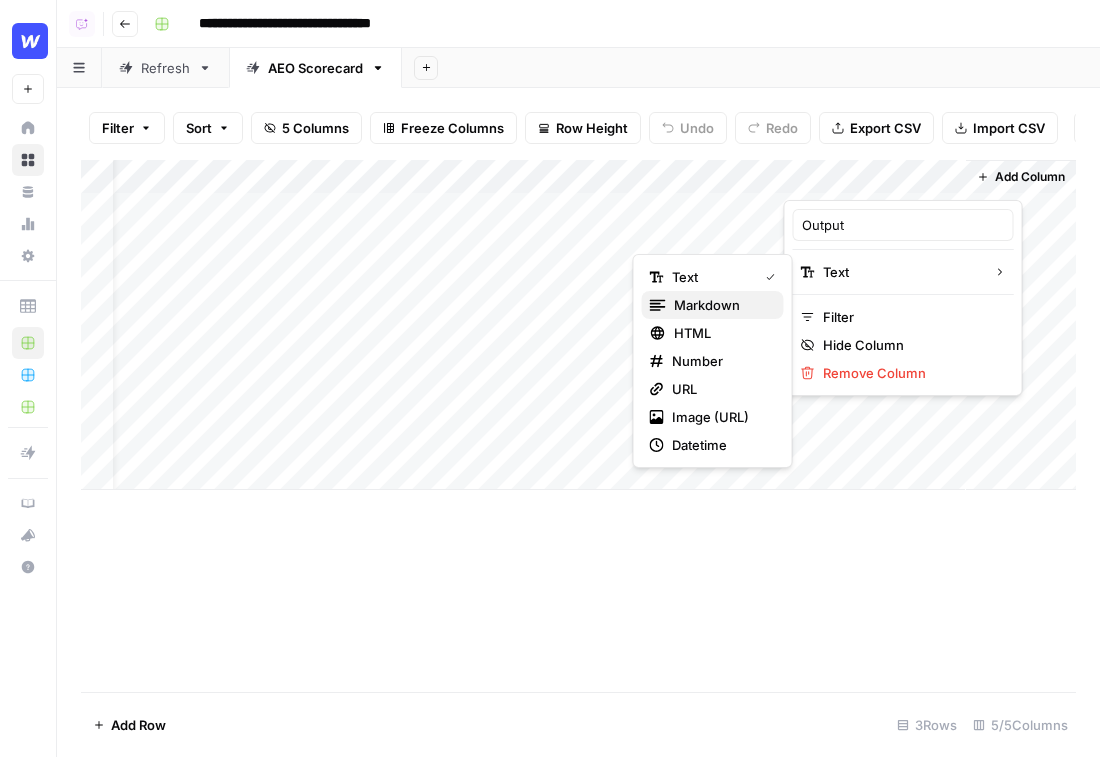 click on "markdown" at bounding box center [721, 305] 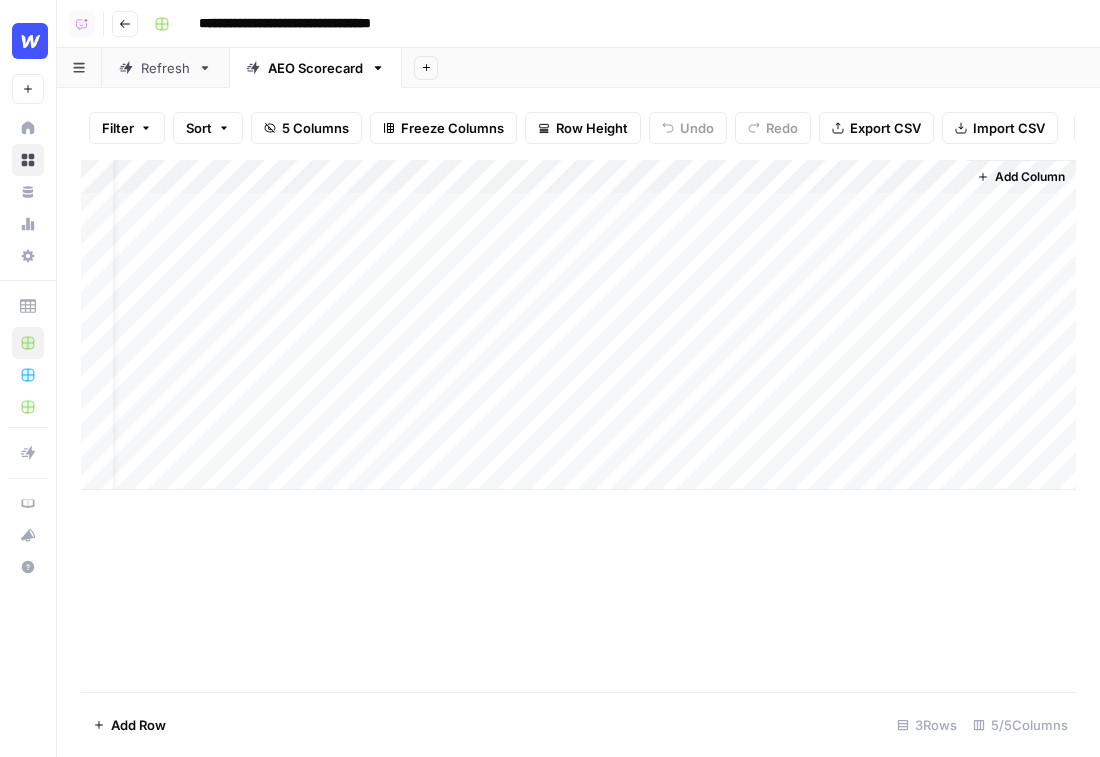 click on "Add Column" at bounding box center [578, 325] 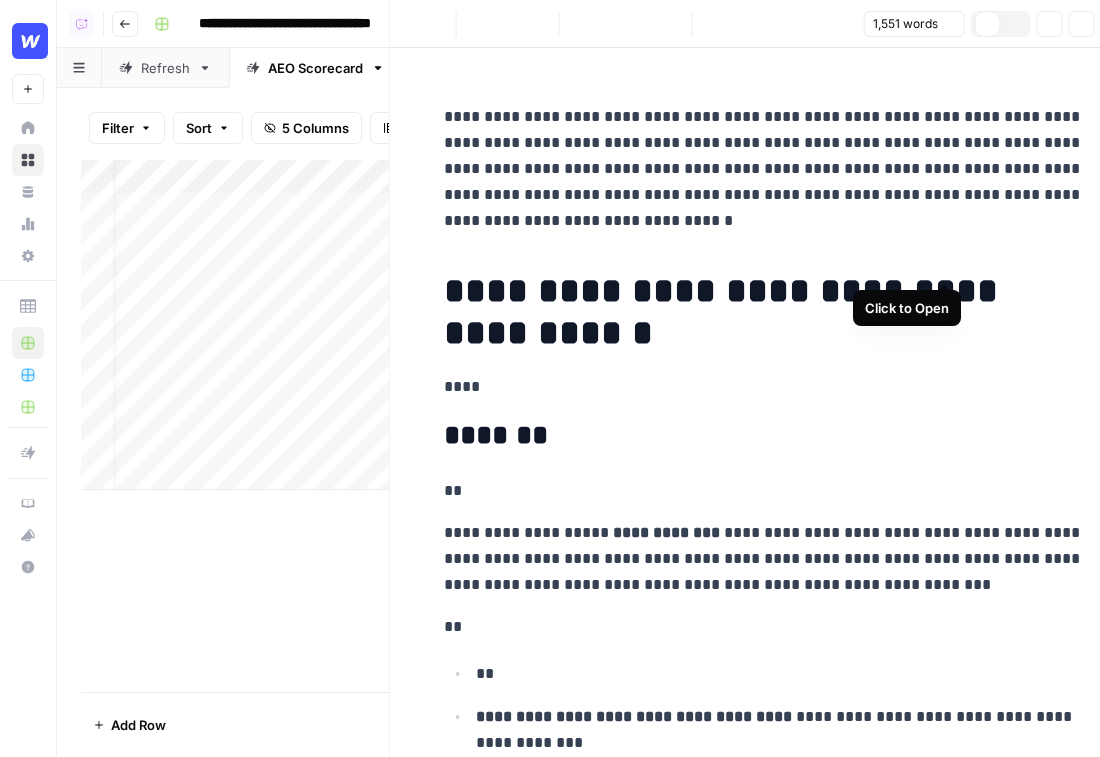 scroll, scrollTop: 0, scrollLeft: 31, axis: horizontal 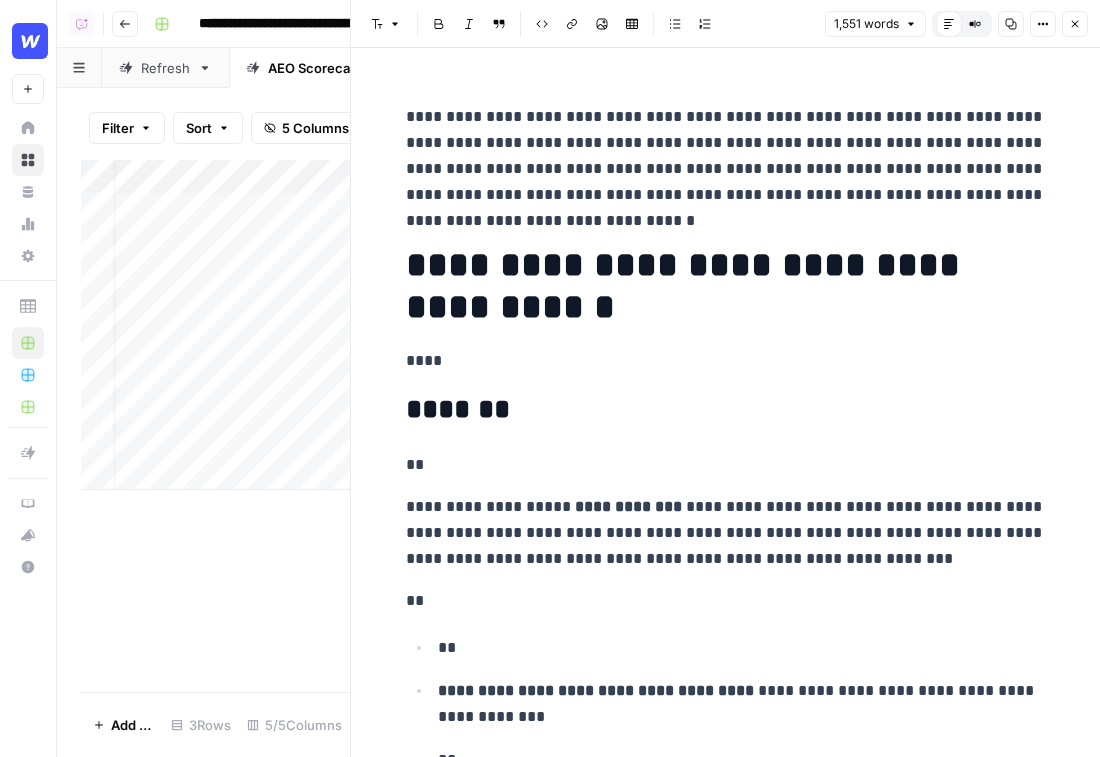click 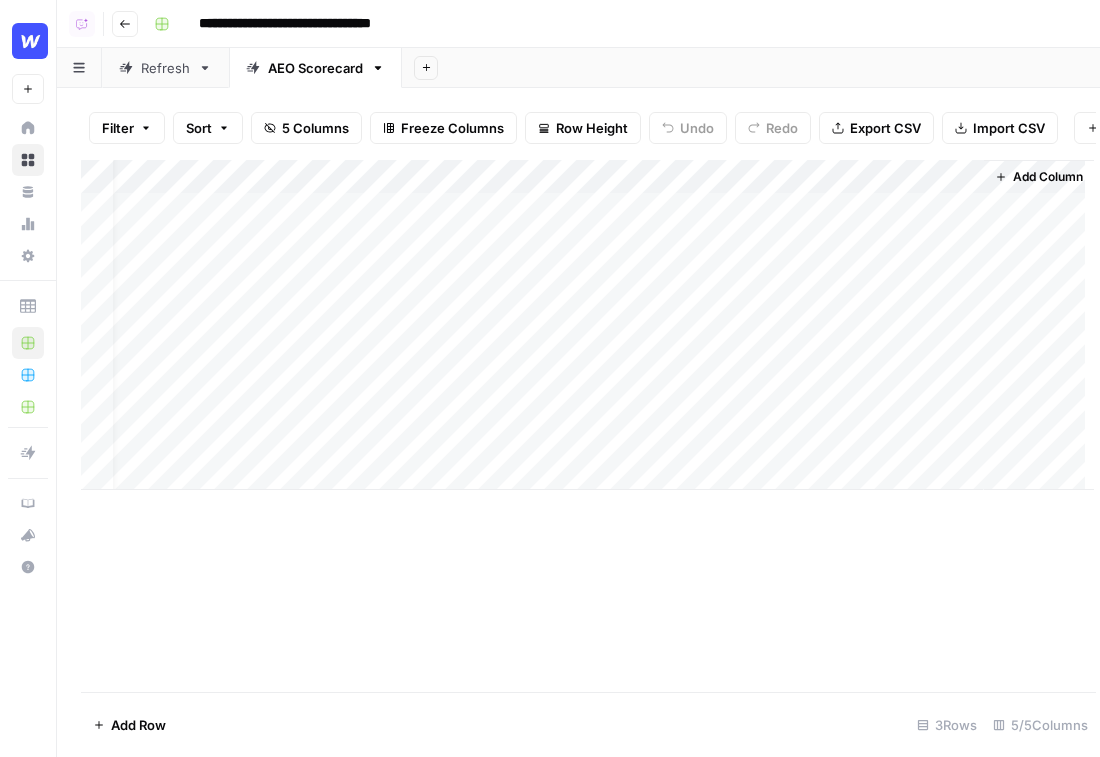 scroll, scrollTop: 0, scrollLeft: 25, axis: horizontal 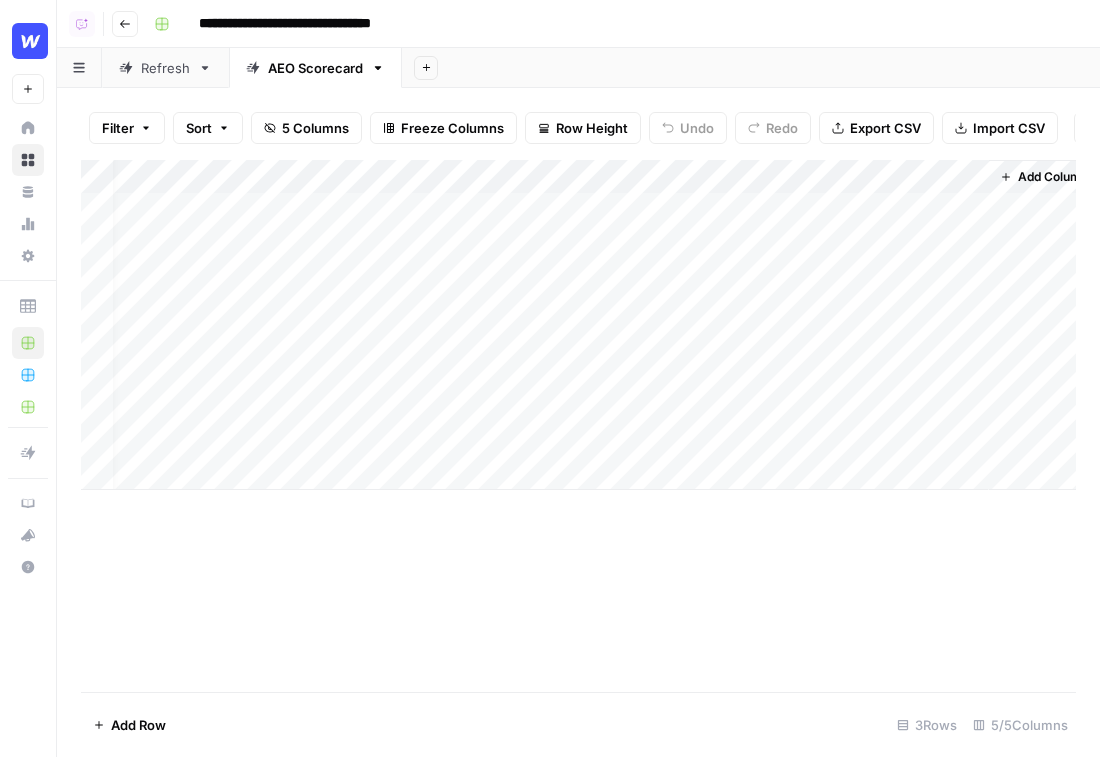 click on "Add Column" at bounding box center (578, 325) 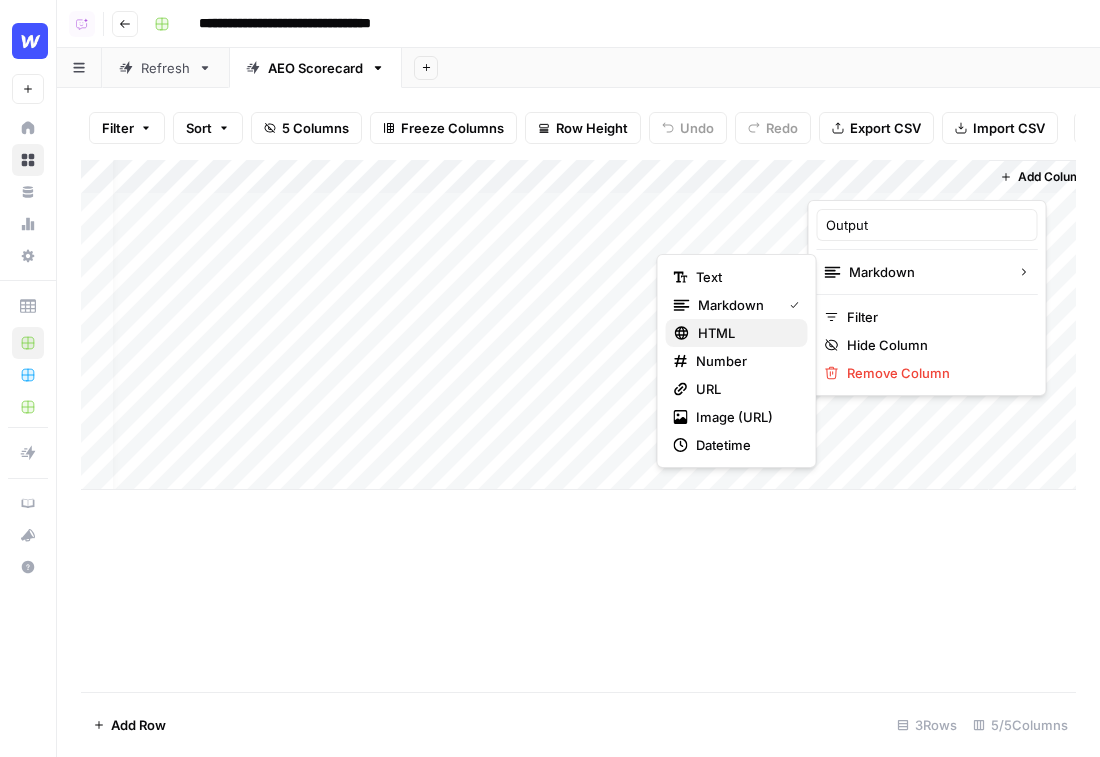 click 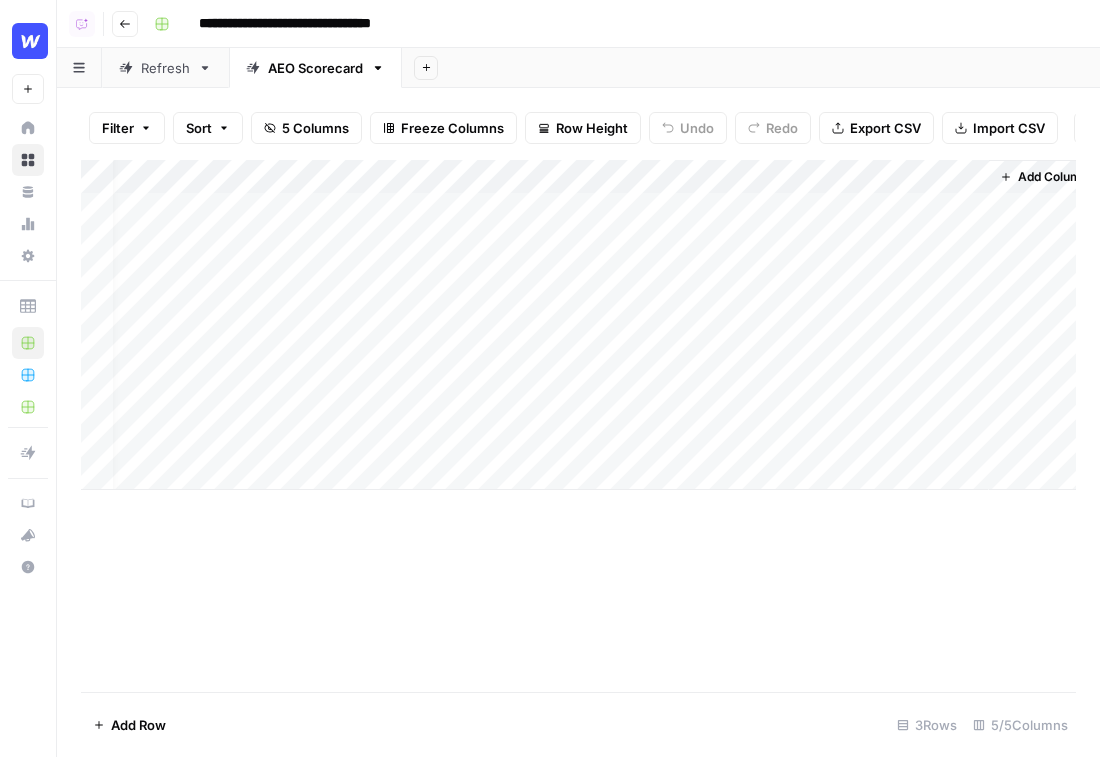 click on "Add Column" at bounding box center [578, 325] 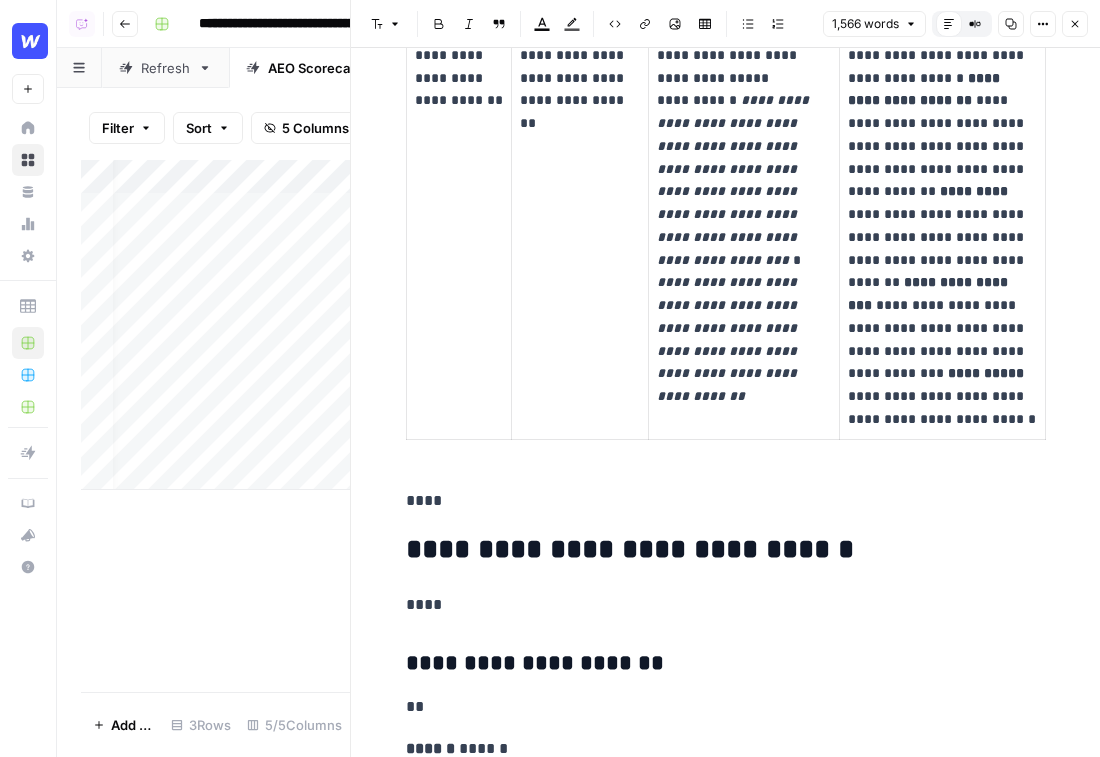 scroll, scrollTop: 1733, scrollLeft: 0, axis: vertical 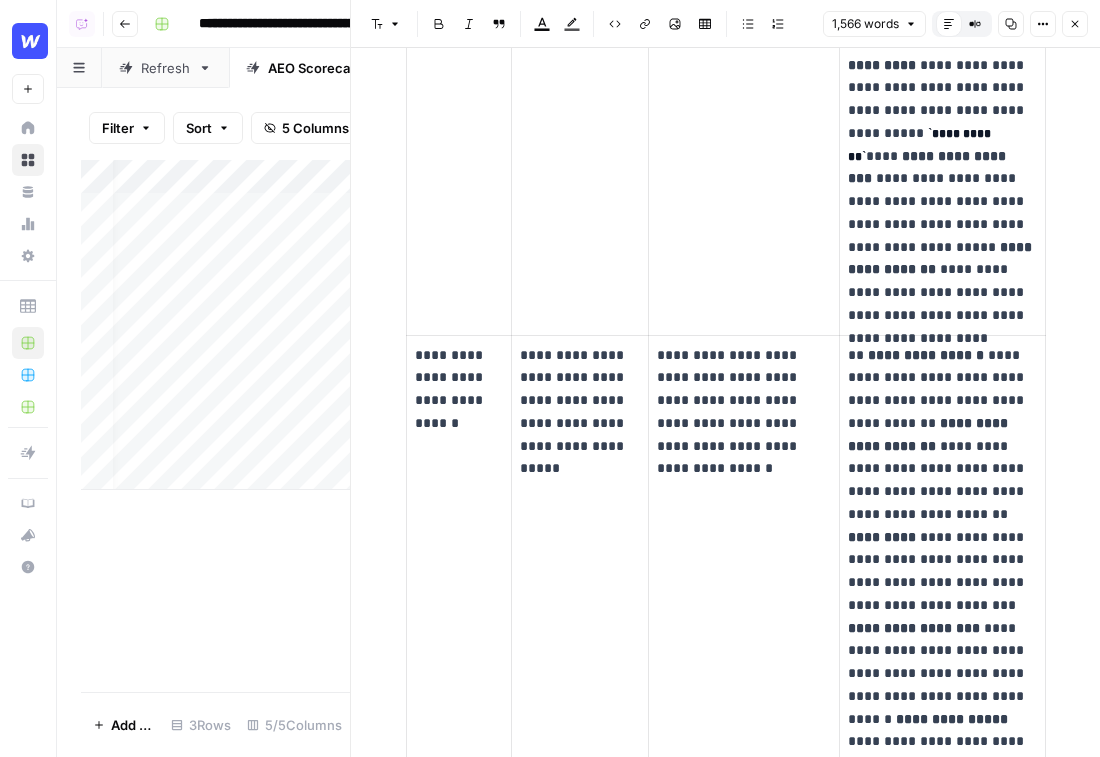 click 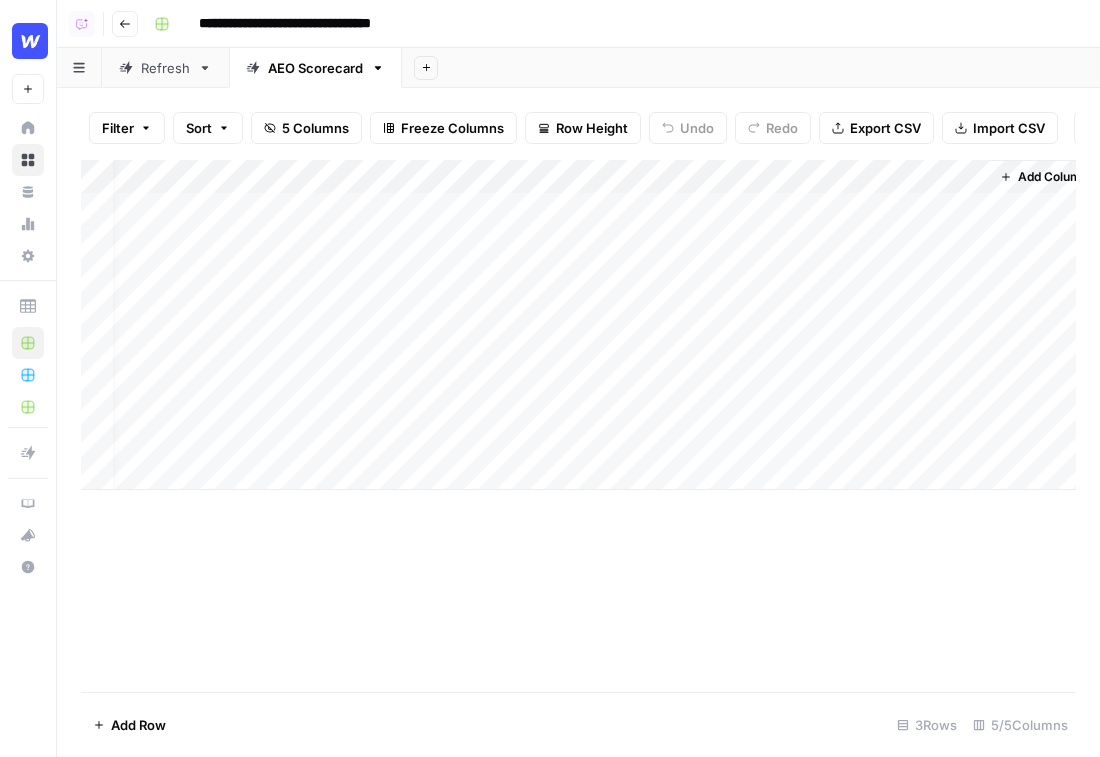 click on "Add Column" at bounding box center (578, 325) 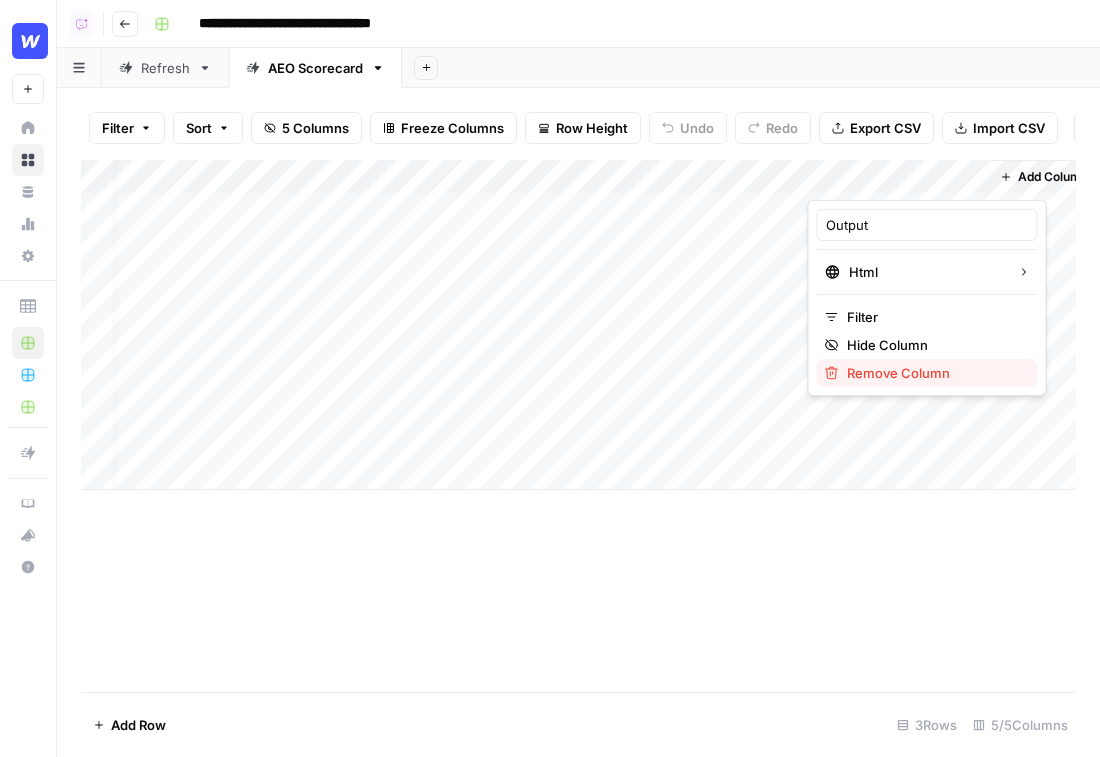 click on "Remove Column" at bounding box center (934, 373) 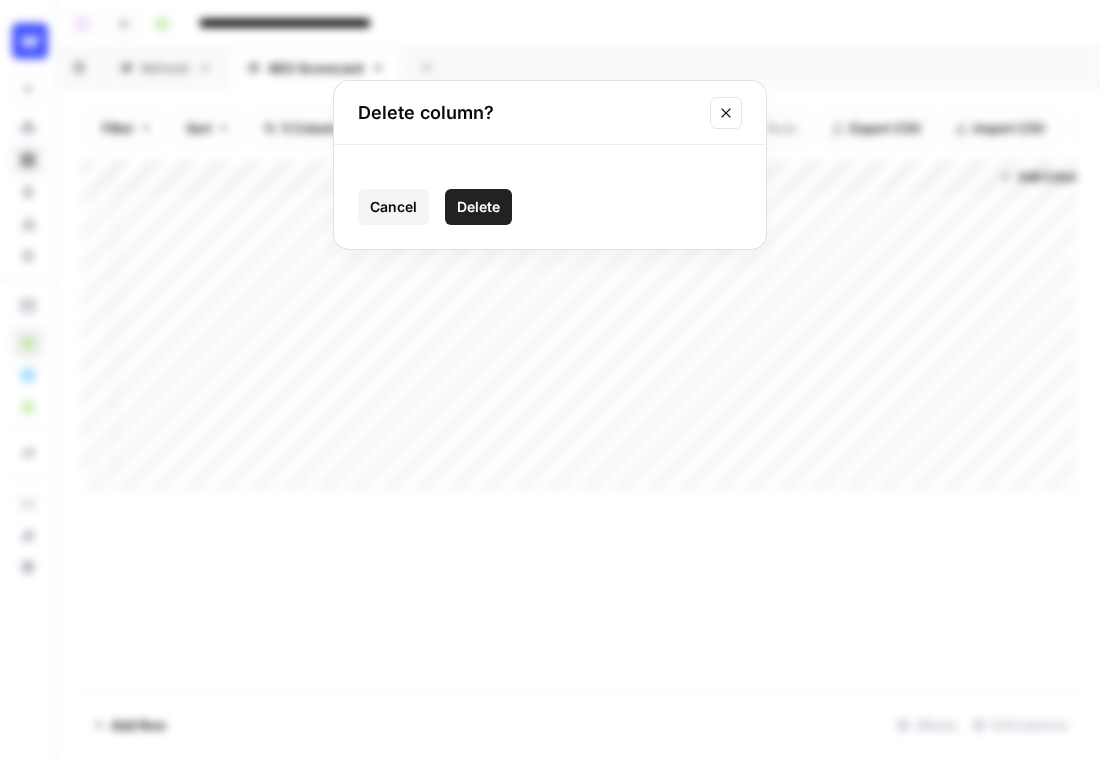 click on "Delete" at bounding box center [478, 207] 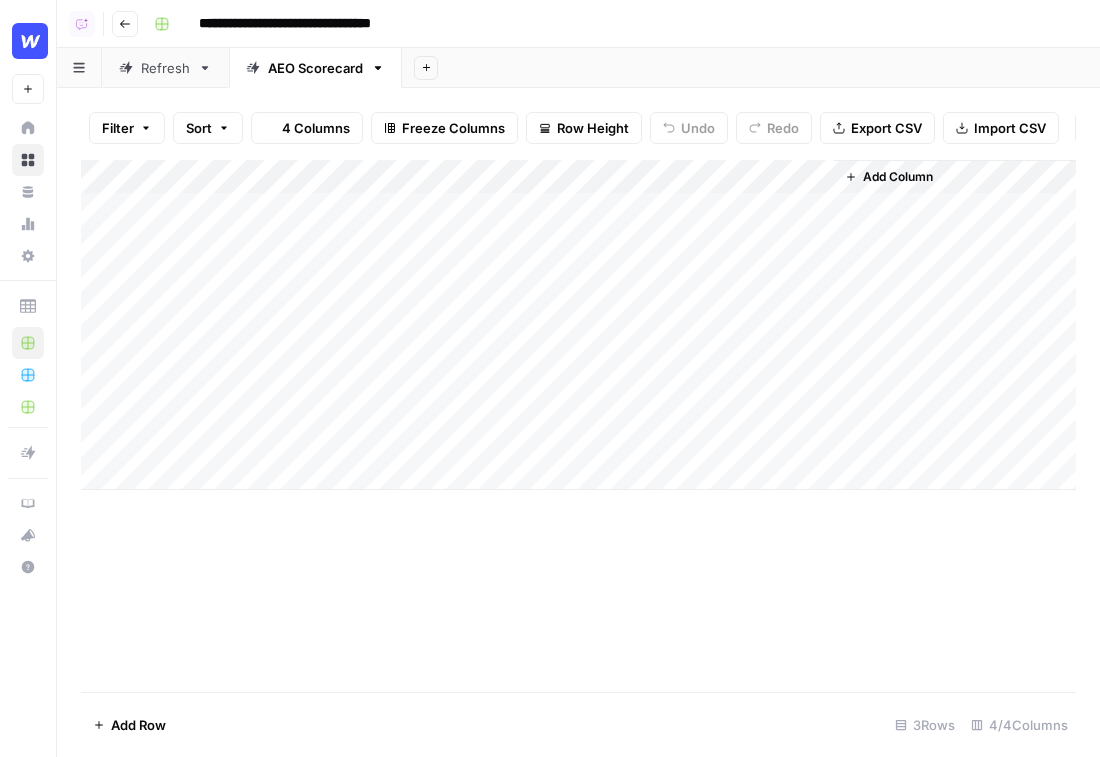 scroll, scrollTop: 0, scrollLeft: 0, axis: both 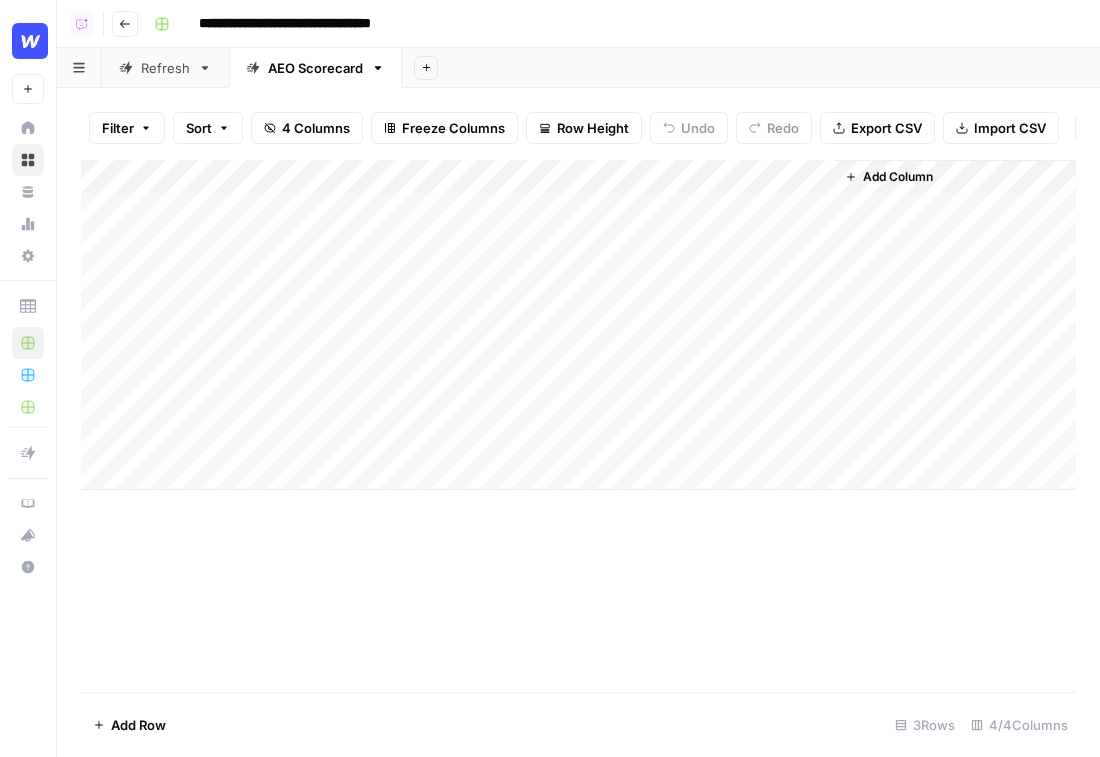 click on "Add Column" at bounding box center [578, 325] 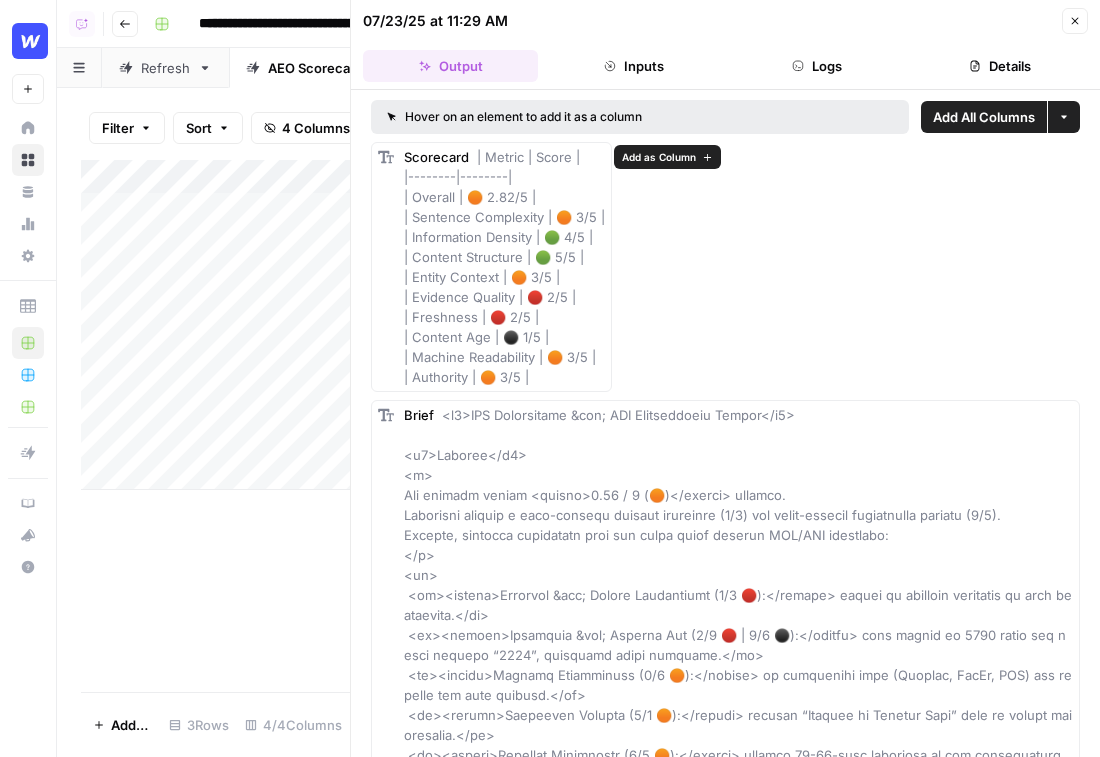 click on "Add as Column" at bounding box center (659, 157) 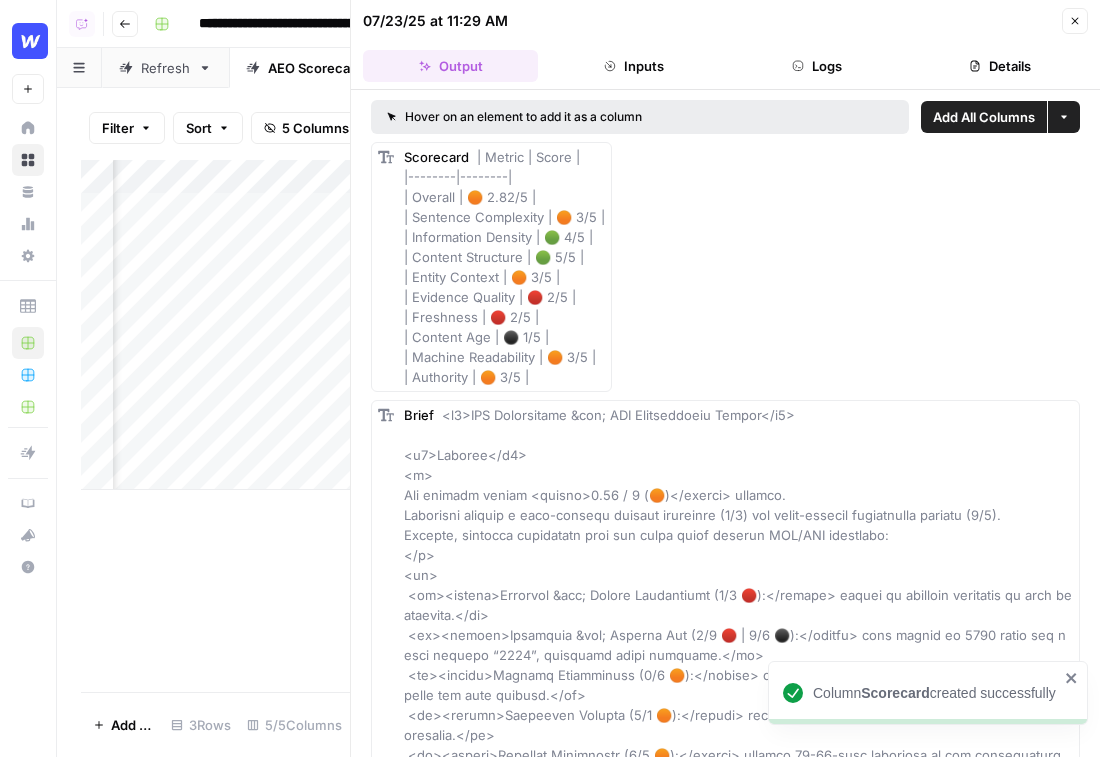 click on "Close" at bounding box center [1075, 21] 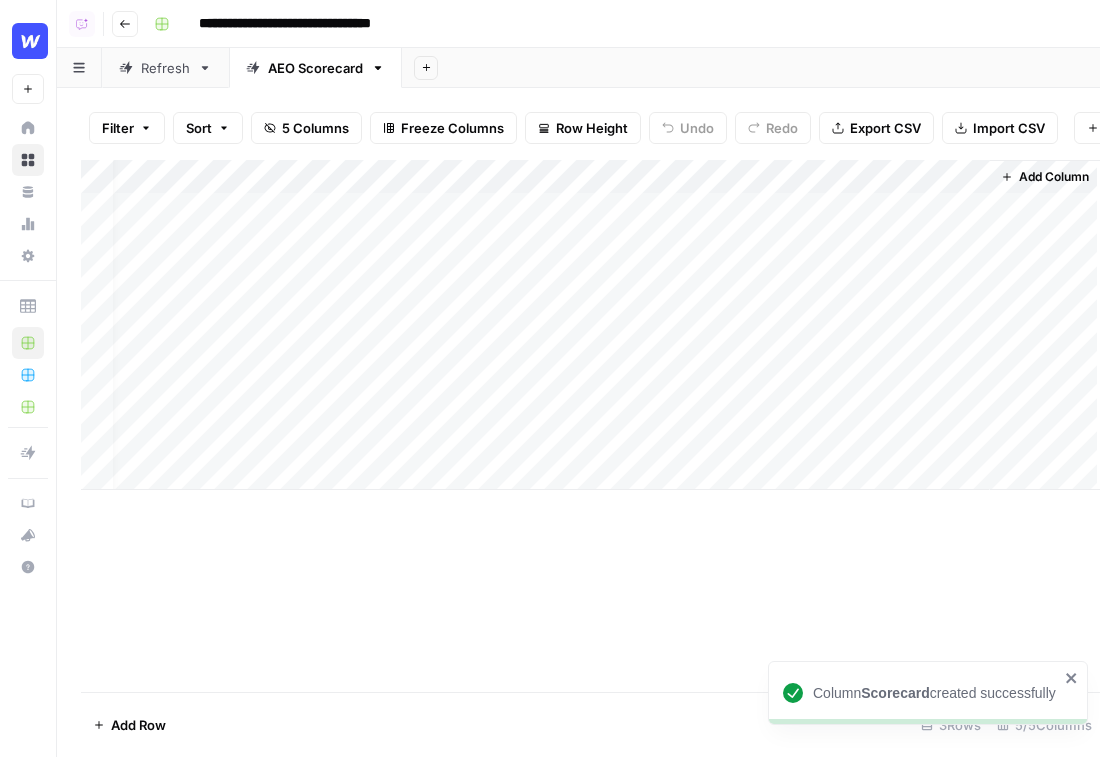 scroll, scrollTop: 0, scrollLeft: 25, axis: horizontal 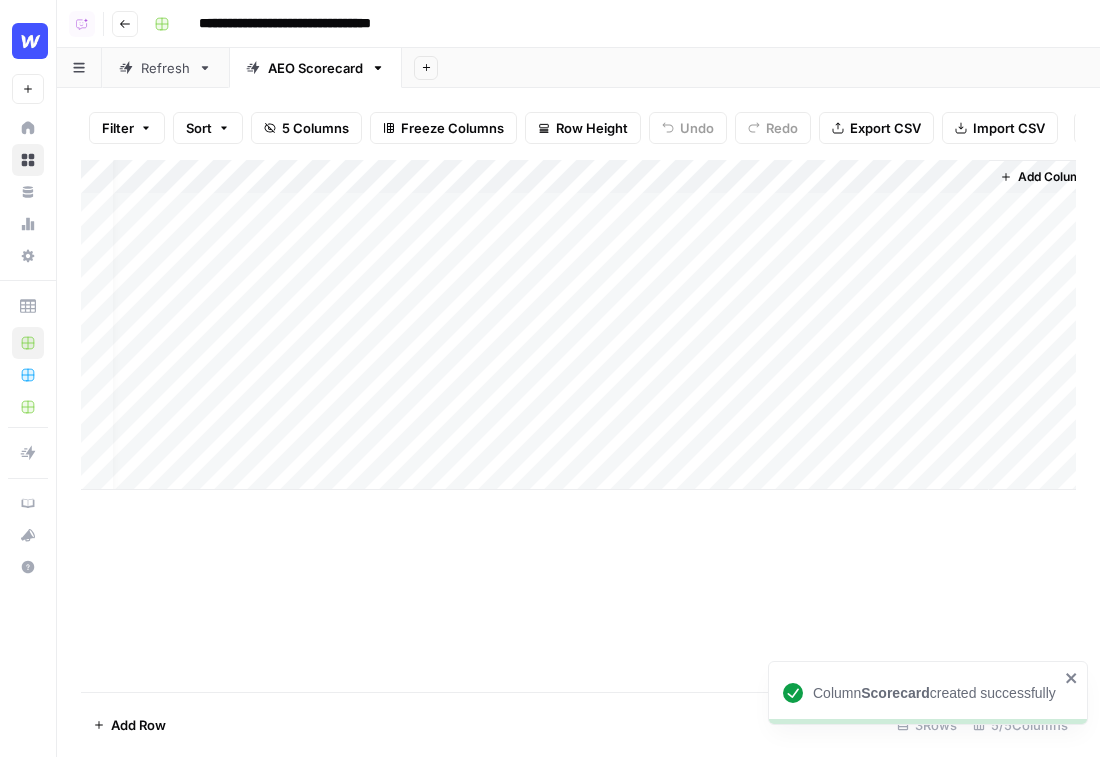 click on "Add Column" at bounding box center [578, 325] 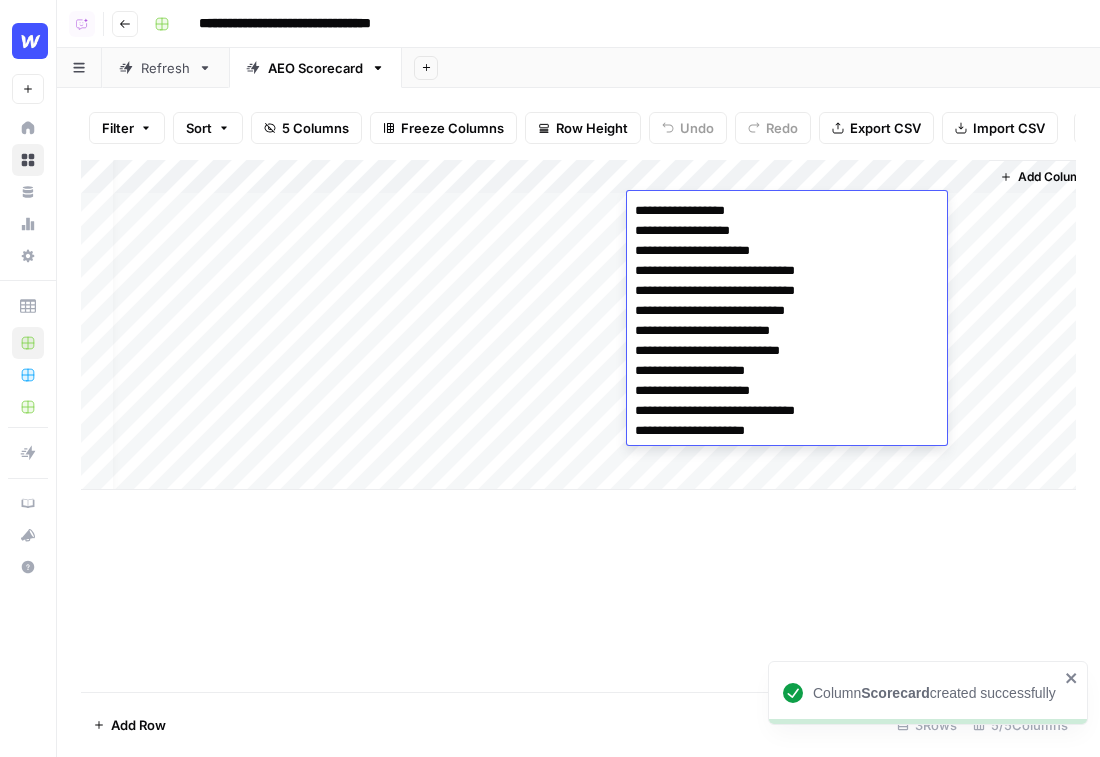click on "Add Column" at bounding box center [578, 325] 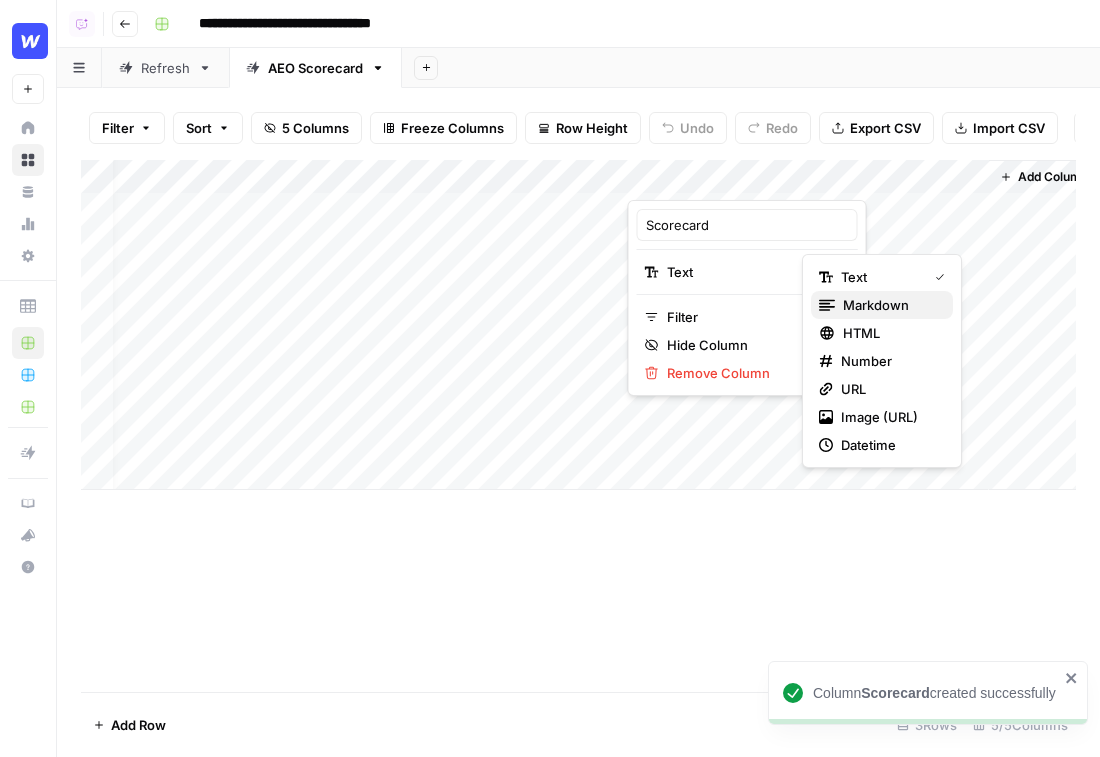 click on "markdown" at bounding box center (890, 305) 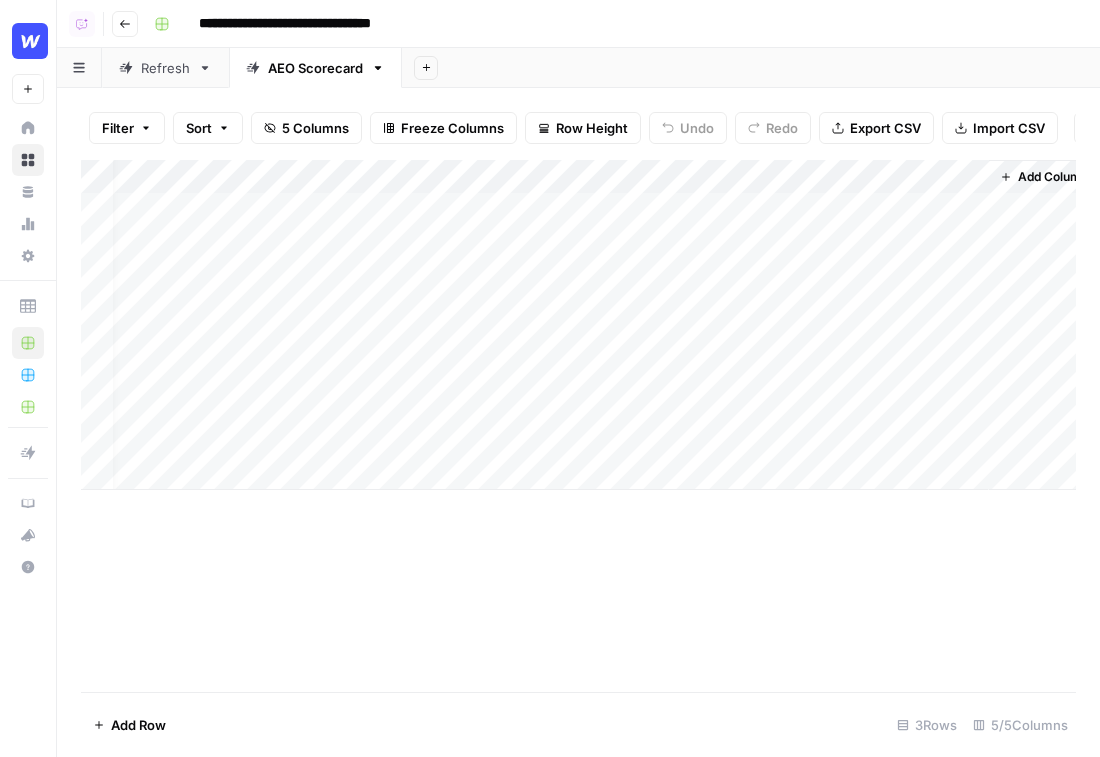 click on "Refresh" at bounding box center (165, 68) 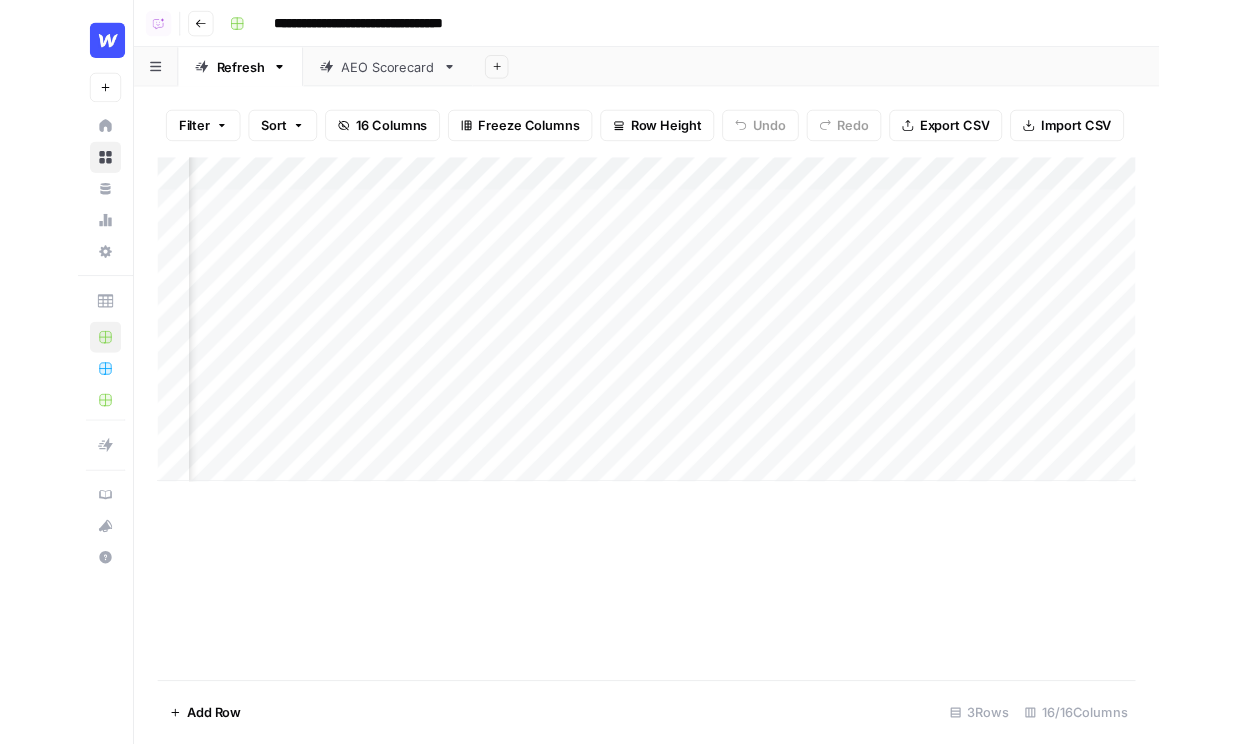 scroll, scrollTop: 0, scrollLeft: 0, axis: both 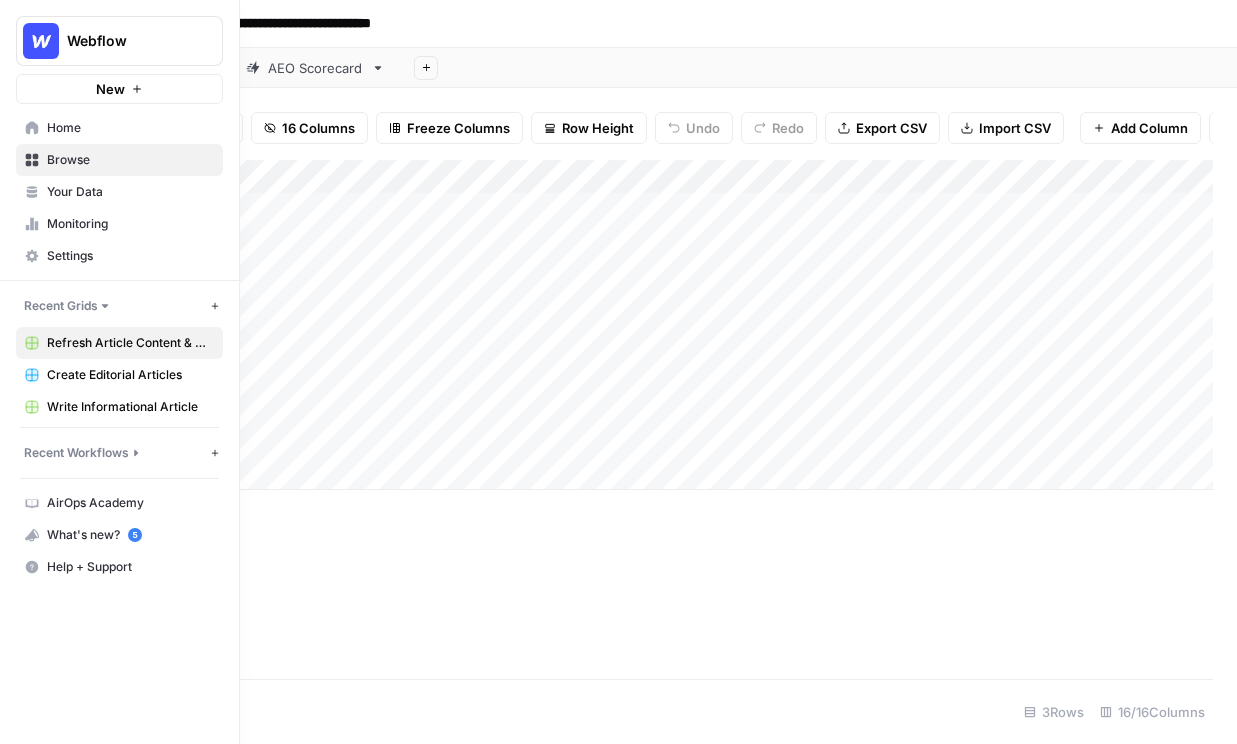 click on "Your Data" at bounding box center (130, 192) 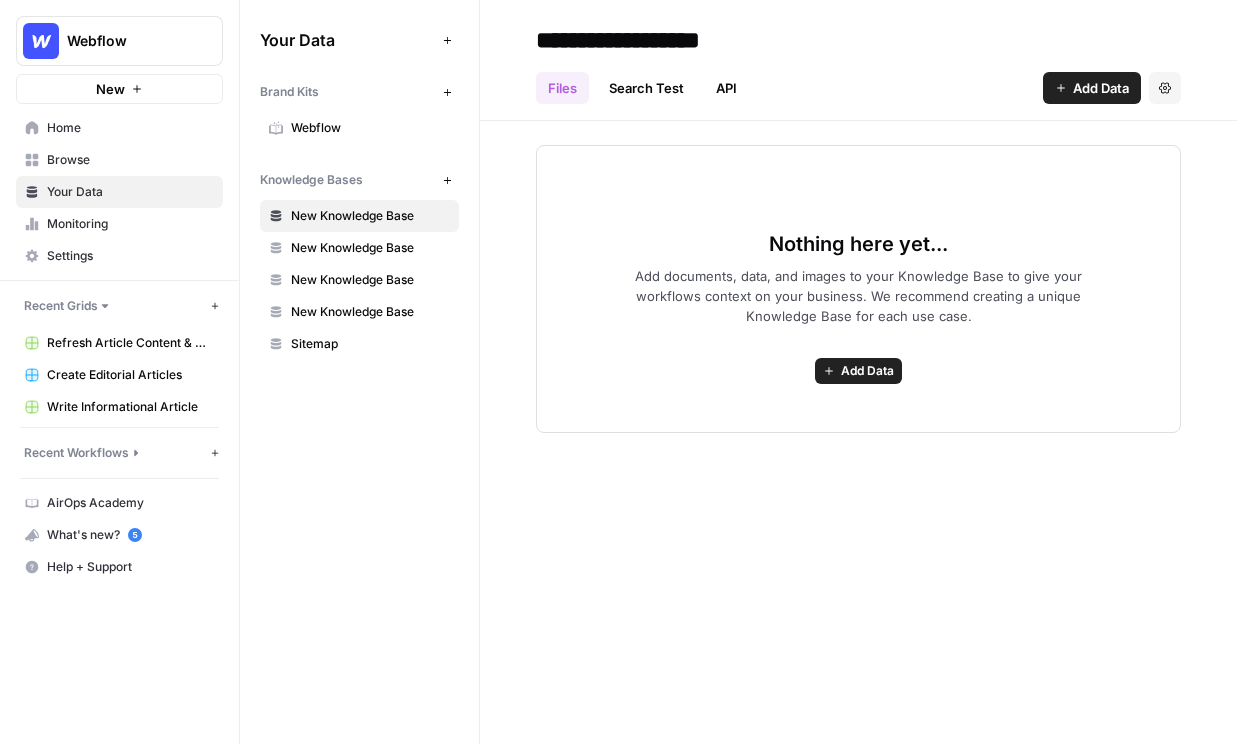 click on "Webflow" at bounding box center [370, 128] 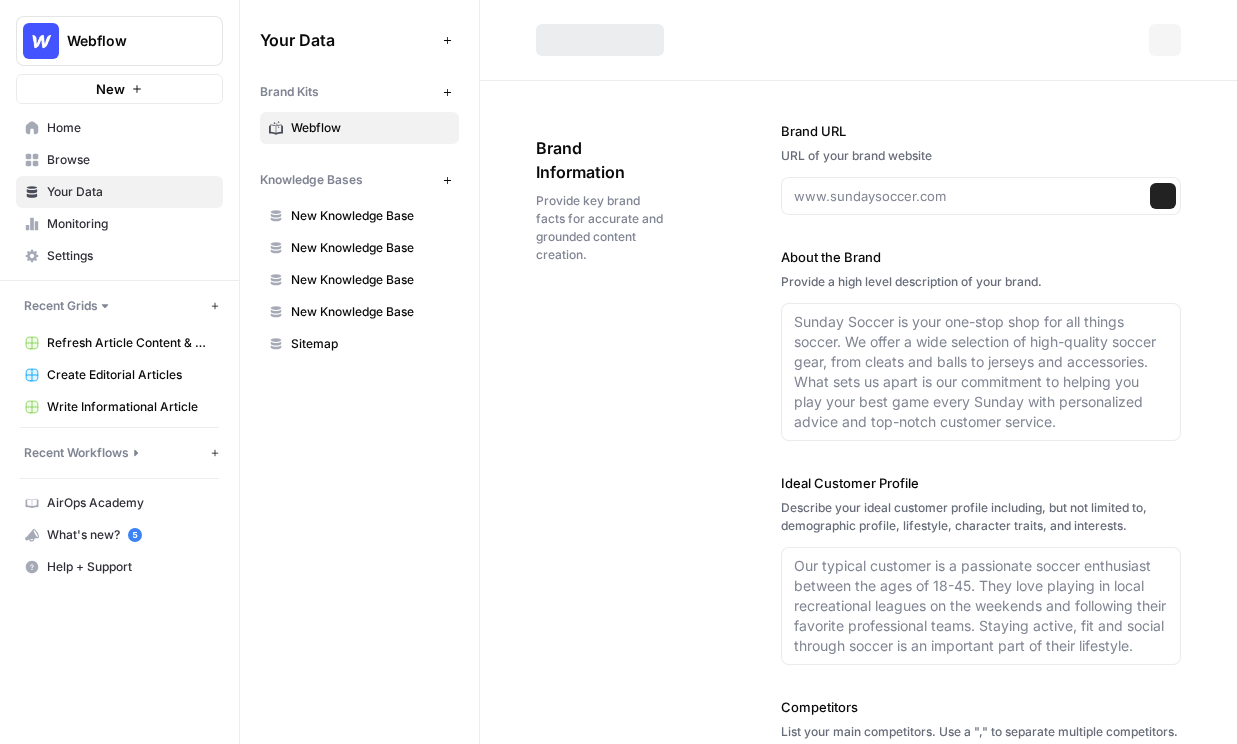 type on "webflow.com" 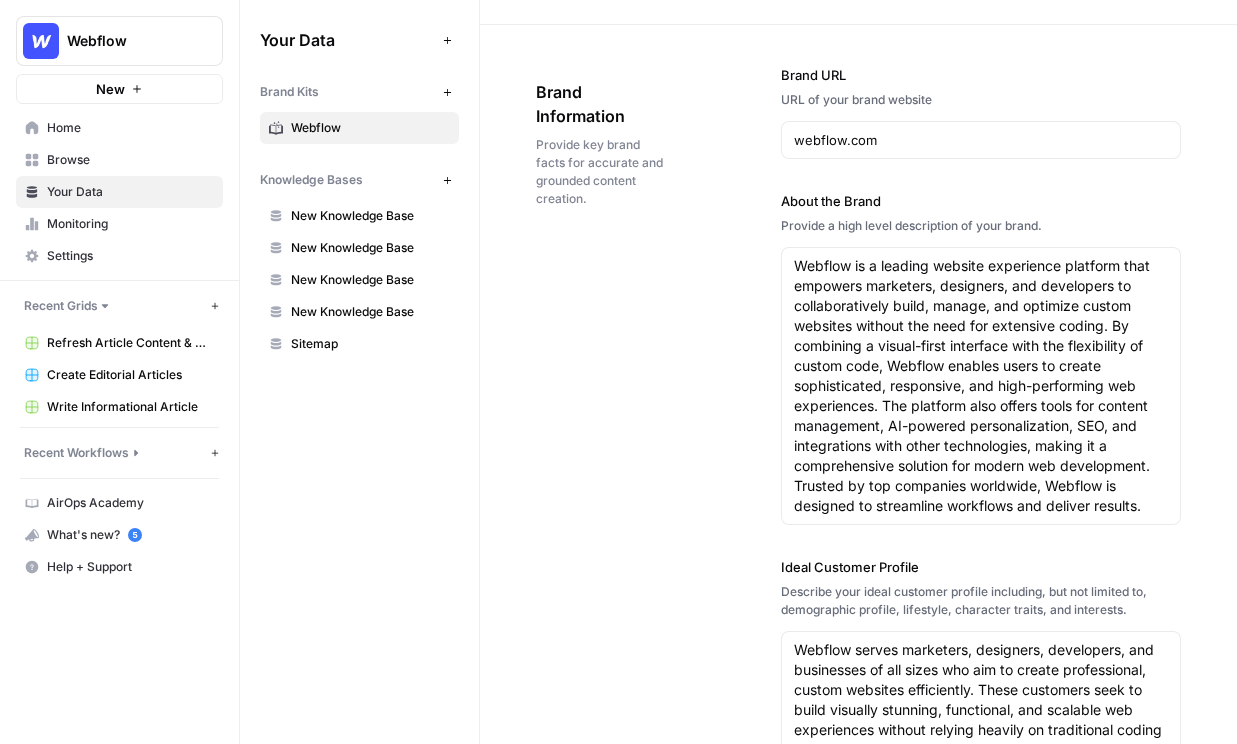 scroll, scrollTop: 78, scrollLeft: 0, axis: vertical 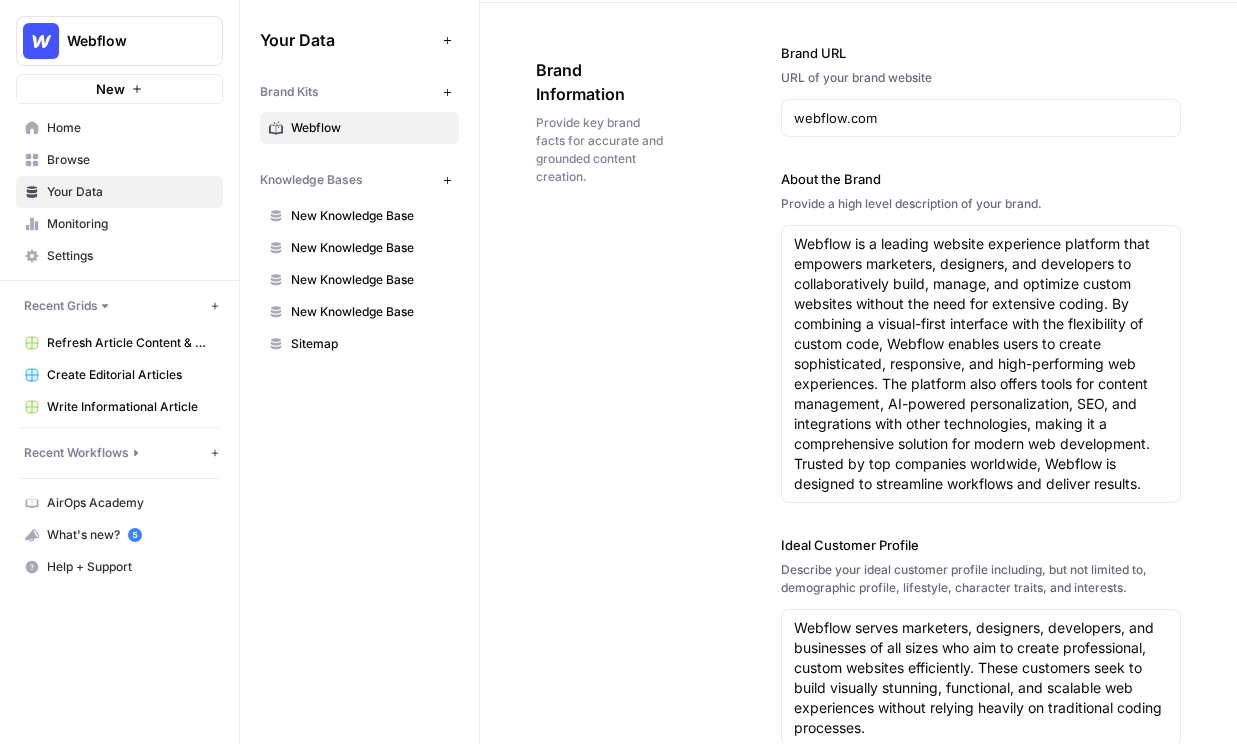 click on "New Knowledge Base" at bounding box center (370, 216) 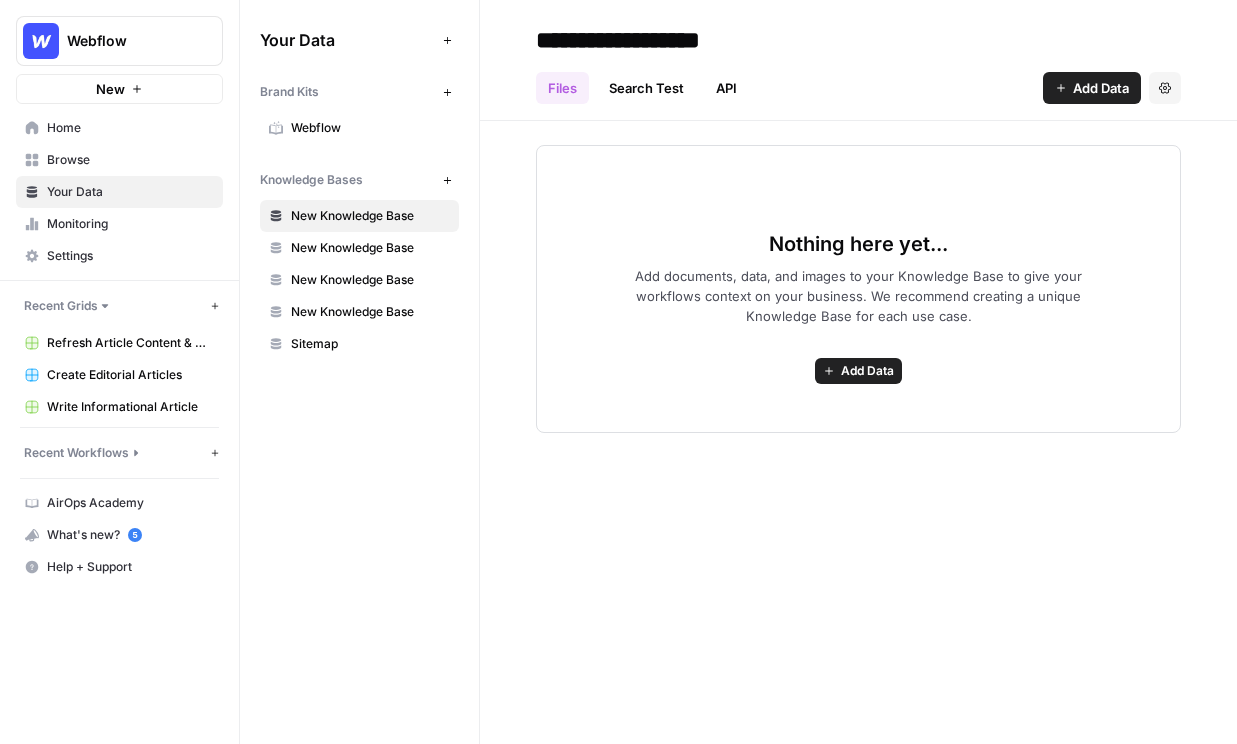 click on "Add Data" at bounding box center (1092, 88) 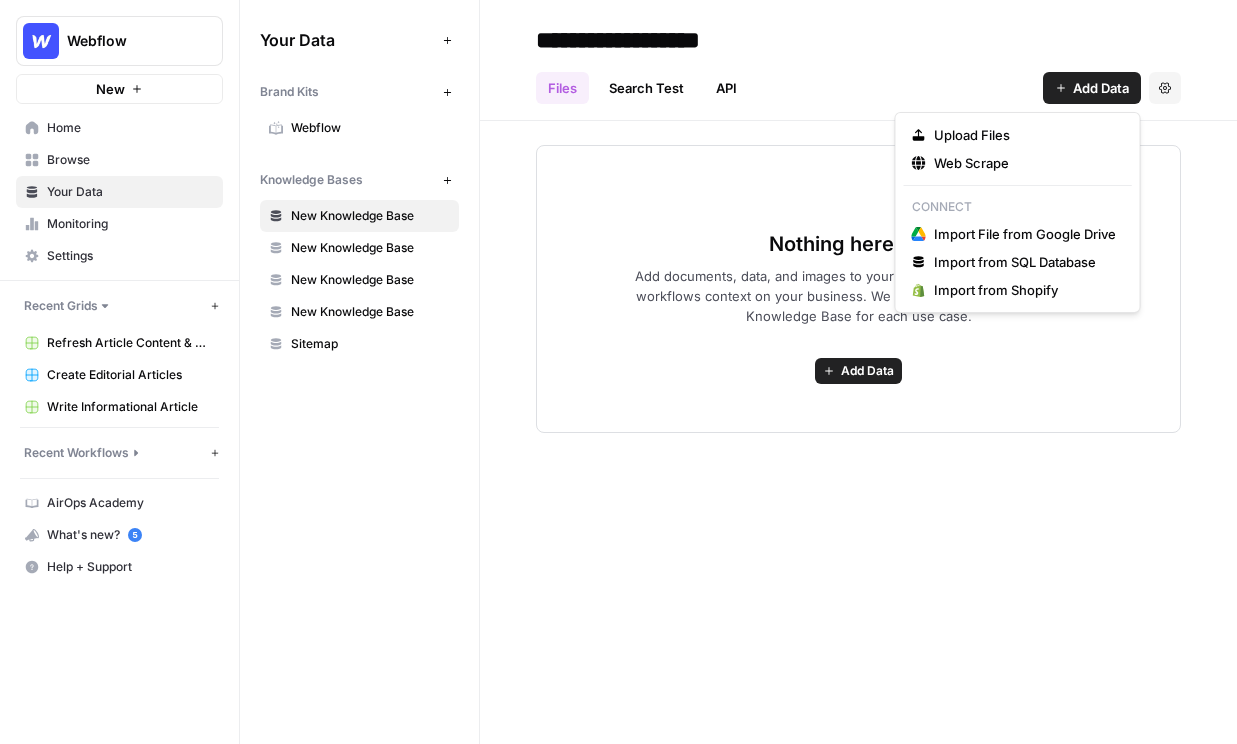 click on "Browse" at bounding box center (130, 160) 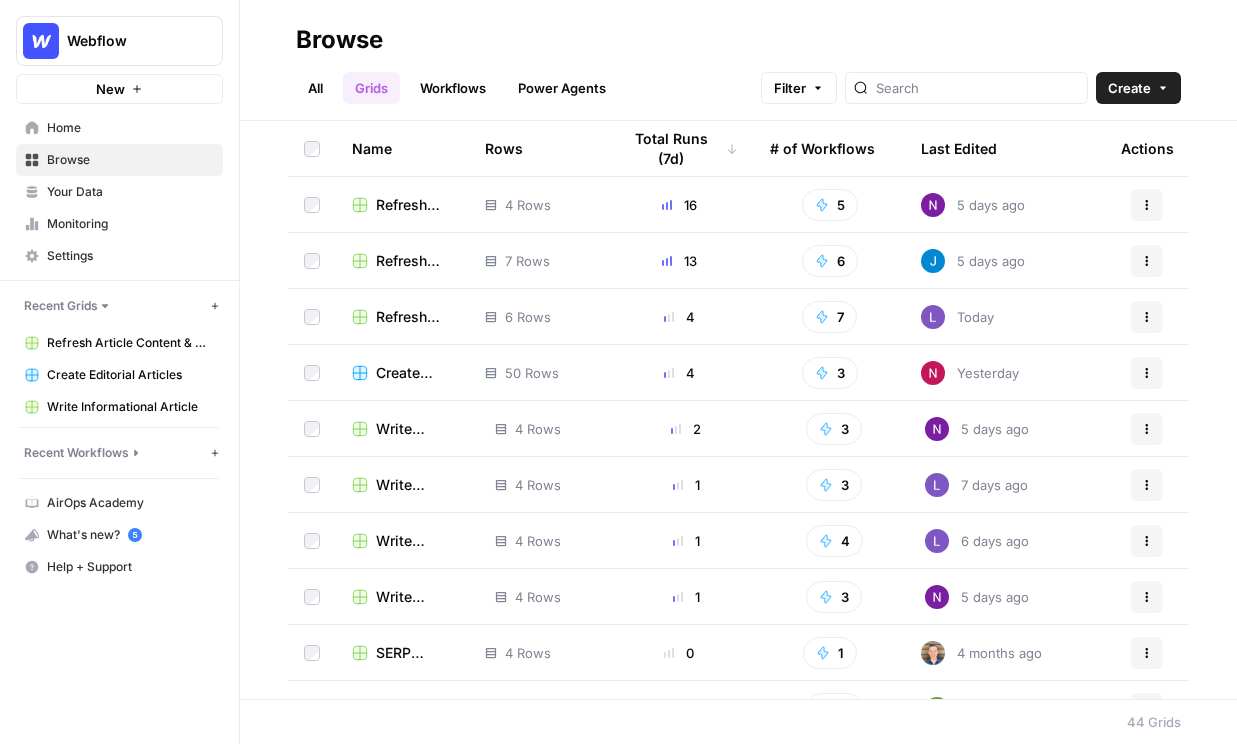 click on "Refresh Article Content" at bounding box center [414, 205] 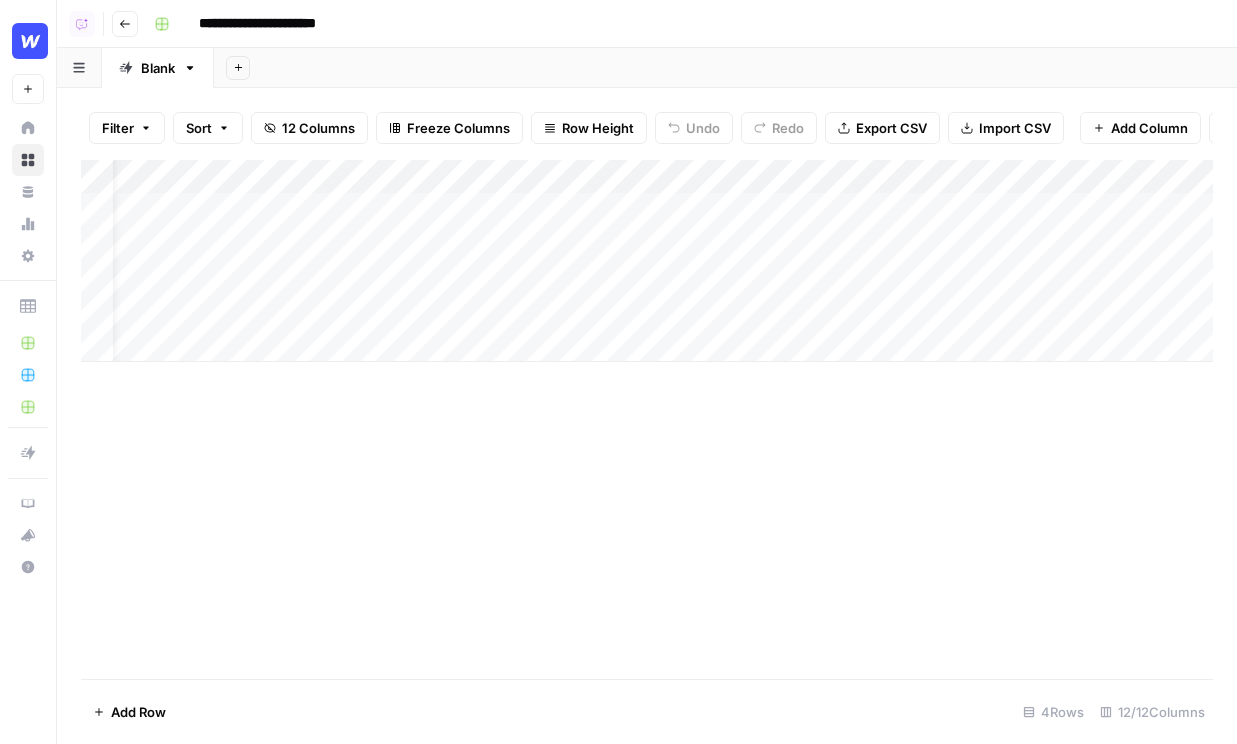 scroll, scrollTop: 0, scrollLeft: 0, axis: both 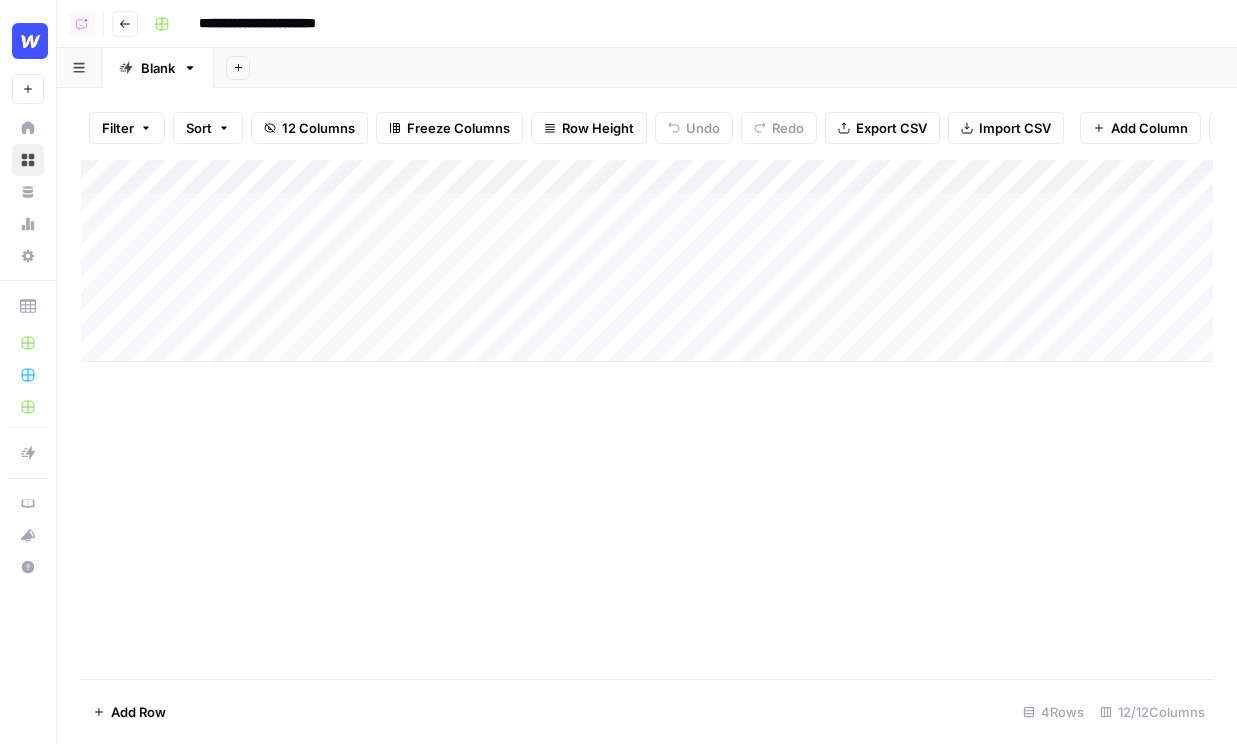 click on "Go back" at bounding box center [125, 24] 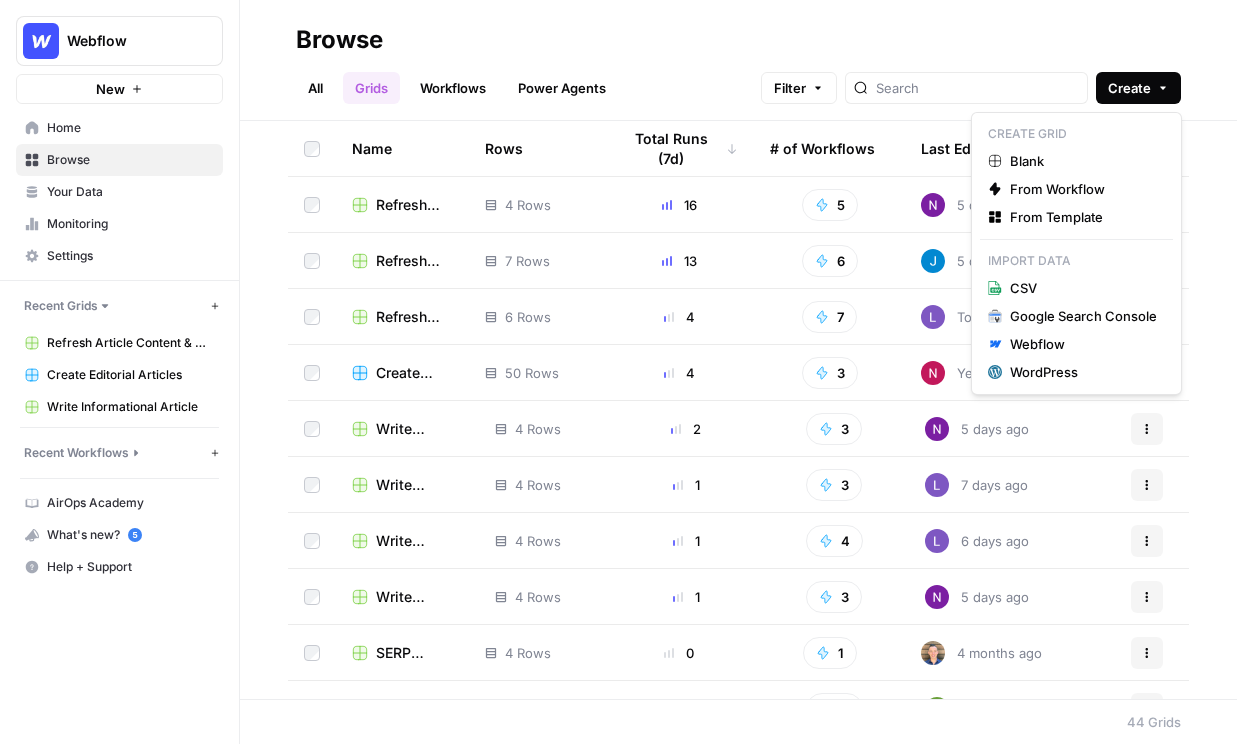 click on "Create" at bounding box center [1138, 88] 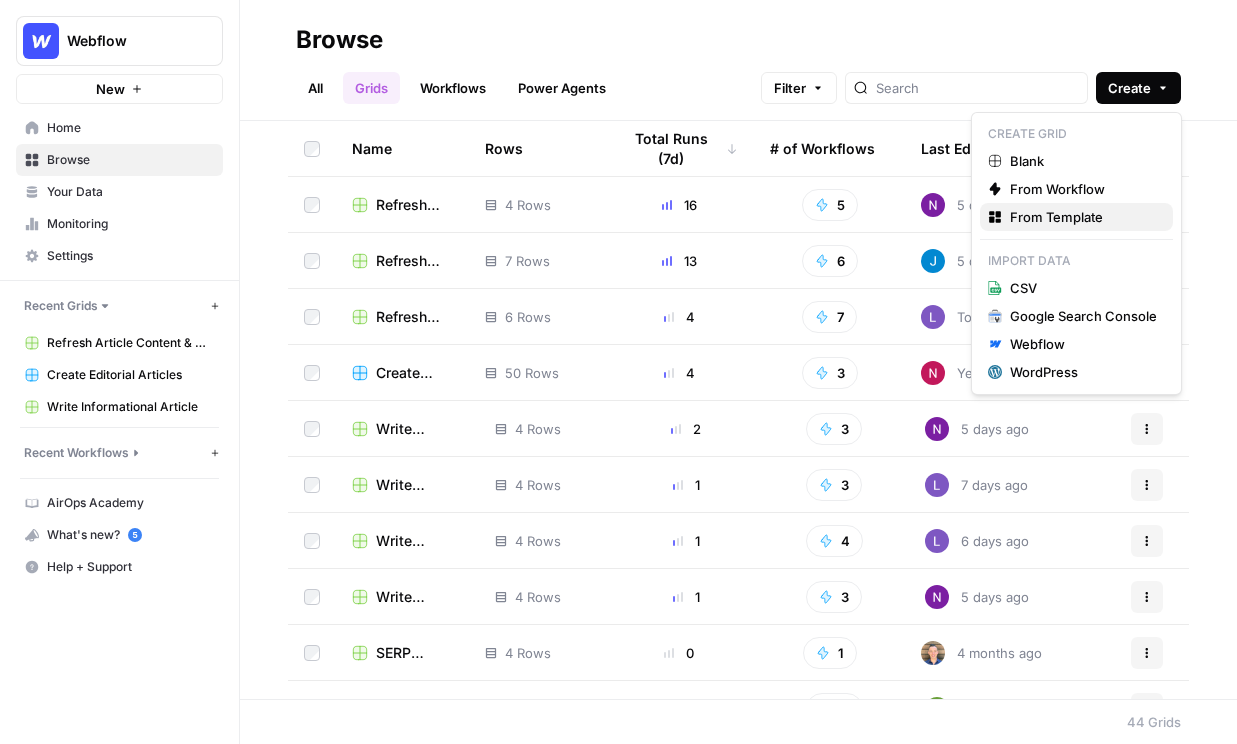 click on "From Template" at bounding box center [1083, 217] 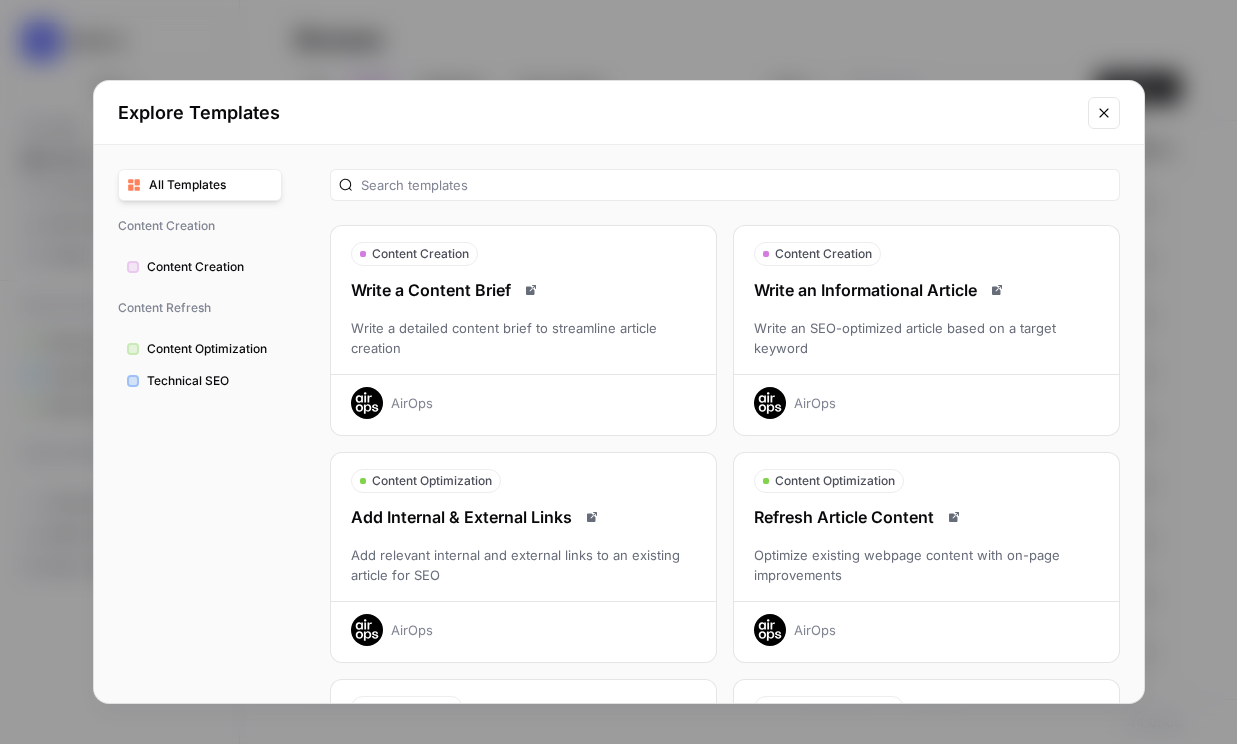 scroll, scrollTop: 68, scrollLeft: 0, axis: vertical 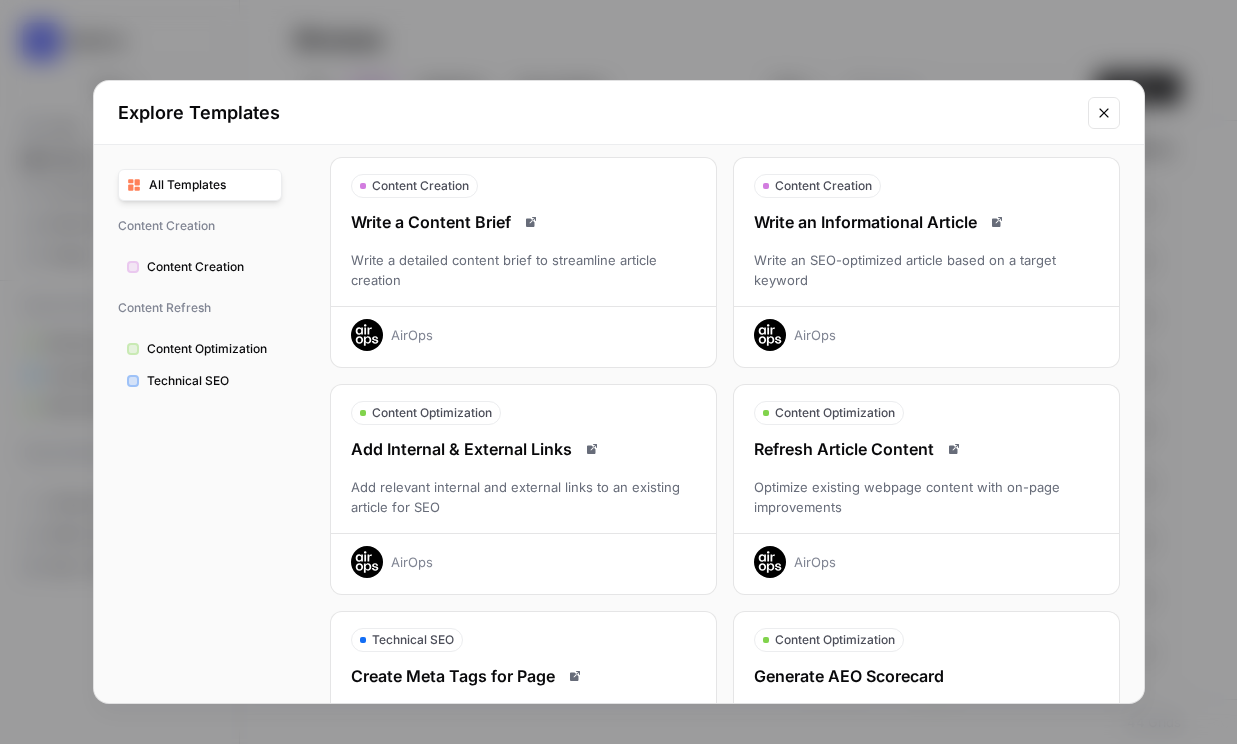 click on "Refresh Article Content" at bounding box center [926, 449] 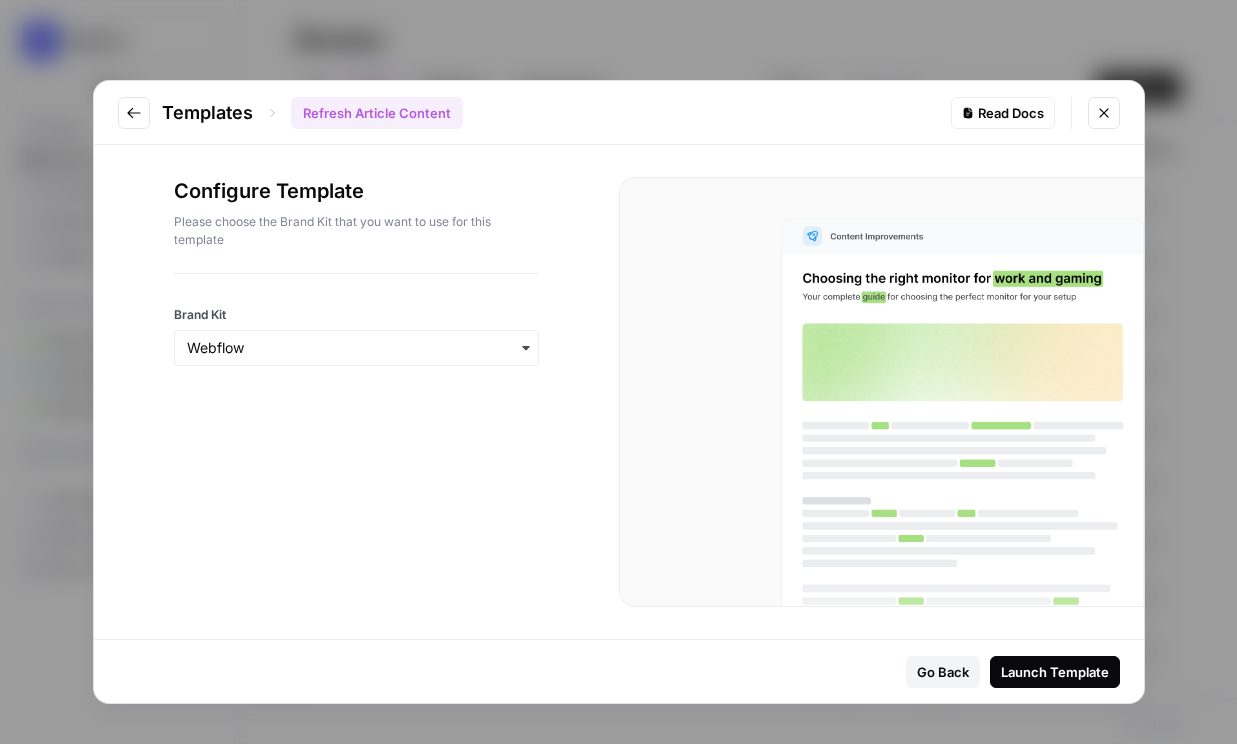 click 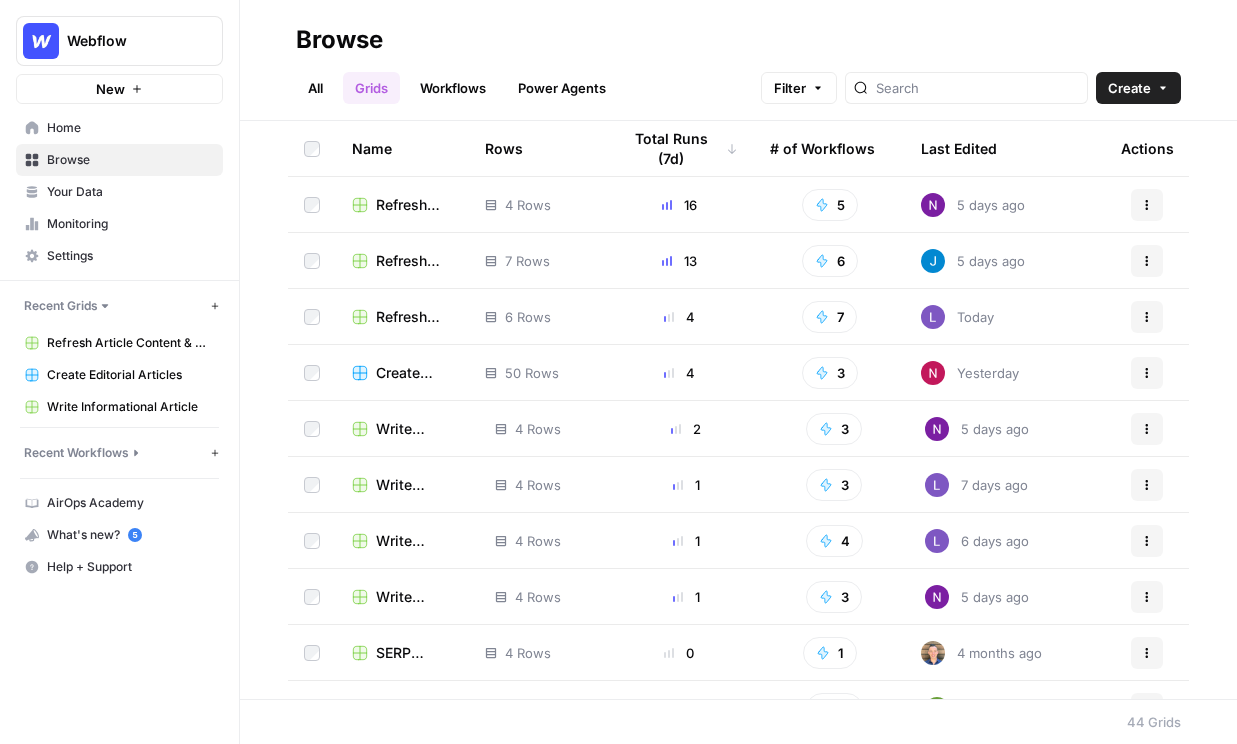 click on "Refresh Article Content" at bounding box center (414, 205) 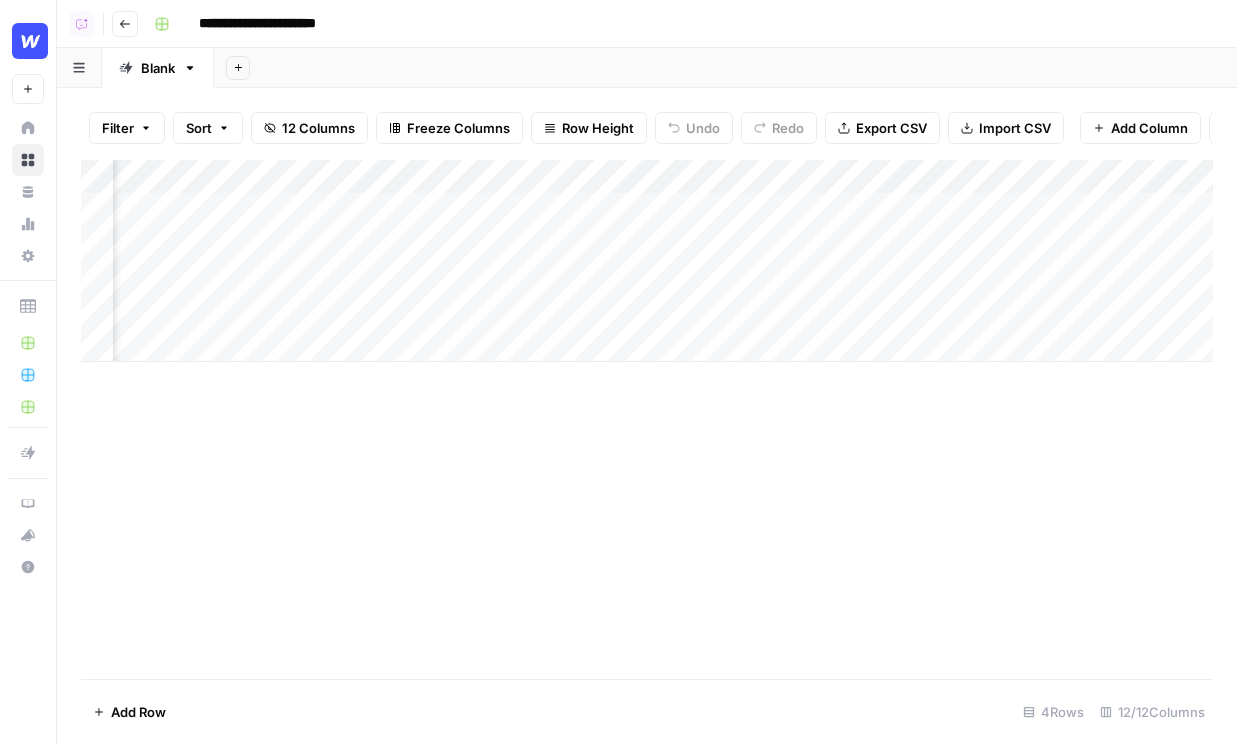 scroll, scrollTop: 0, scrollLeft: 1011, axis: horizontal 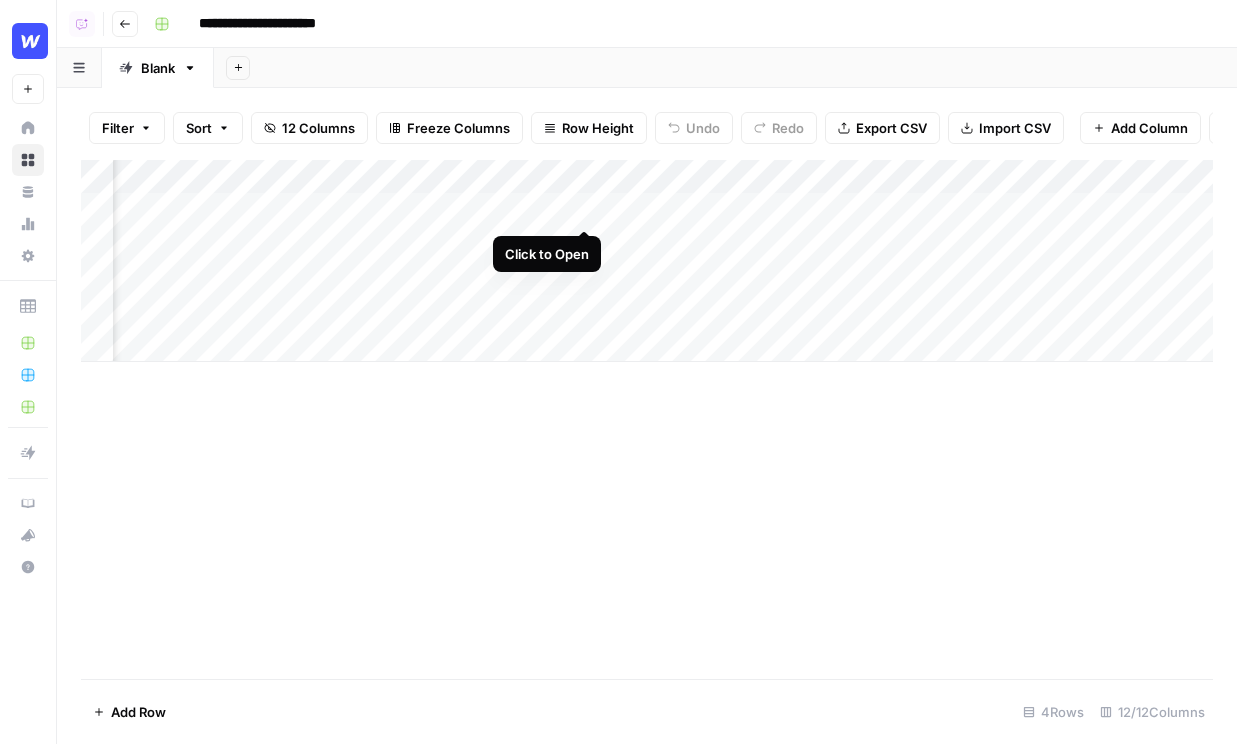 click on "Add Column" at bounding box center (647, 261) 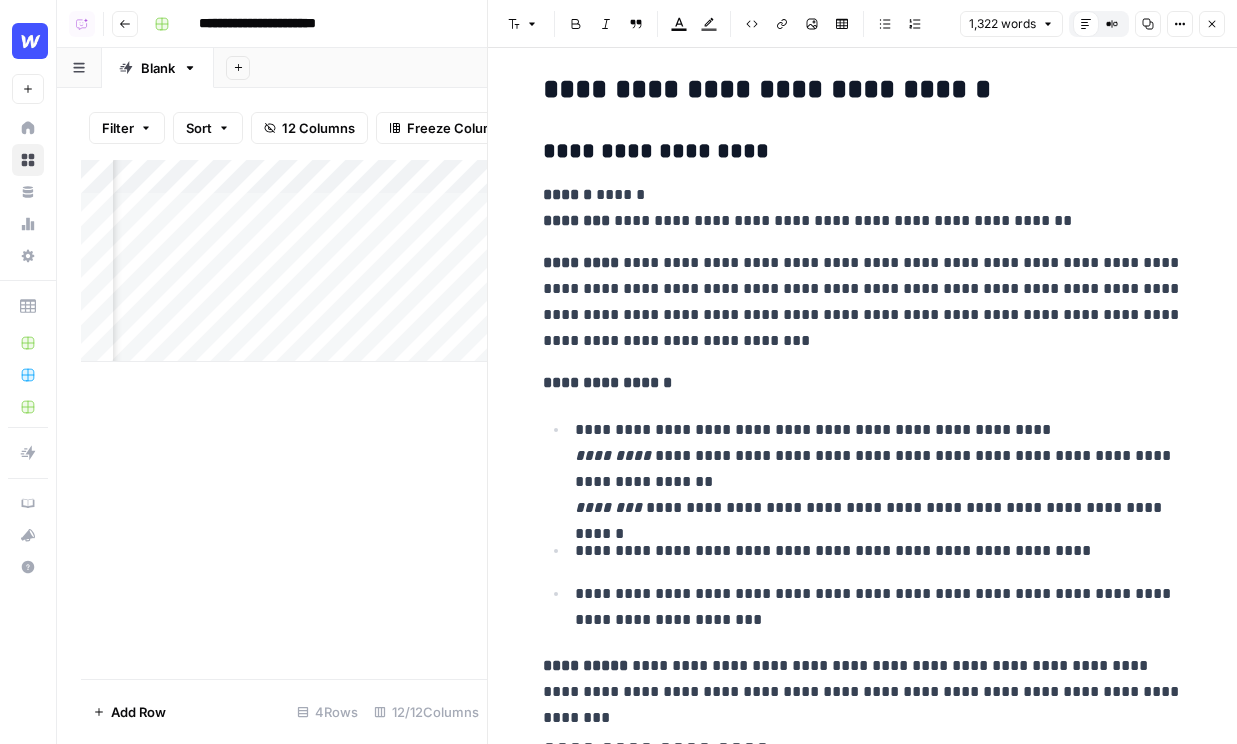scroll, scrollTop: 4569, scrollLeft: 0, axis: vertical 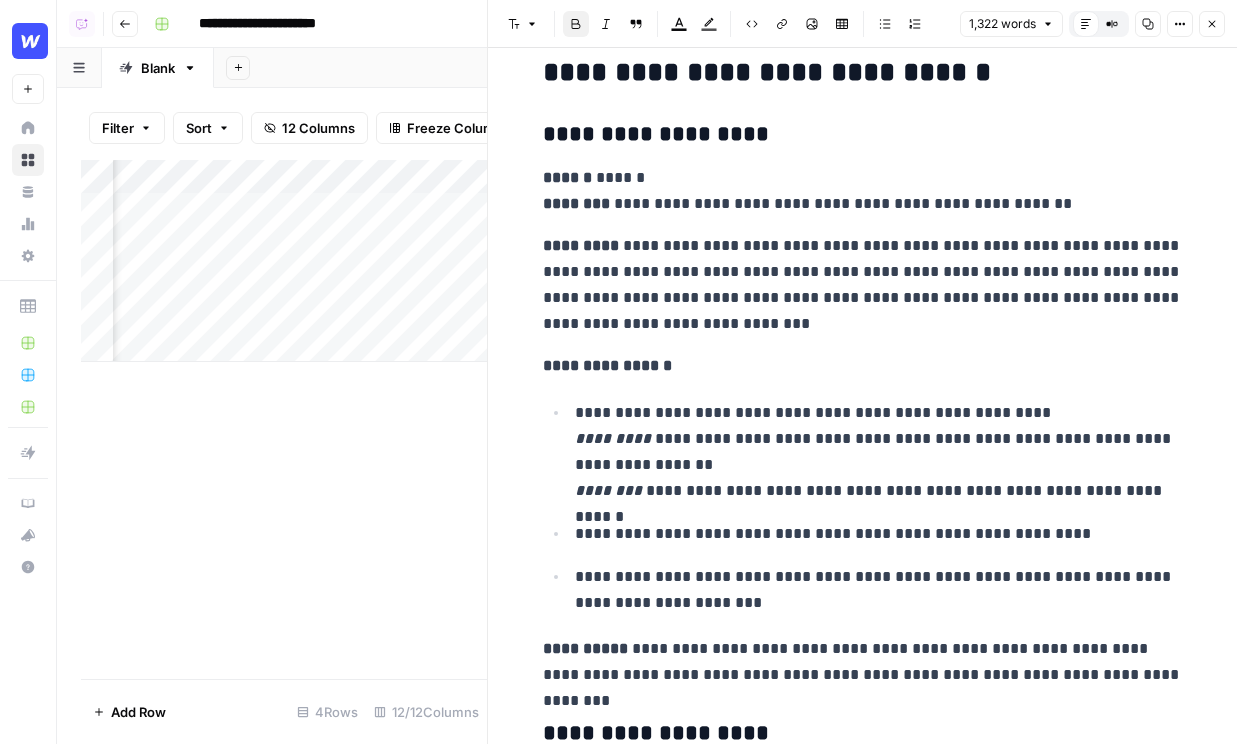 drag, startPoint x: 543, startPoint y: 181, endPoint x: 709, endPoint y: 182, distance: 166.003 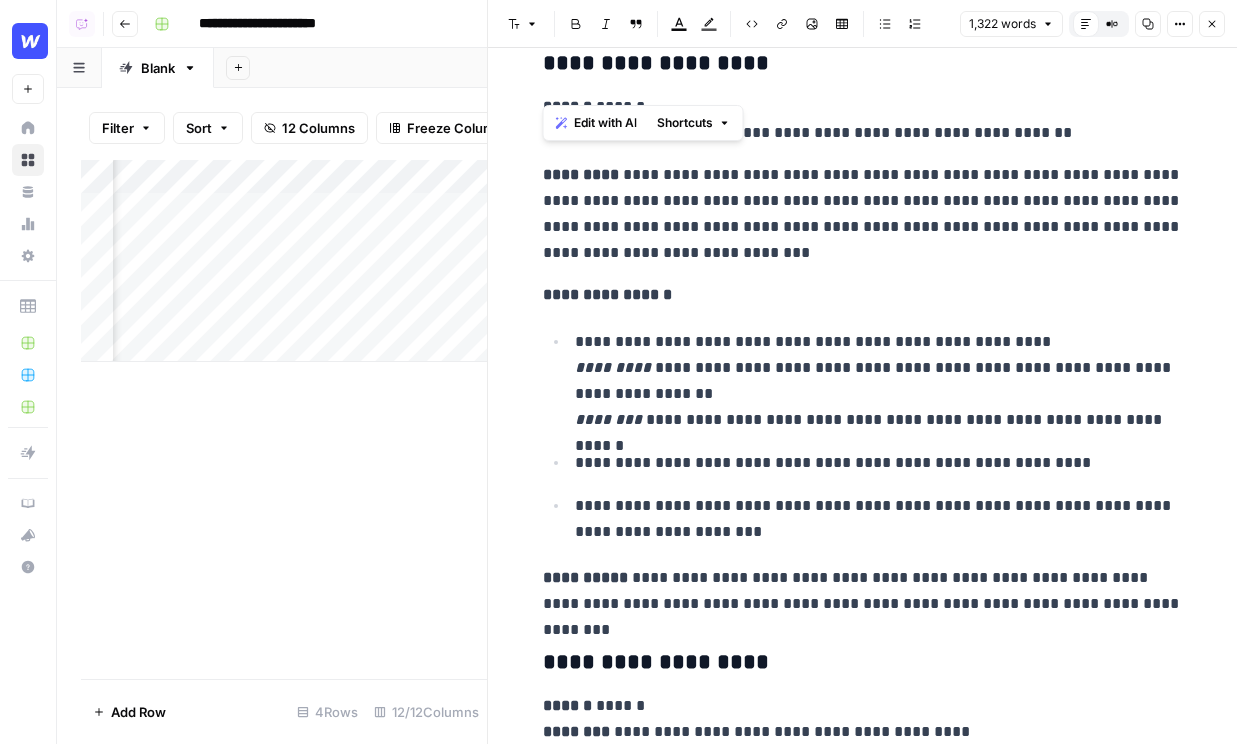 scroll, scrollTop: 4598, scrollLeft: 0, axis: vertical 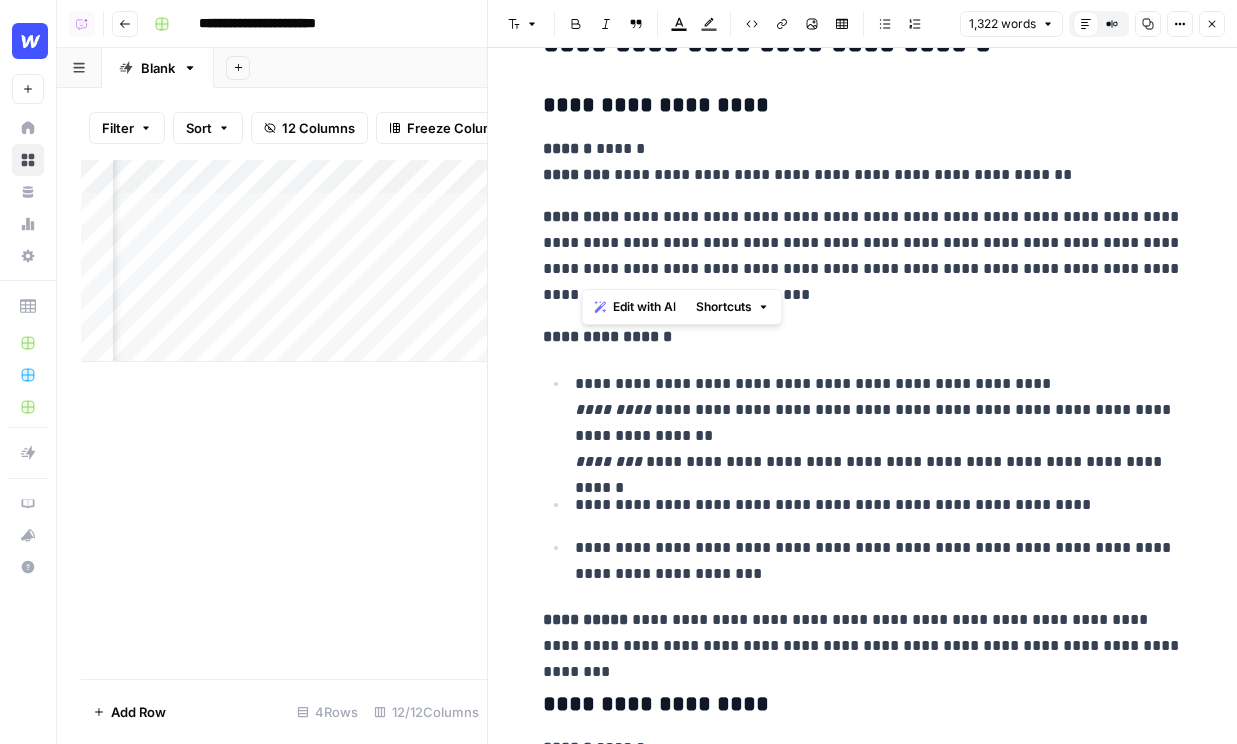 drag, startPoint x: 879, startPoint y: 276, endPoint x: 562, endPoint y: 143, distance: 343.77026 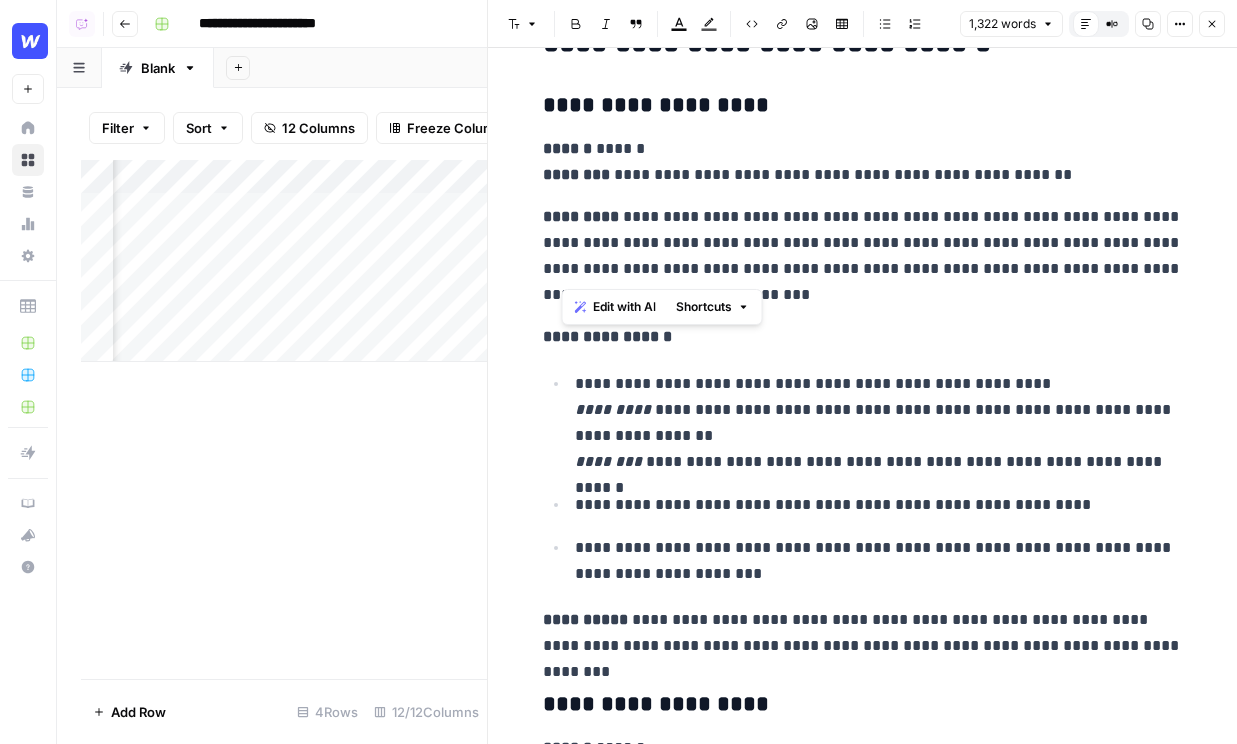 click on "**********" at bounding box center (863, -520) 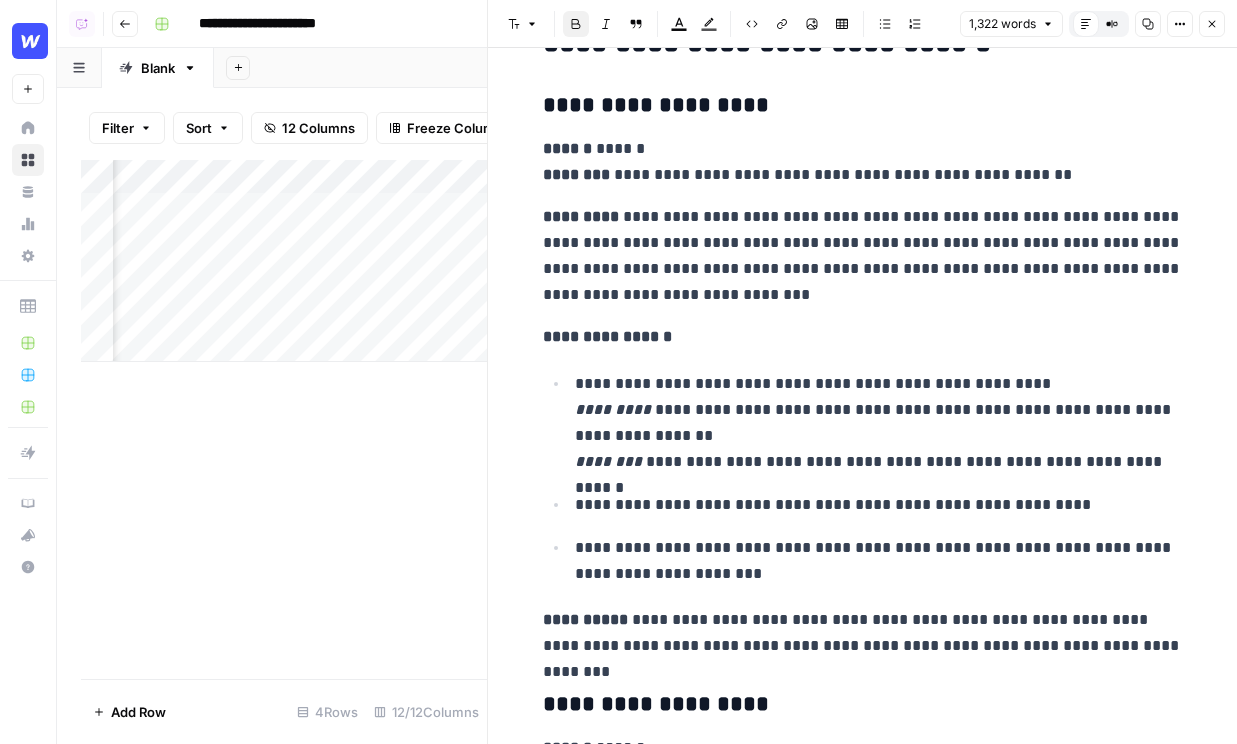 click on "**********" at bounding box center [863, 256] 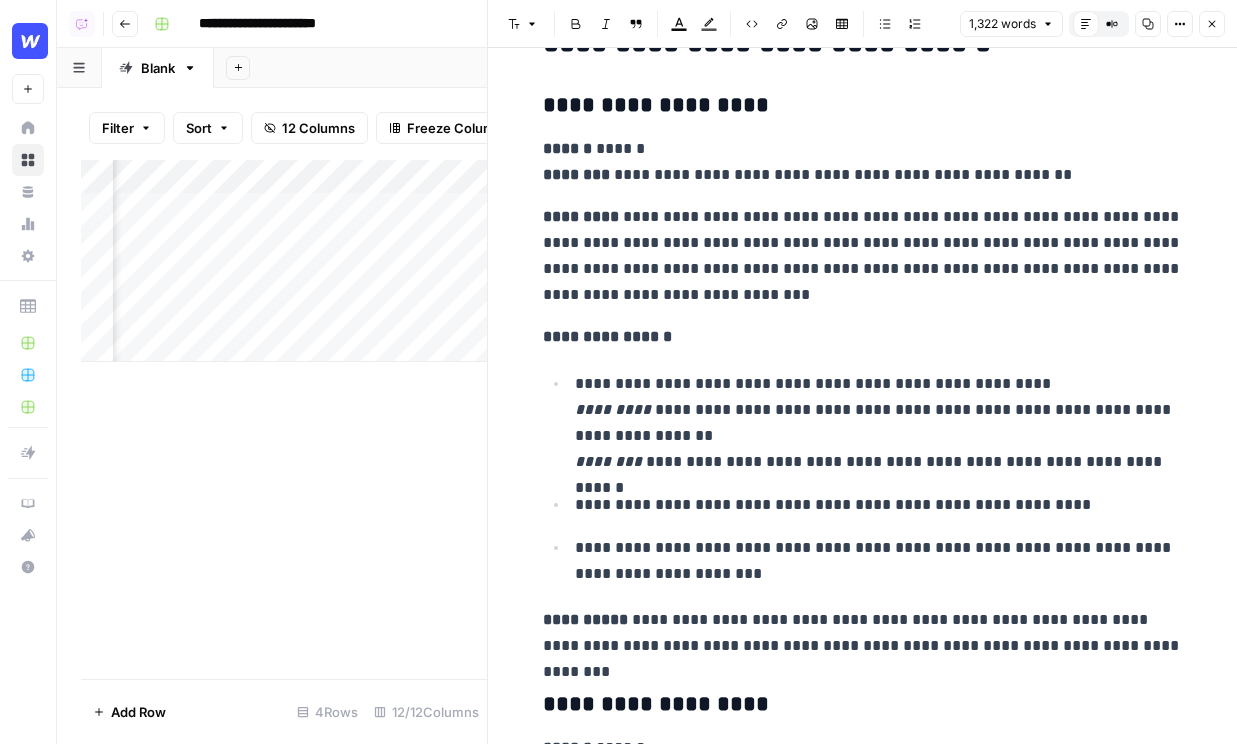 type 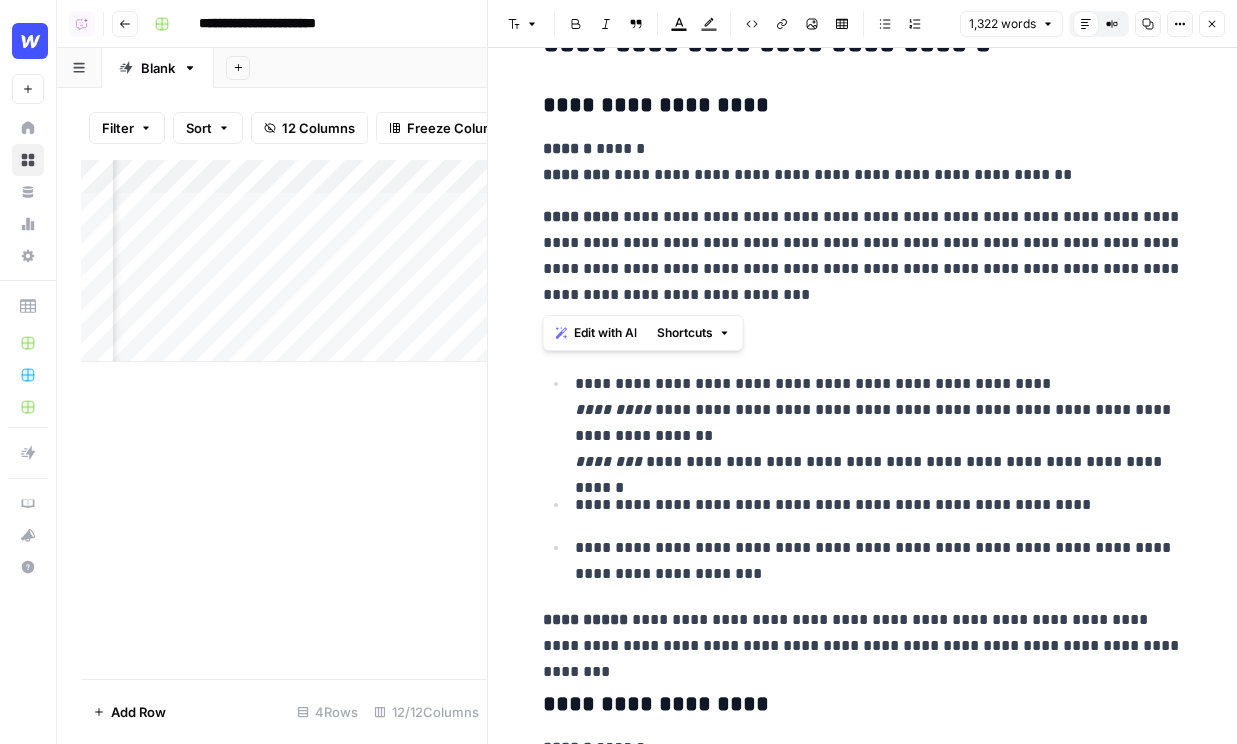 drag, startPoint x: 829, startPoint y: 298, endPoint x: 489, endPoint y: 225, distance: 347.74847 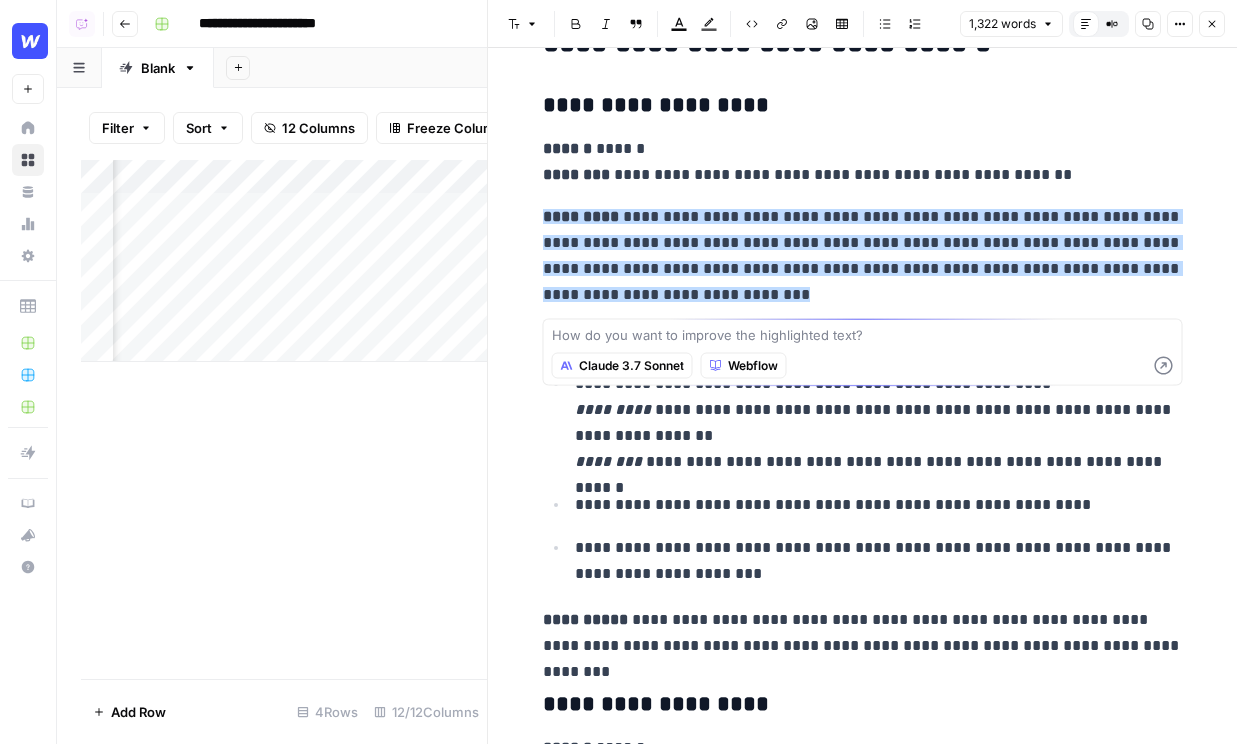 click on "Close" at bounding box center [1212, 24] 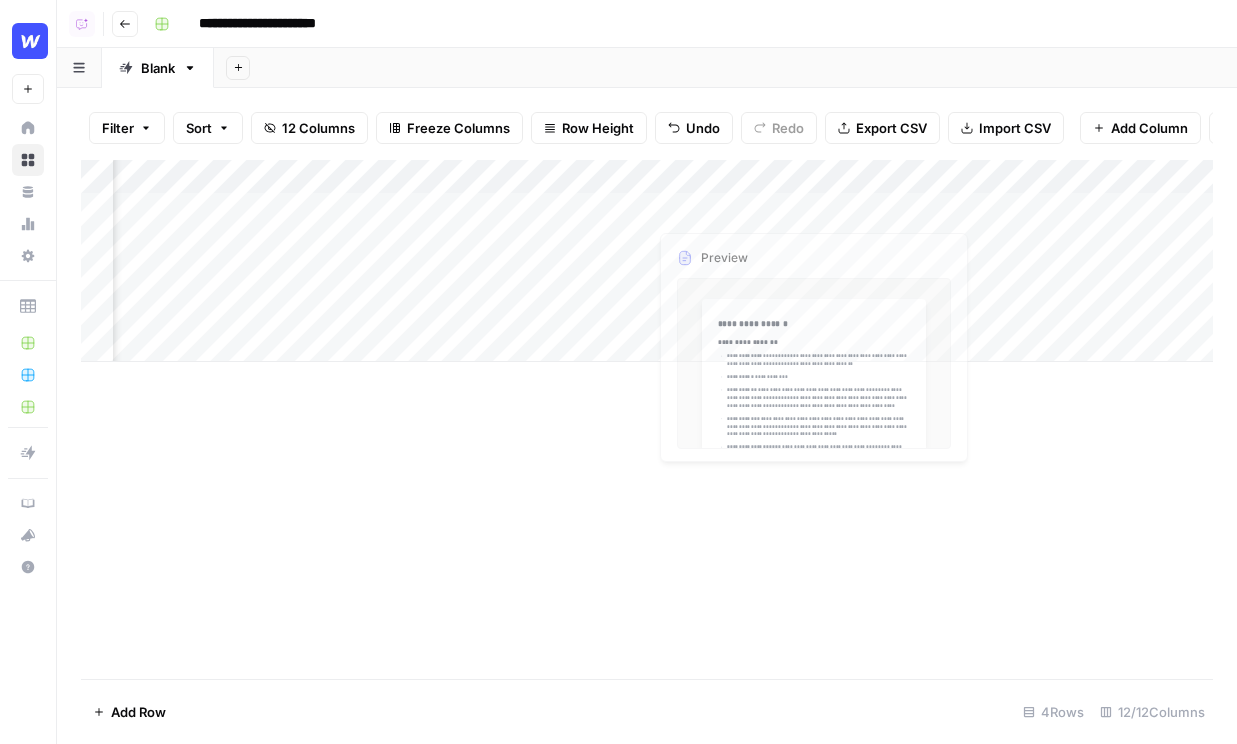 scroll, scrollTop: 0, scrollLeft: 1308, axis: horizontal 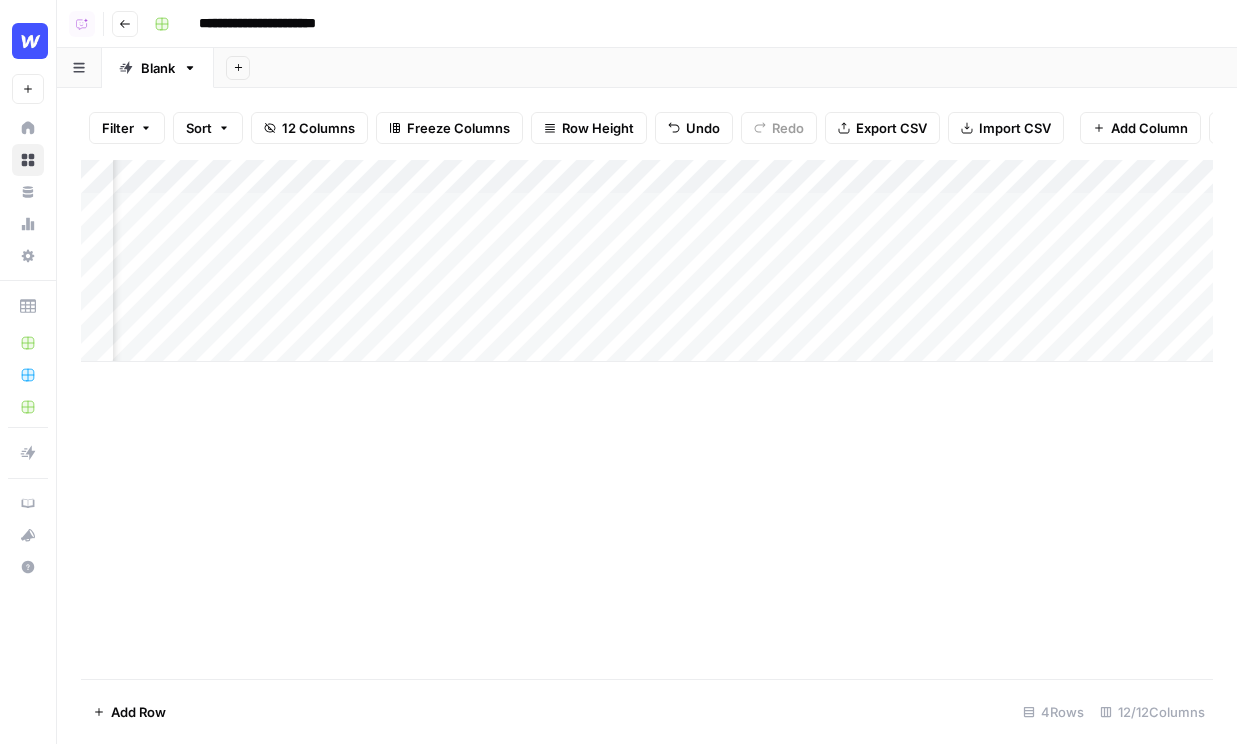 click on "Add Column" at bounding box center [647, 261] 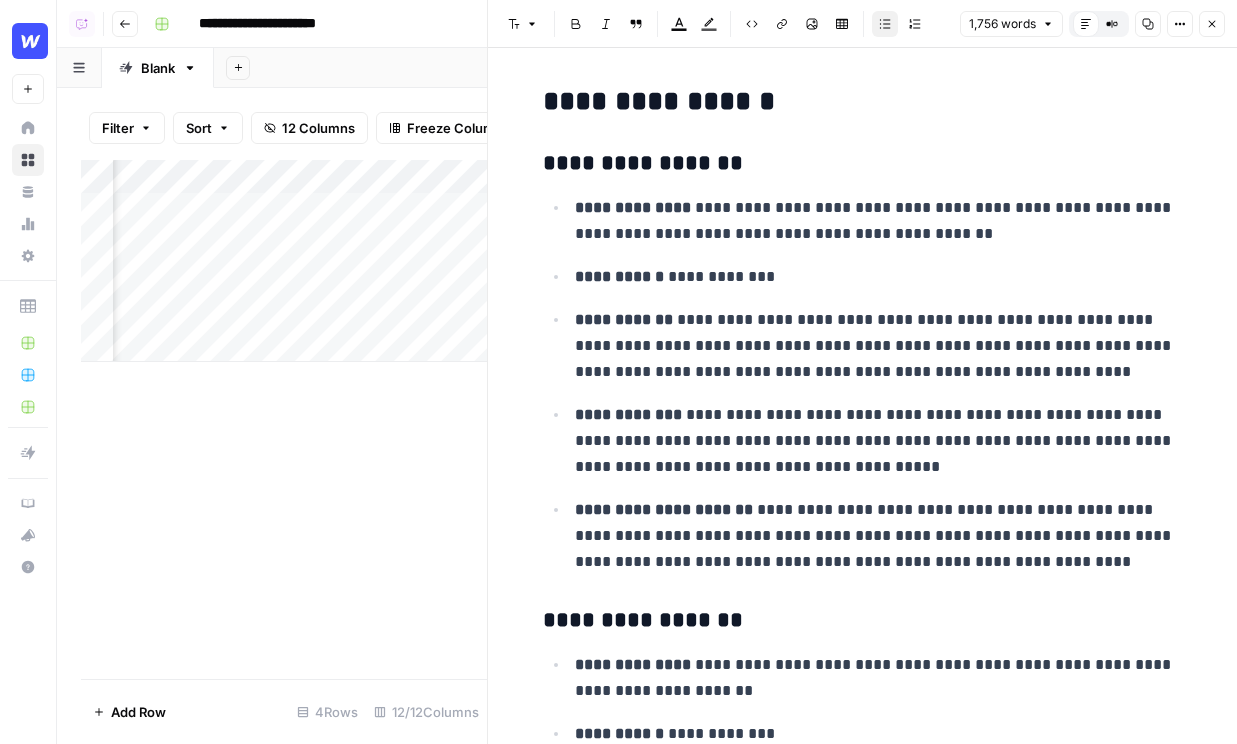 scroll, scrollTop: 17, scrollLeft: 0, axis: vertical 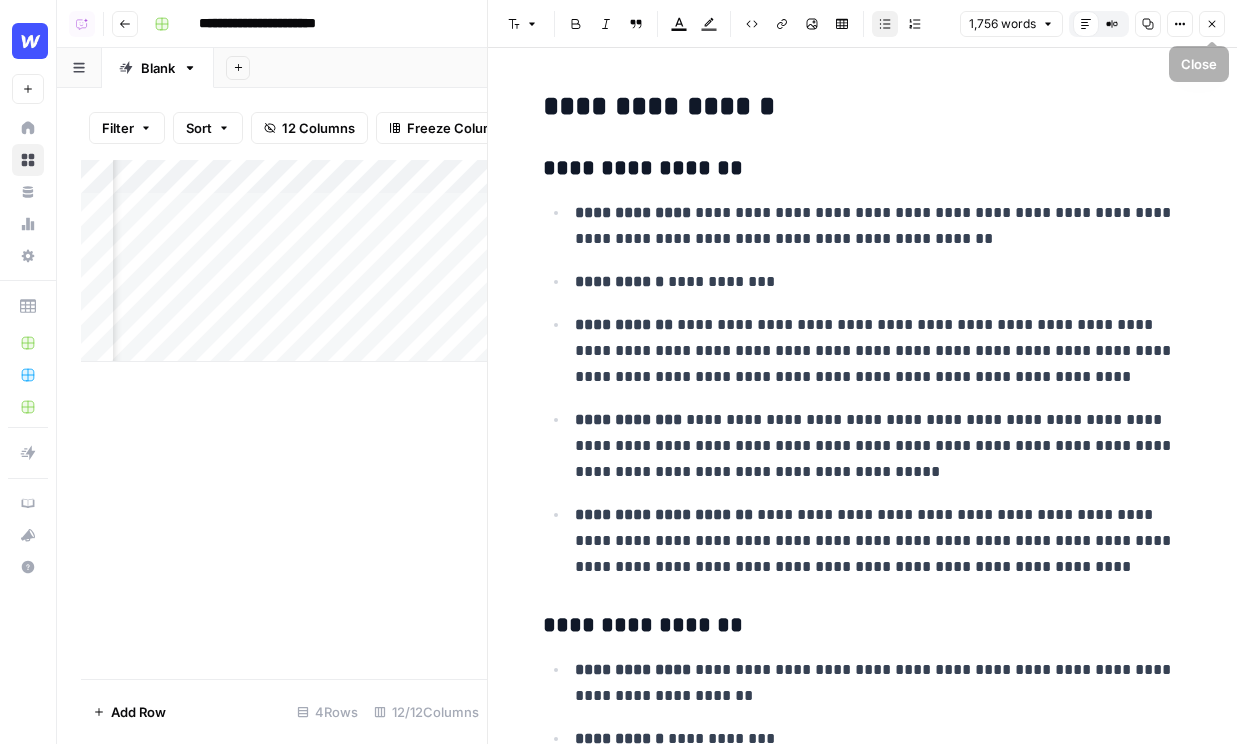 click 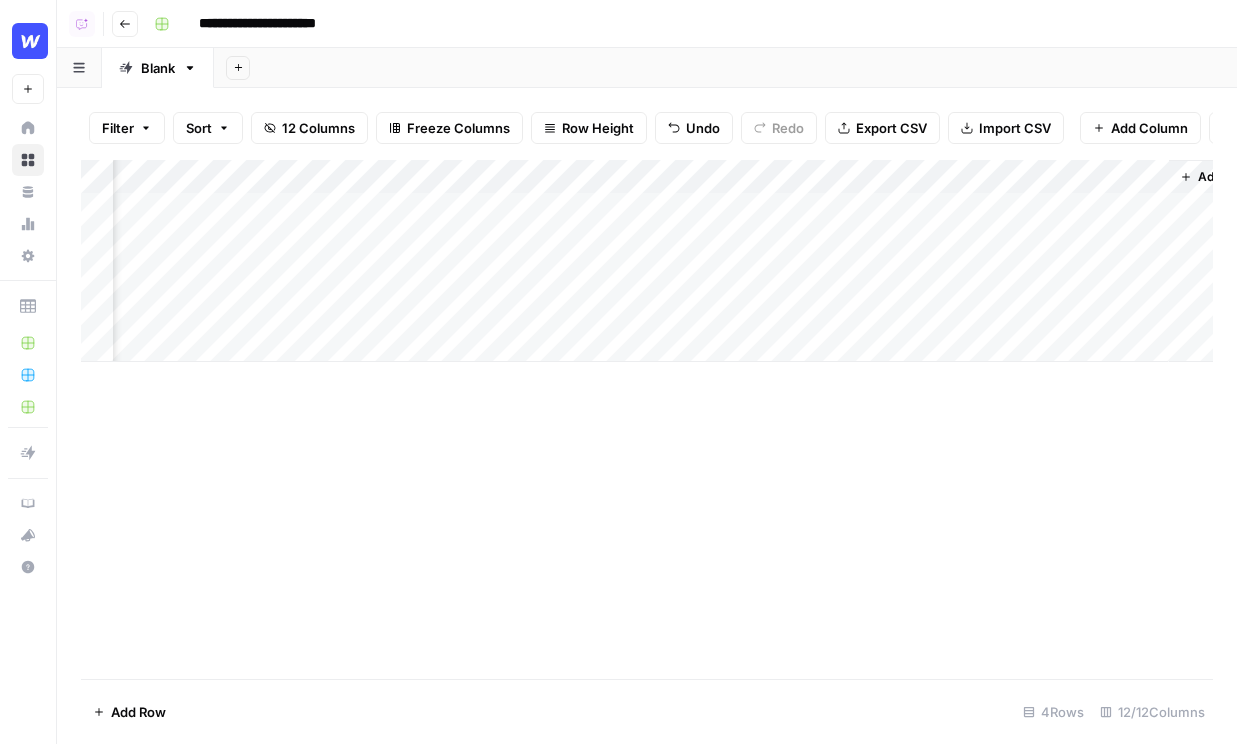 scroll, scrollTop: 0, scrollLeft: 1931, axis: horizontal 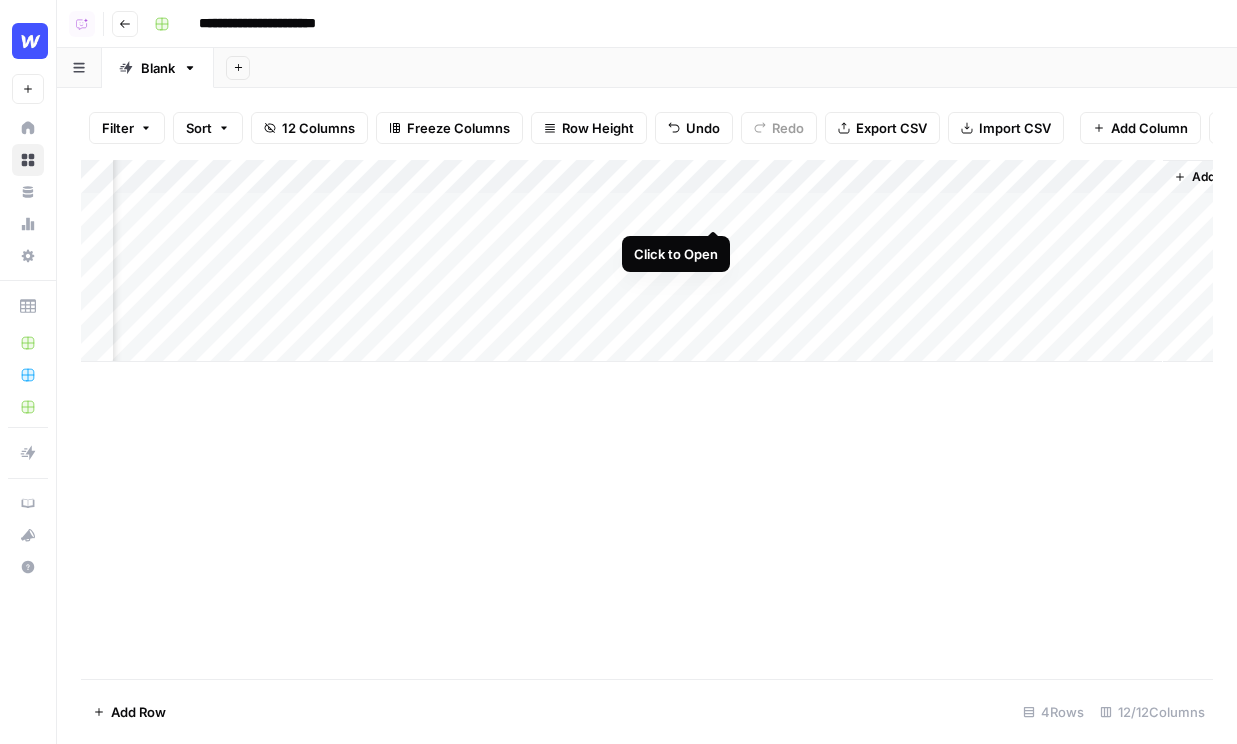 click on "Add Column" at bounding box center [647, 261] 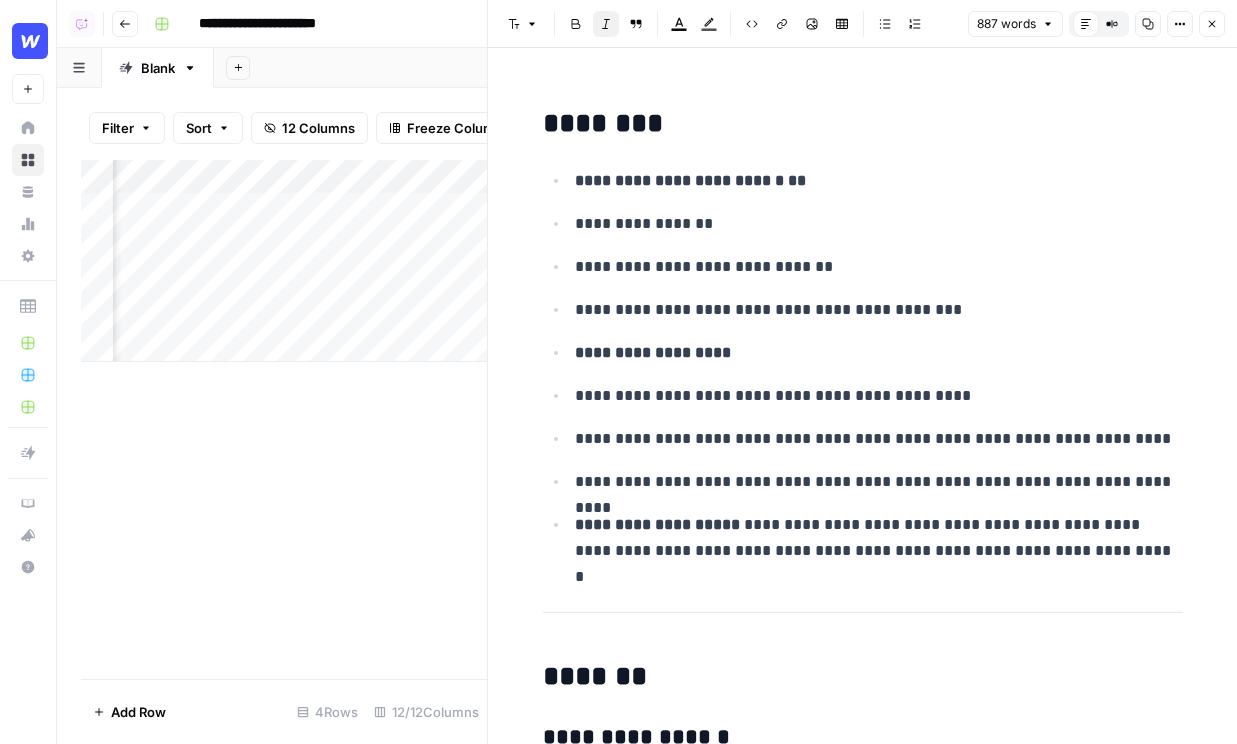click on "Close" at bounding box center (1212, 24) 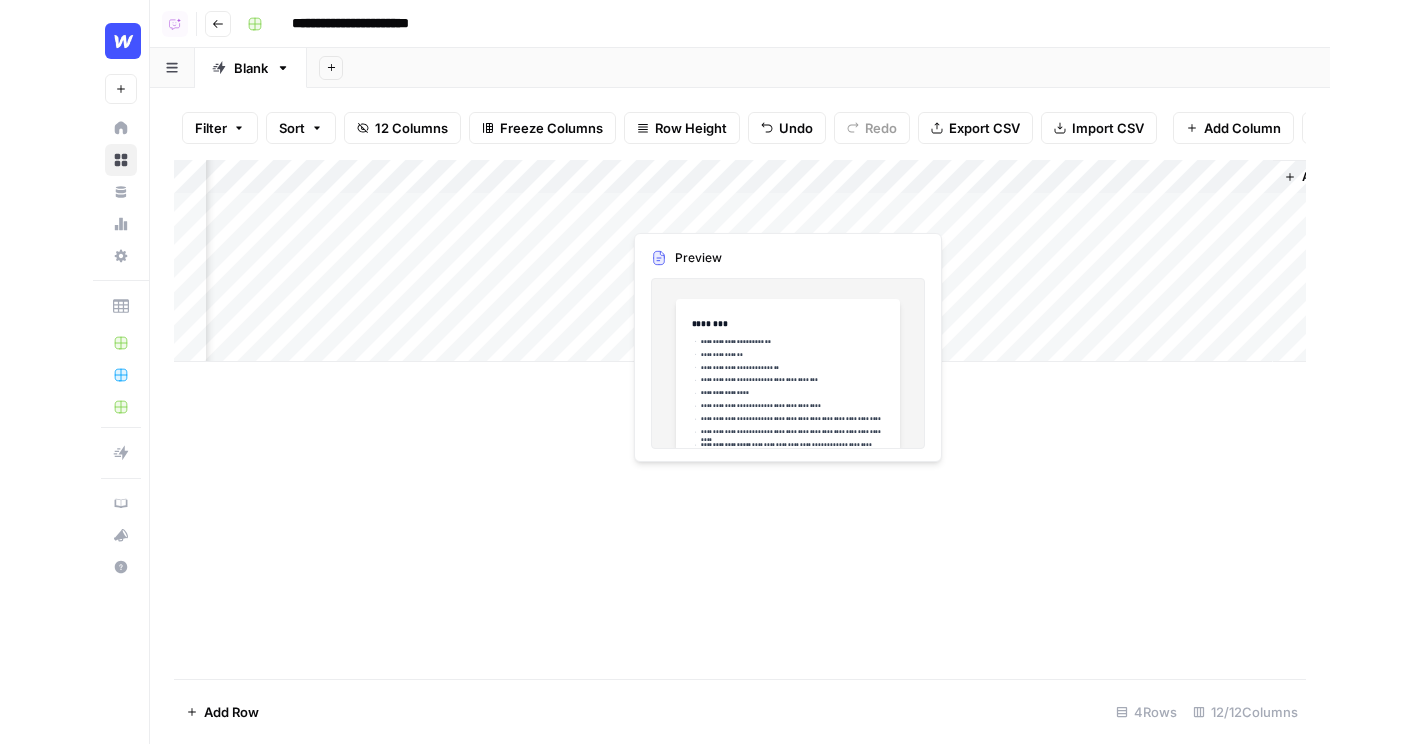 scroll, scrollTop: 0, scrollLeft: 1958, axis: horizontal 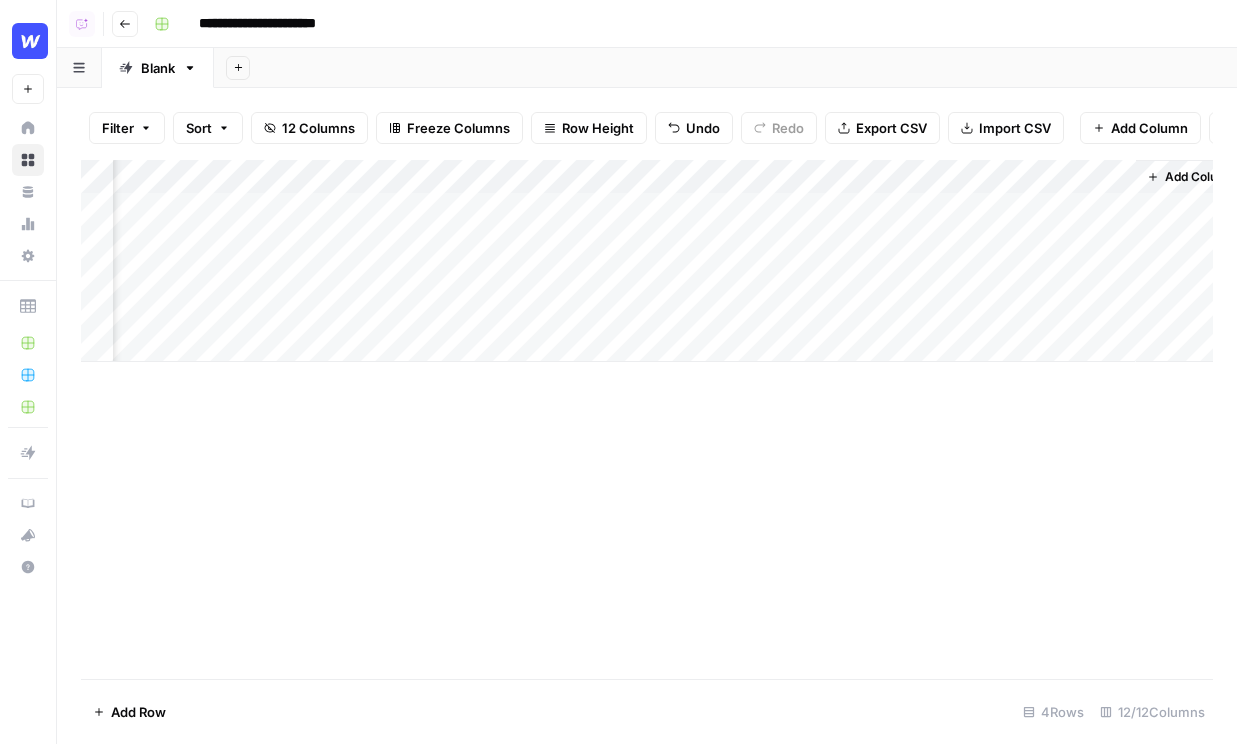 click on "Add Column" at bounding box center [647, 261] 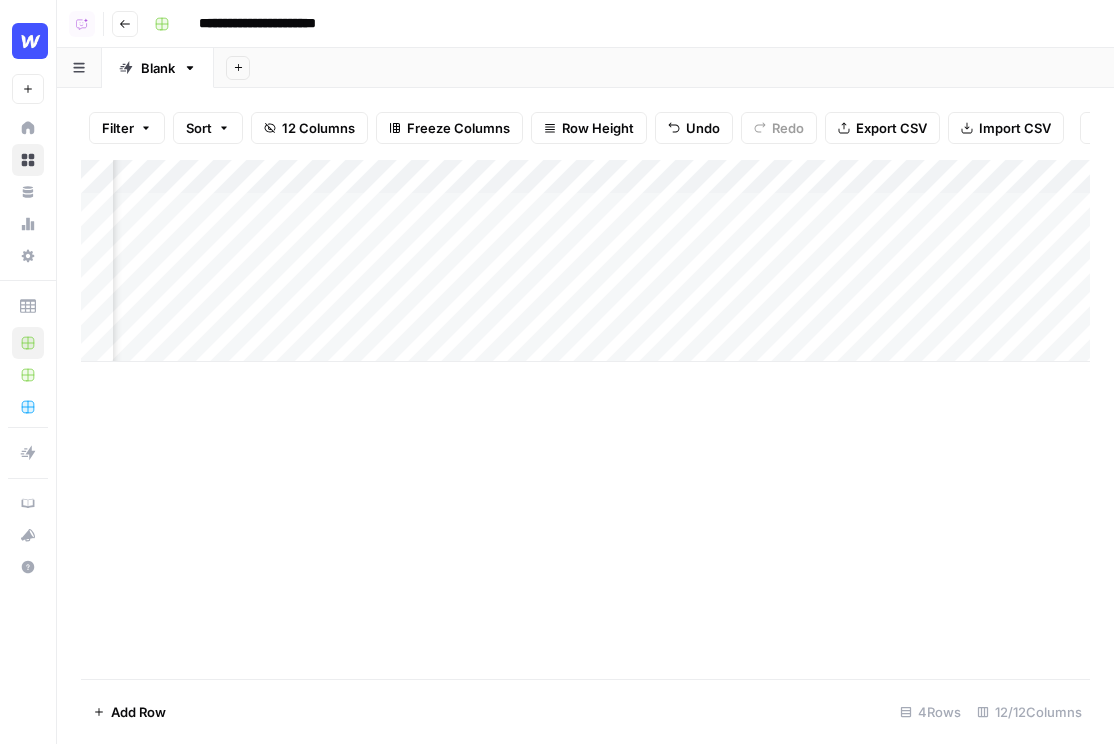 click on "Go back" at bounding box center [125, 24] 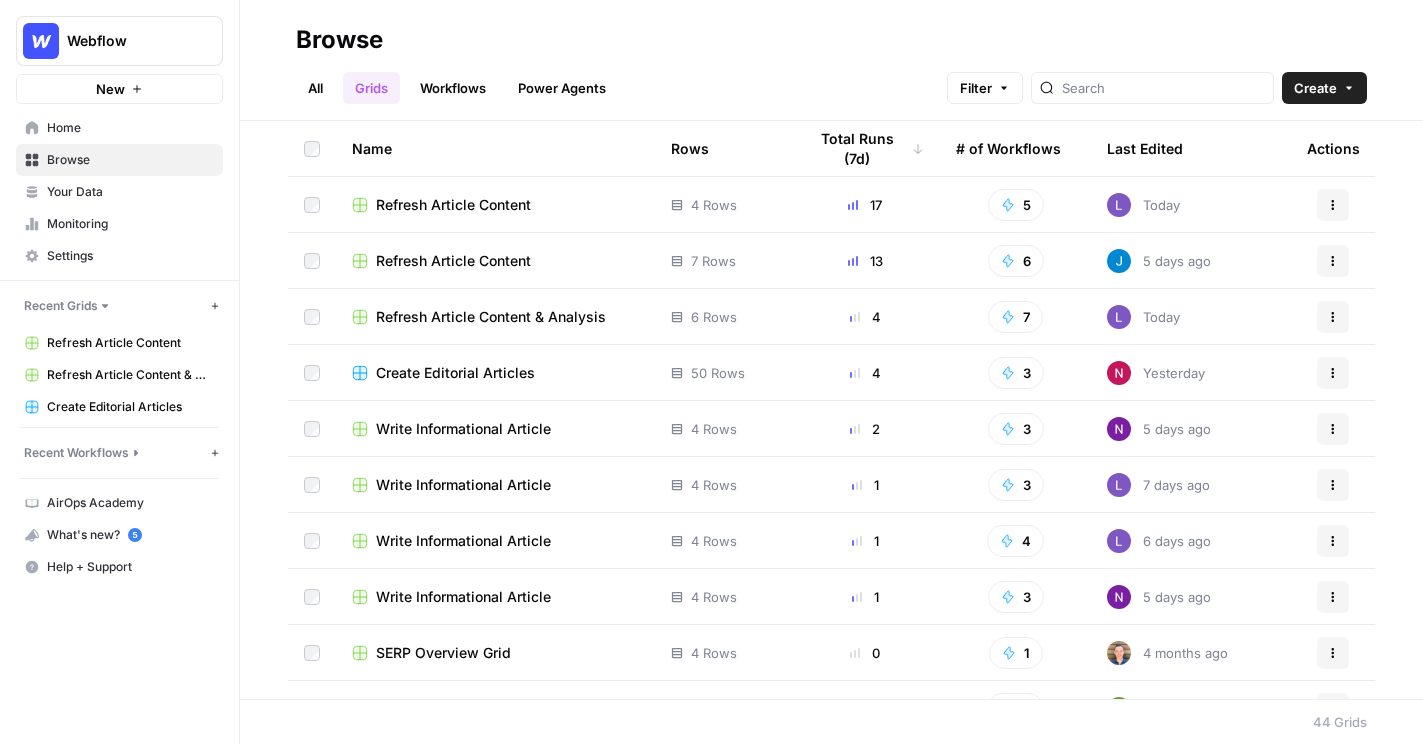 click on "Your Data" at bounding box center [130, 192] 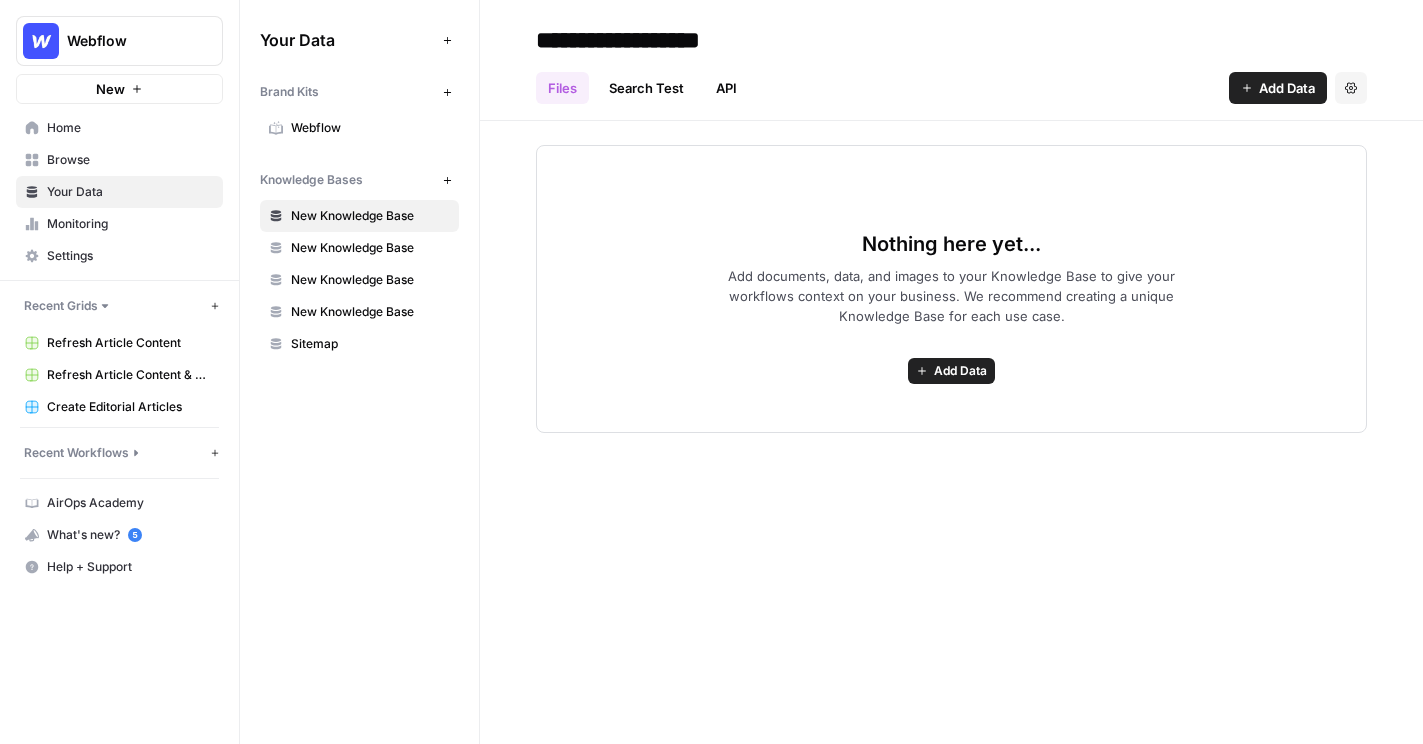 click on "Webflow" at bounding box center [370, 128] 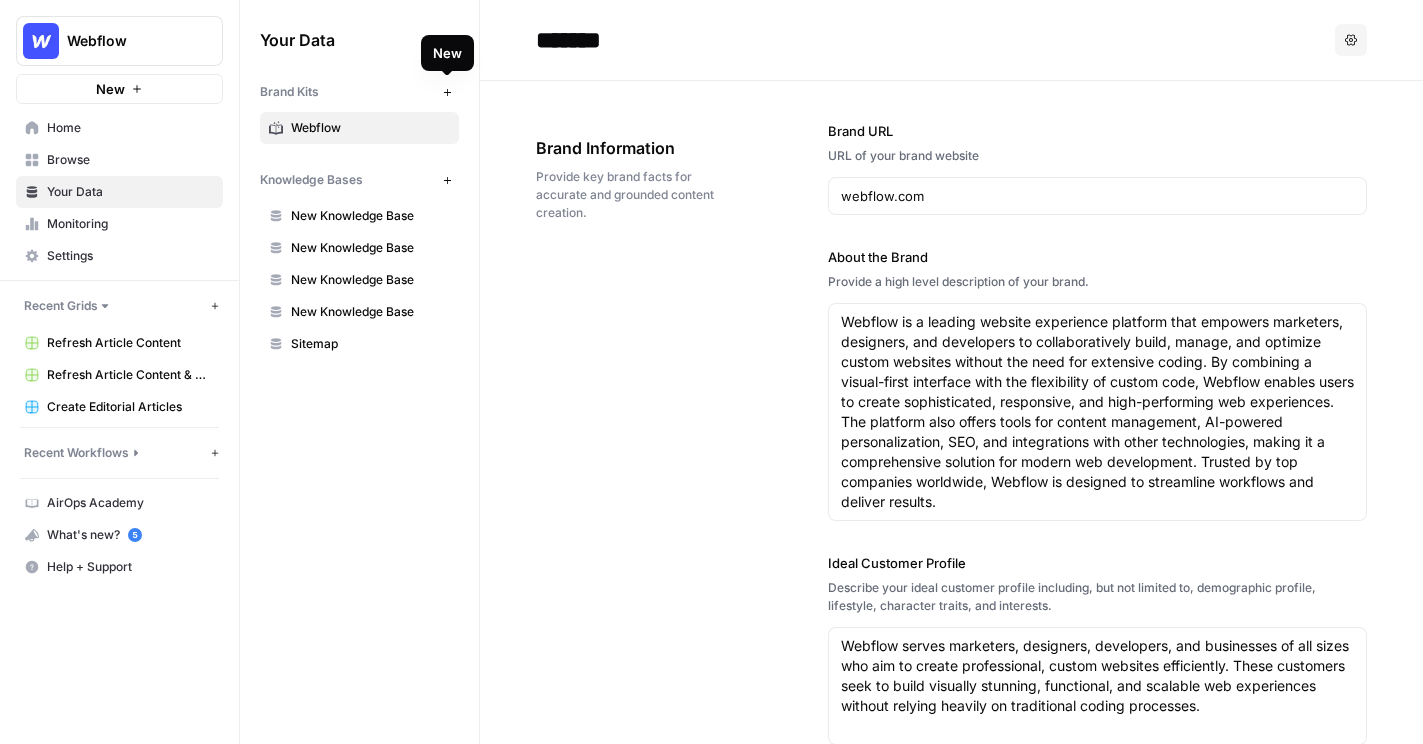 click 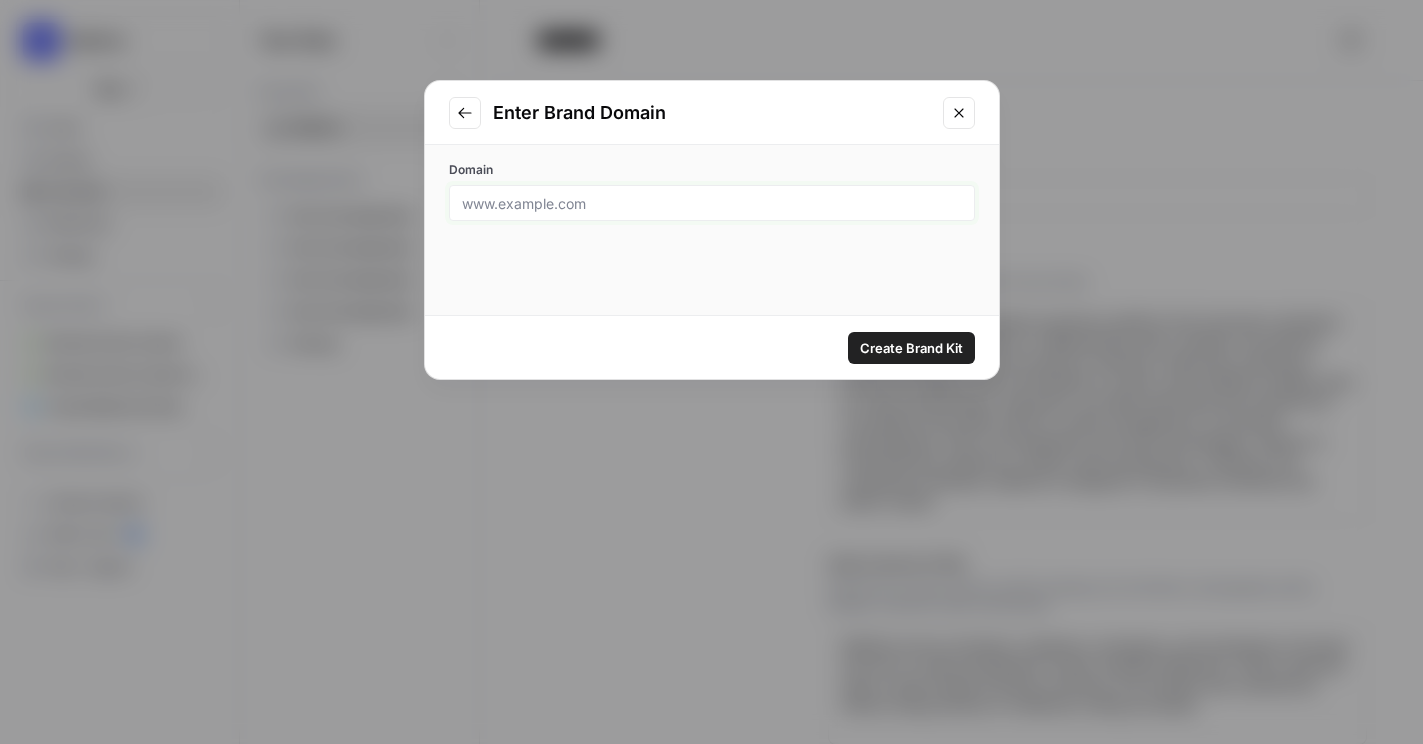 click on "Domain" at bounding box center [712, 203] 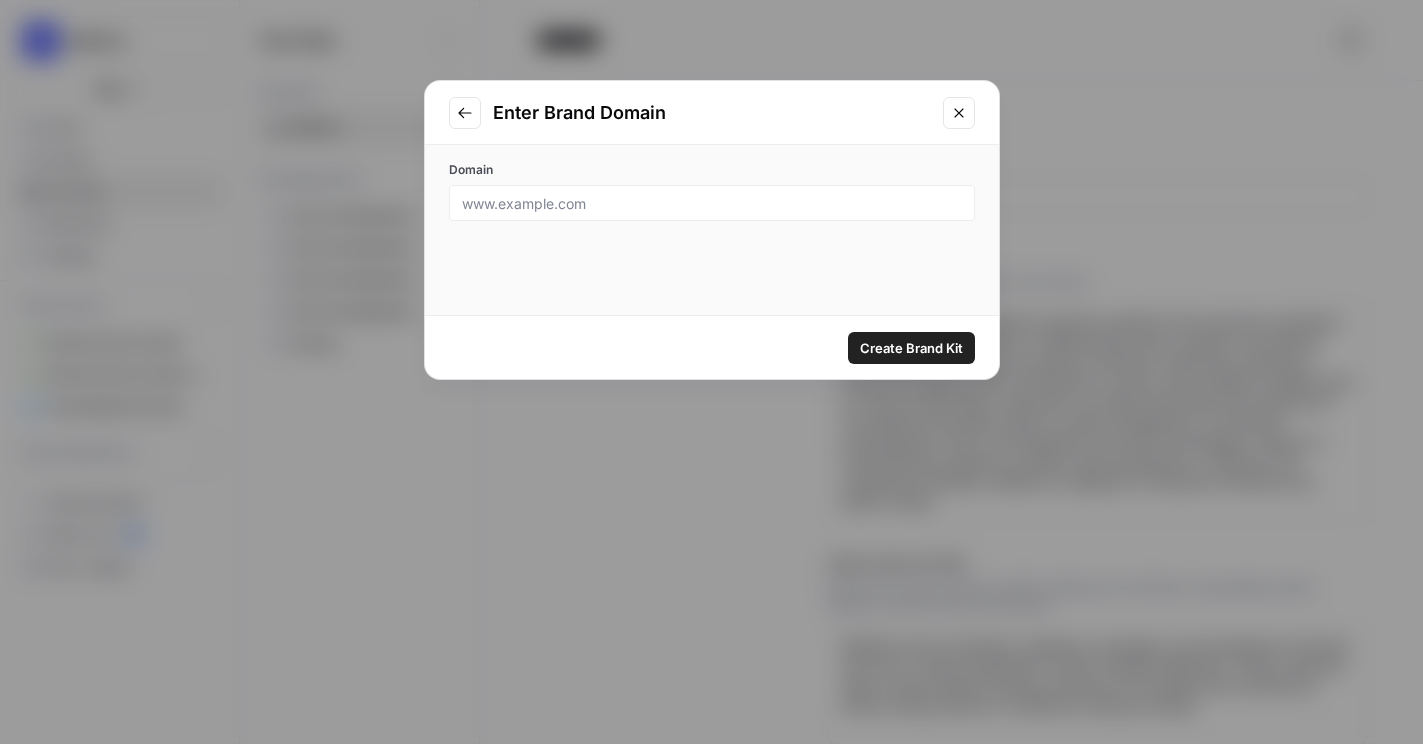 click 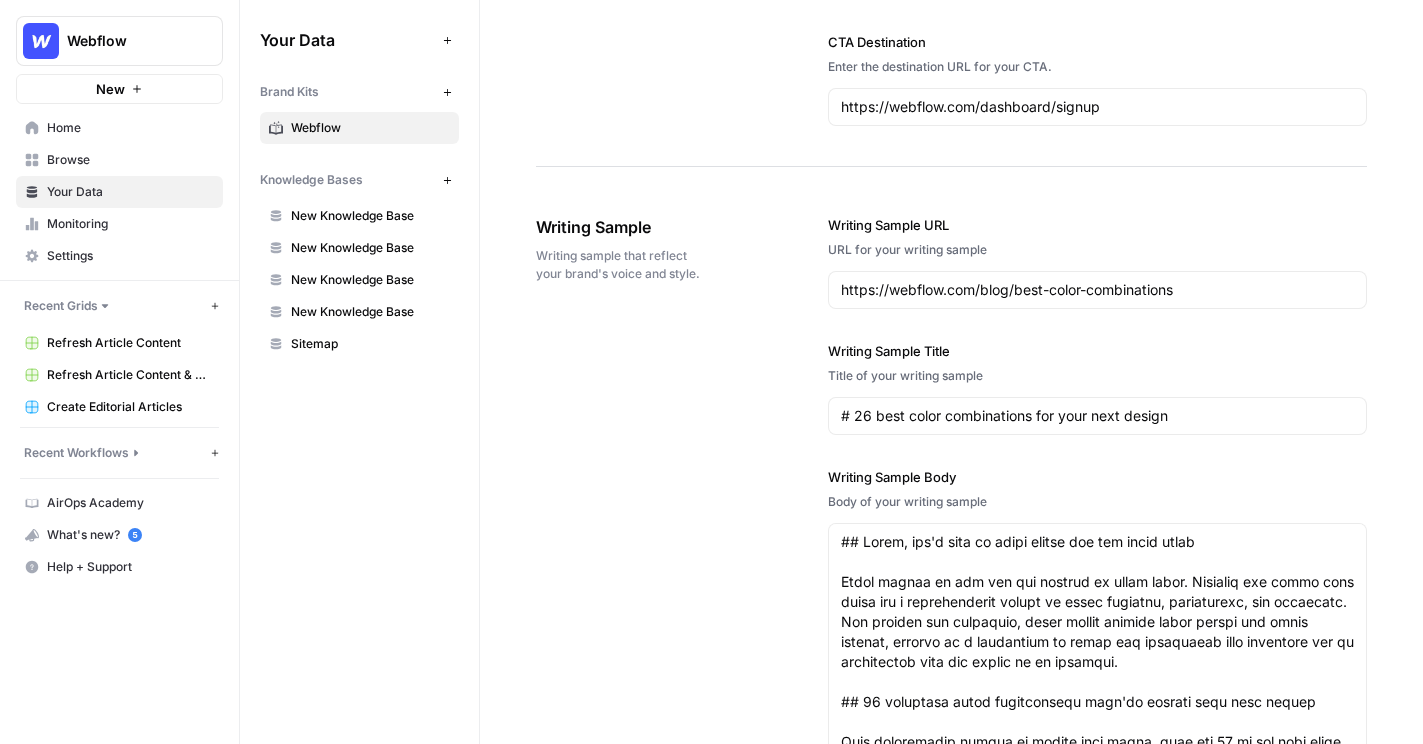 scroll, scrollTop: 2121, scrollLeft: 0, axis: vertical 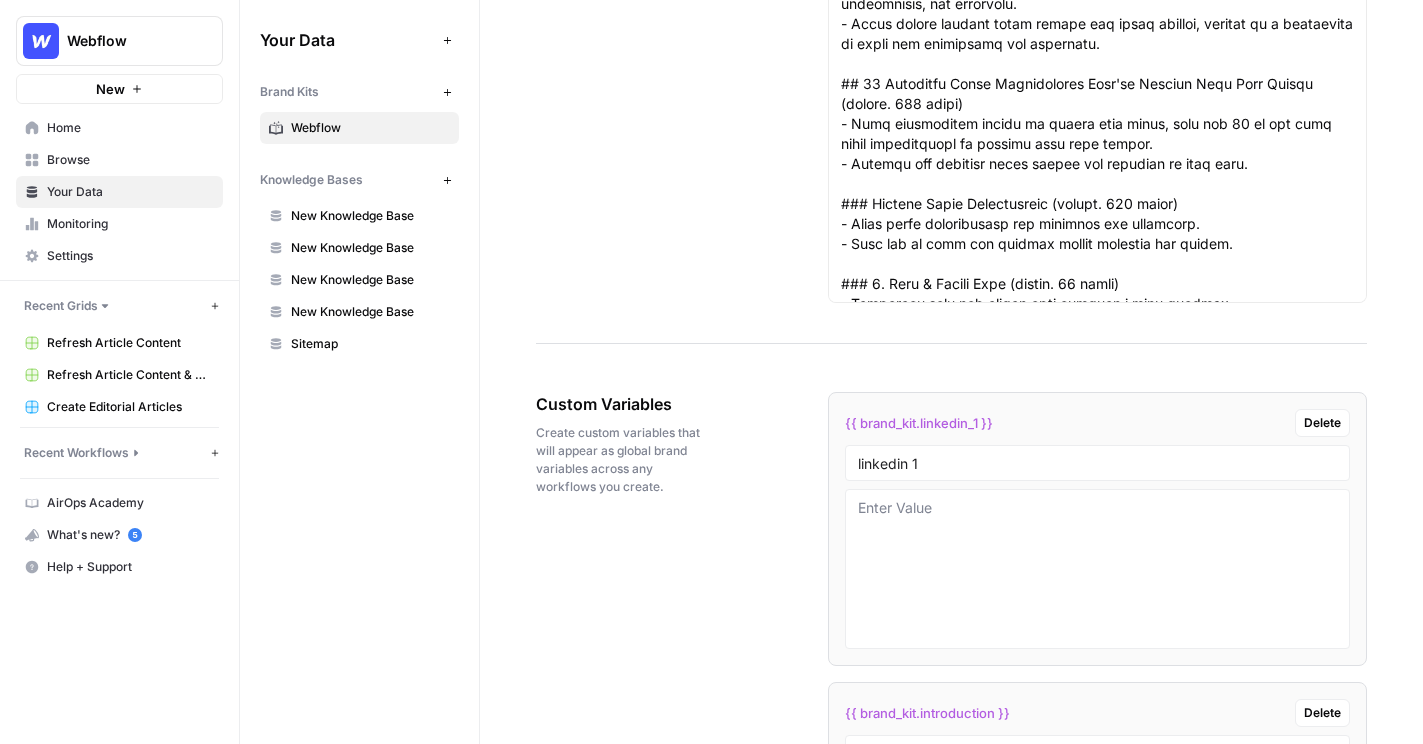 drag, startPoint x: 537, startPoint y: 404, endPoint x: 702, endPoint y: 403, distance: 165.00304 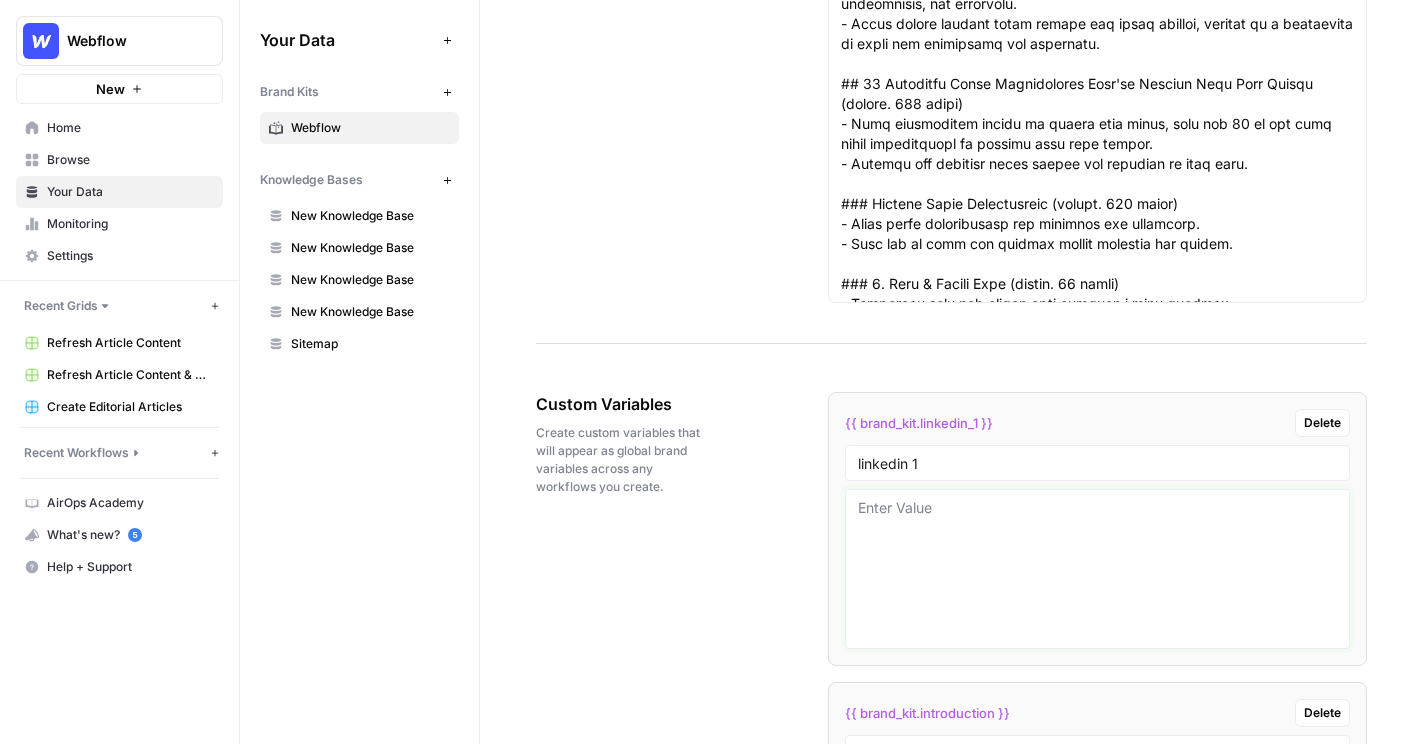 click at bounding box center [1097, 569] 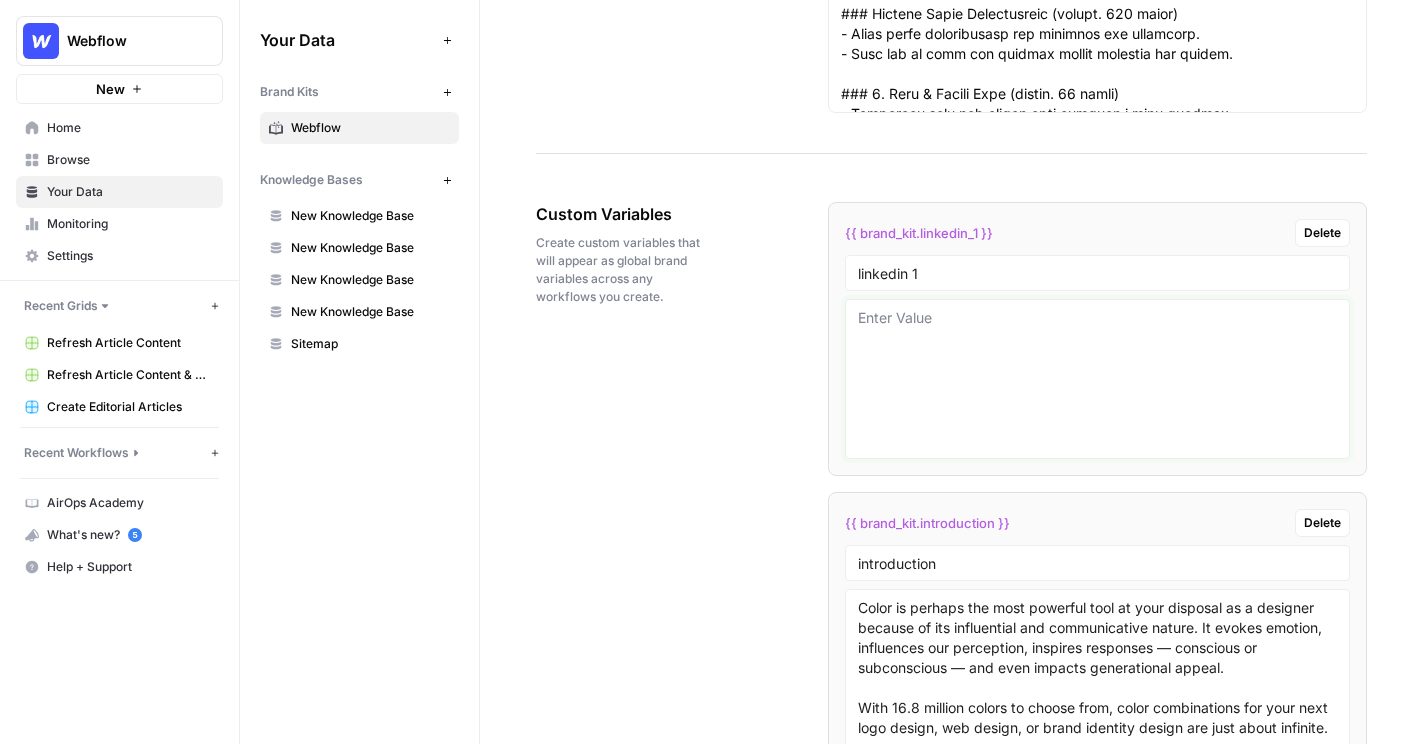 drag, startPoint x: 1003, startPoint y: 408, endPoint x: 931, endPoint y: 332, distance: 104.69002 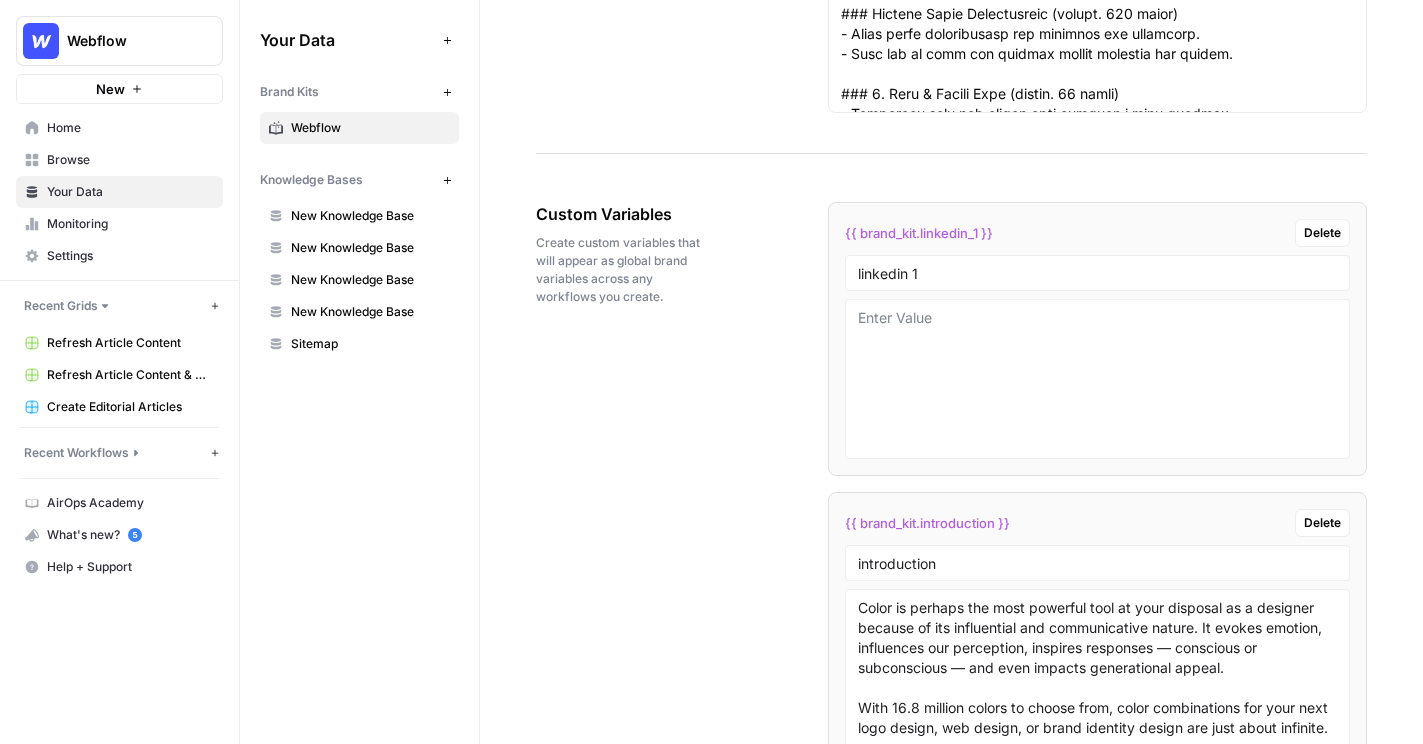 click on "New Knowledge Base" at bounding box center [370, 216] 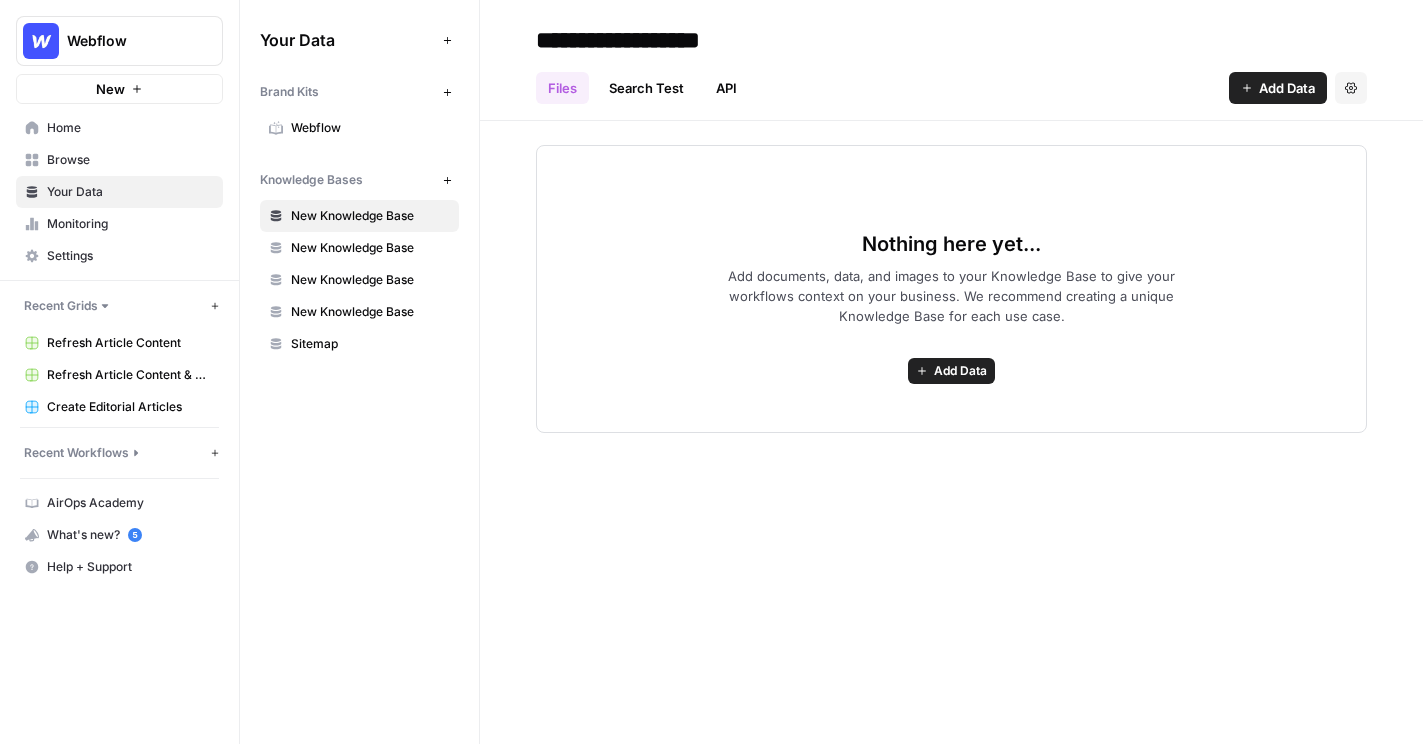 click on "API" at bounding box center [726, 88] 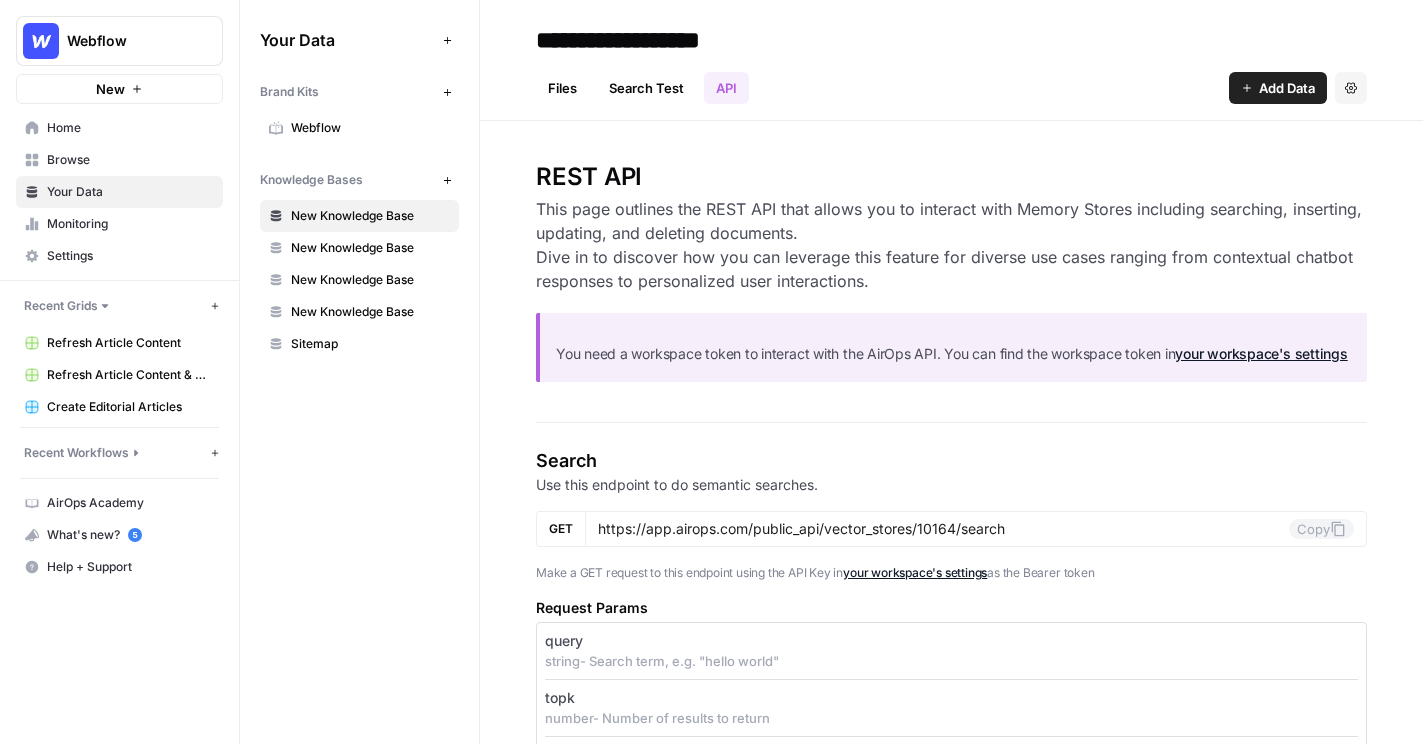 click on "Files" at bounding box center [562, 88] 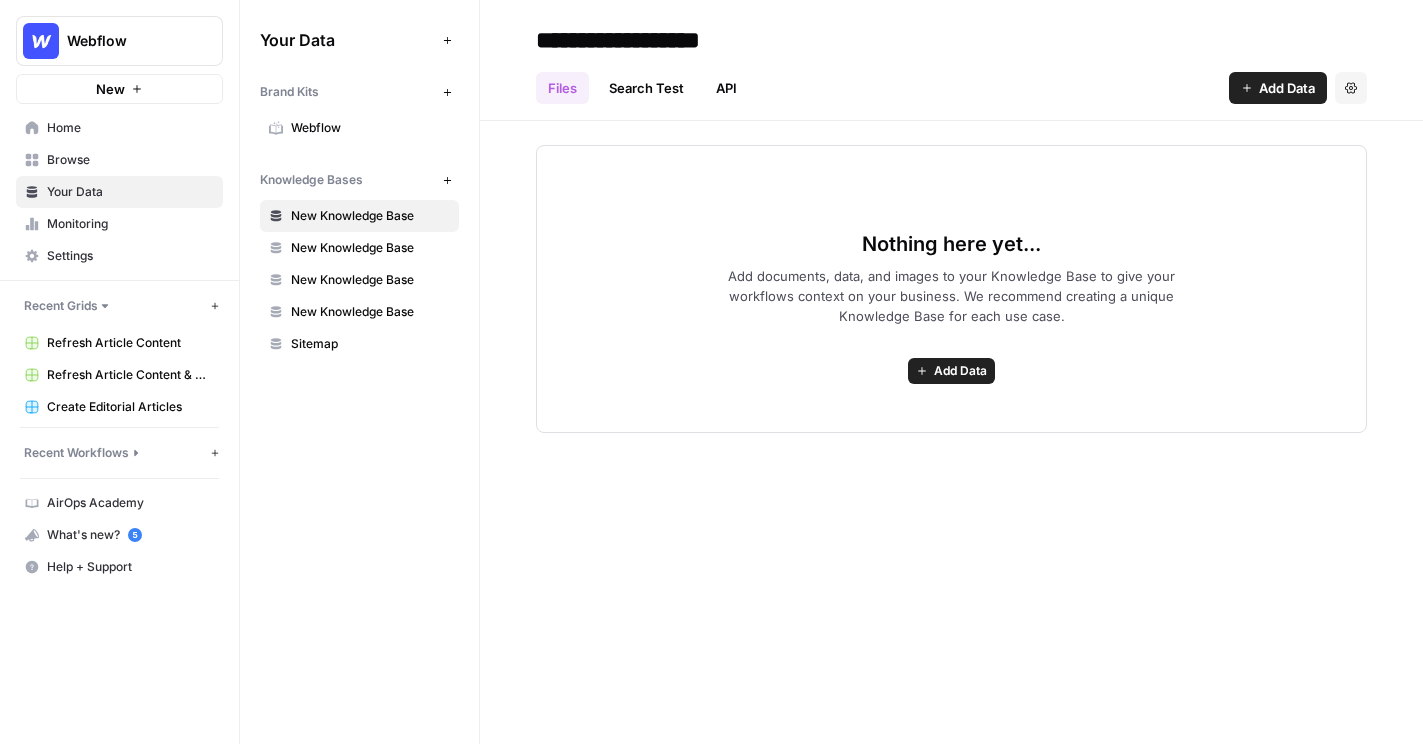 click on "Add Data" at bounding box center (1287, 88) 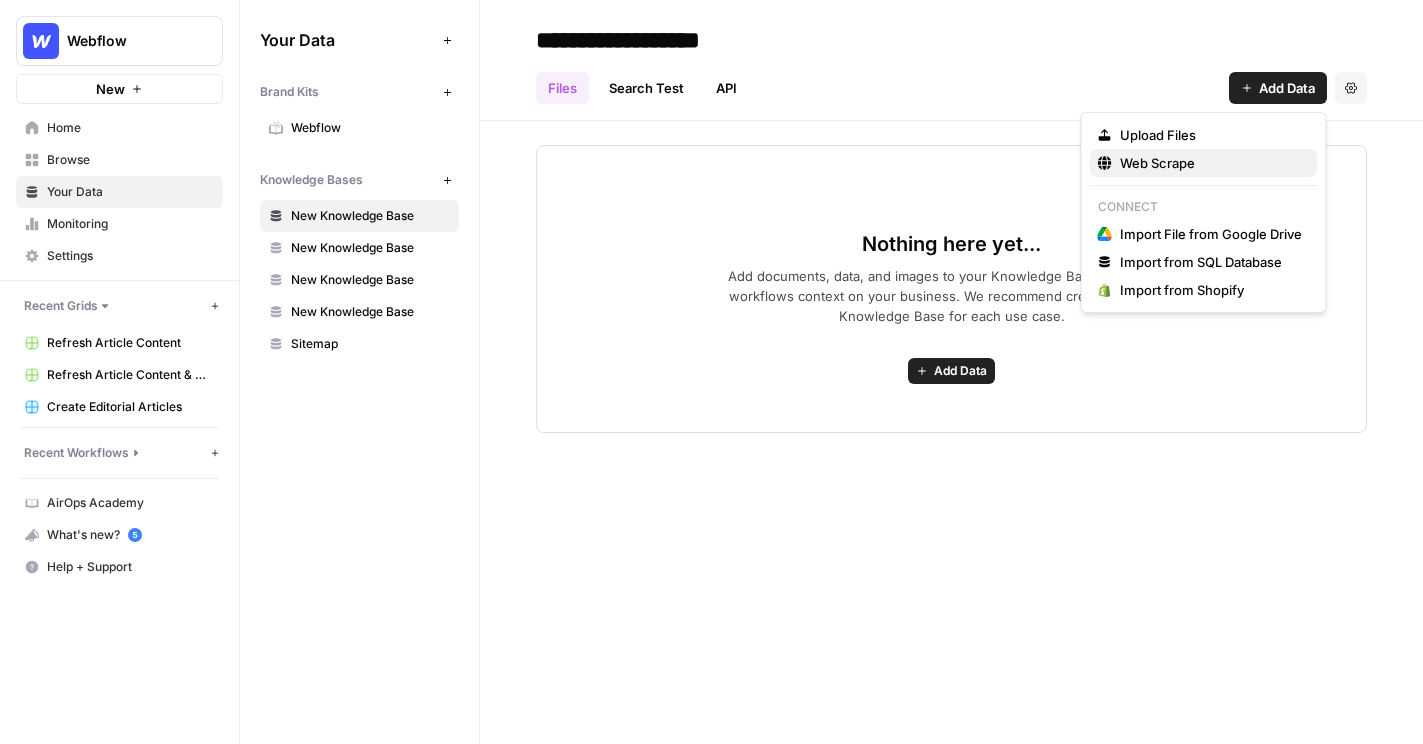 click on "Web Scrape" at bounding box center (1211, 163) 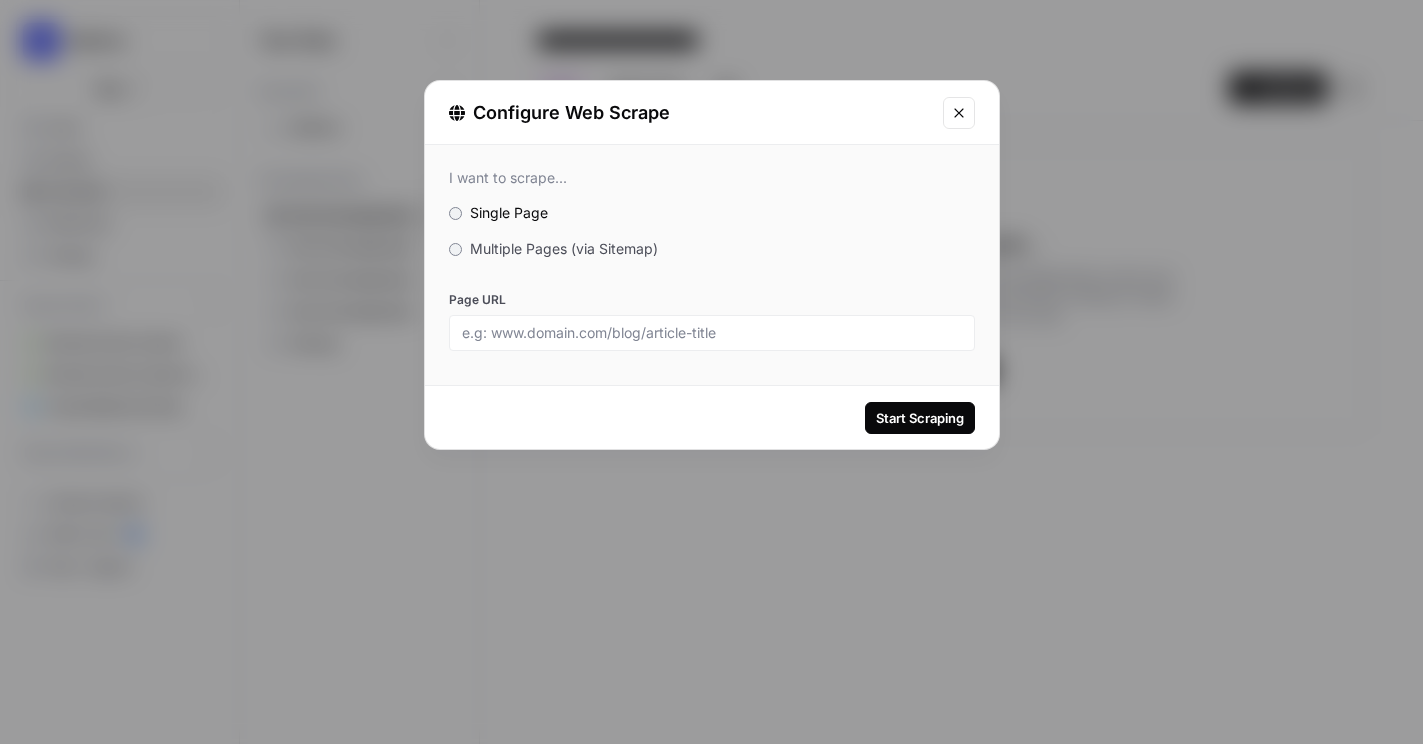 click on "Multiple Pages (via Sitemap)" at bounding box center (564, 248) 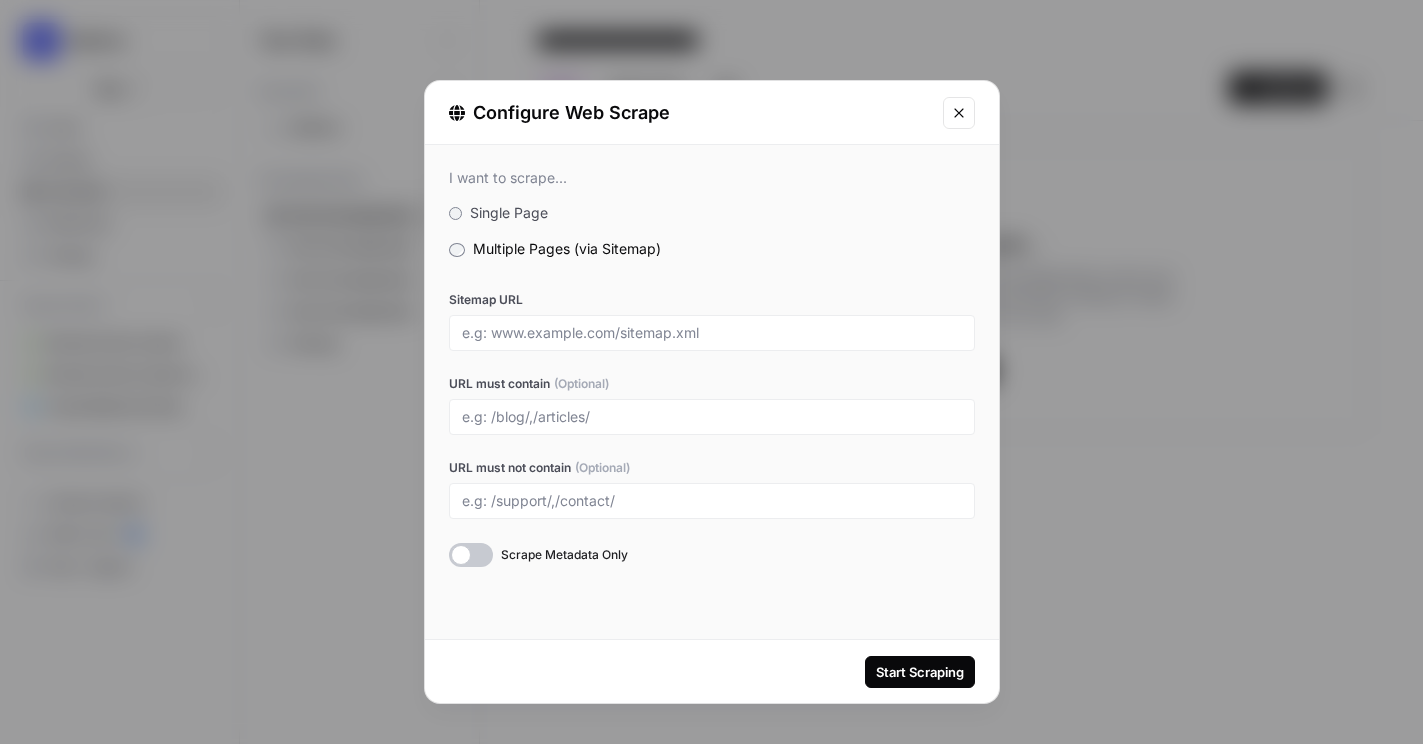 click 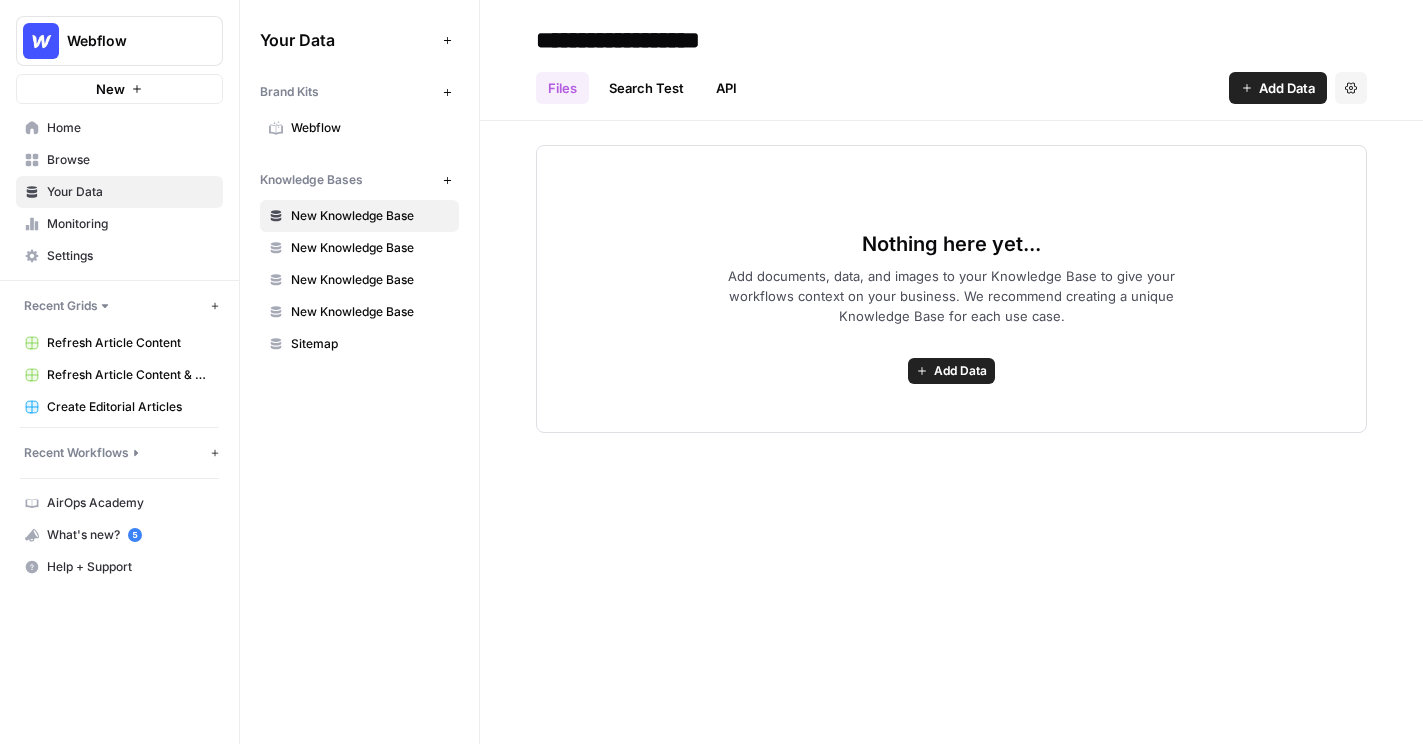 click on "Sitemap" at bounding box center (370, 344) 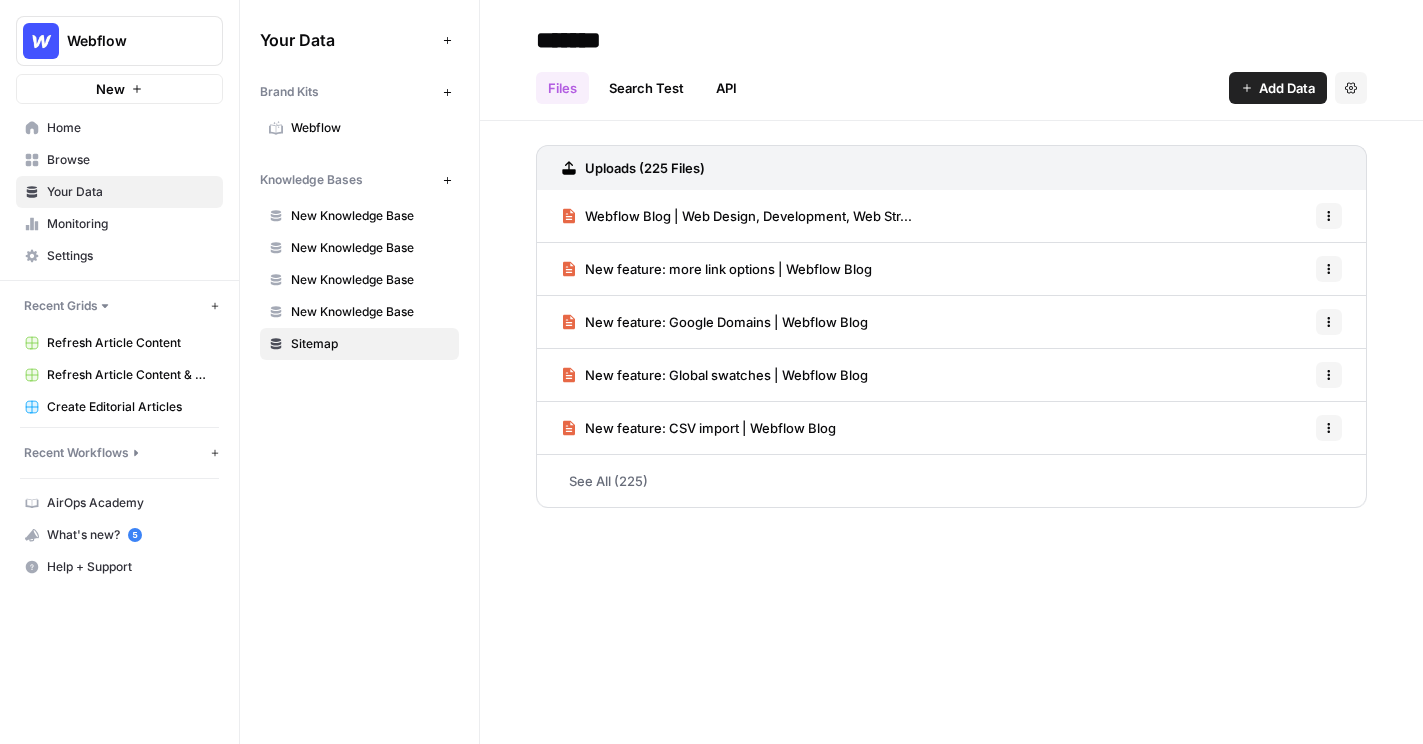 click on "Browse" at bounding box center [130, 160] 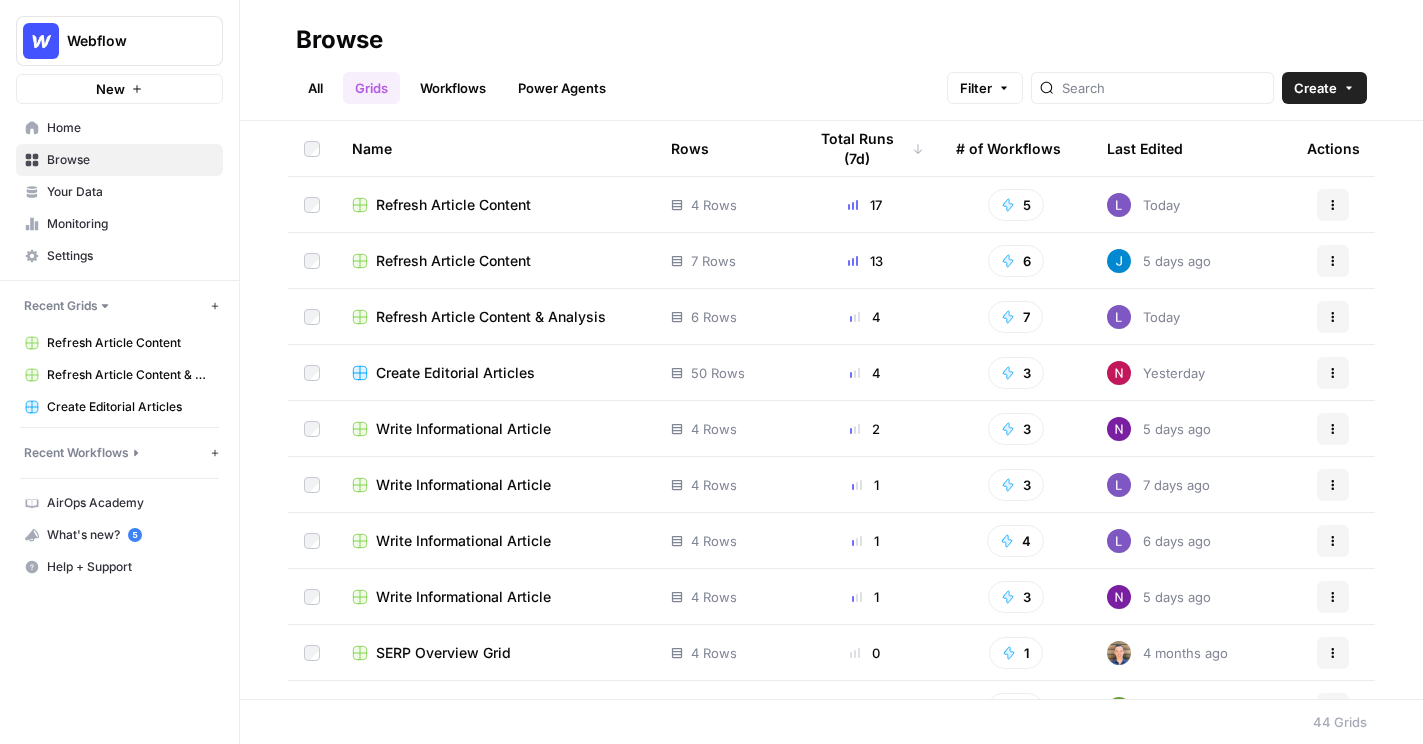 click on "Create" at bounding box center (1324, 88) 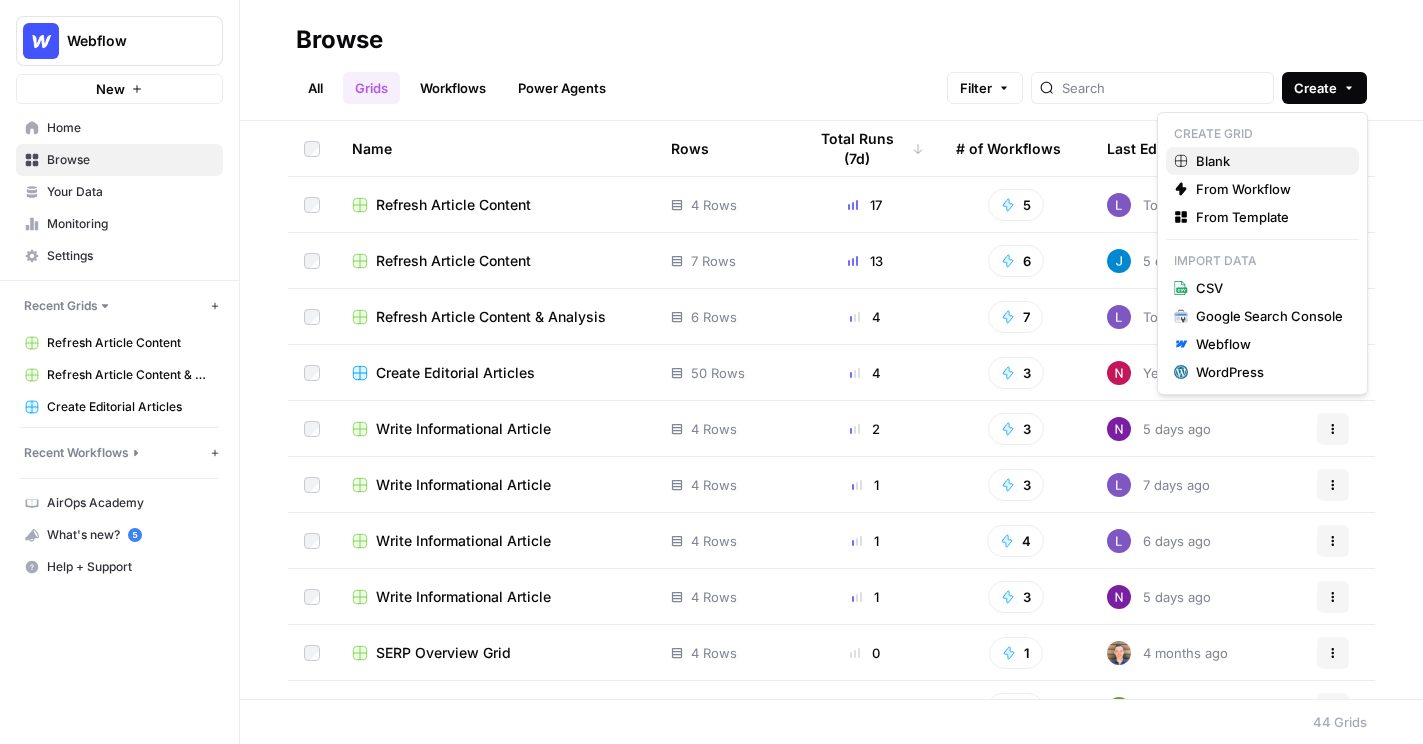 click on "Blank" at bounding box center [1269, 161] 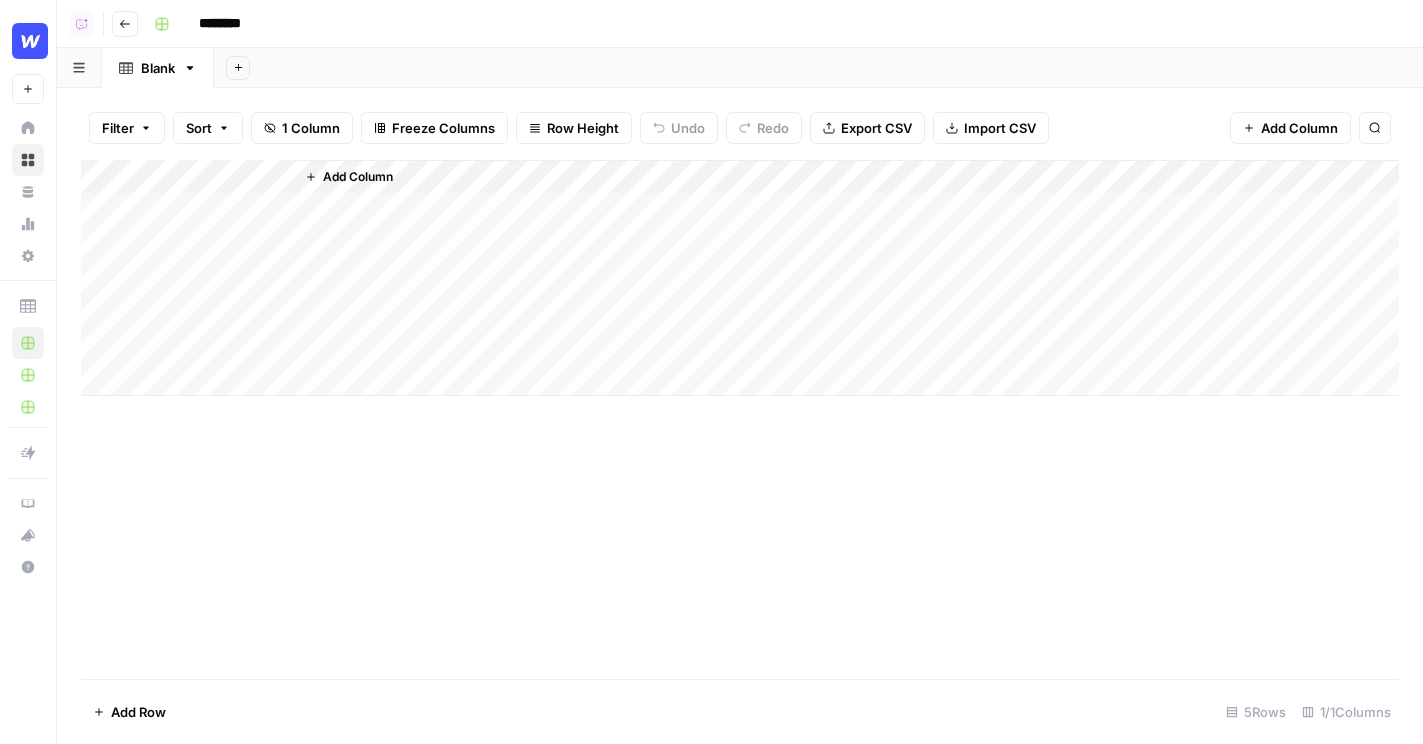 click on "Go back" at bounding box center (125, 24) 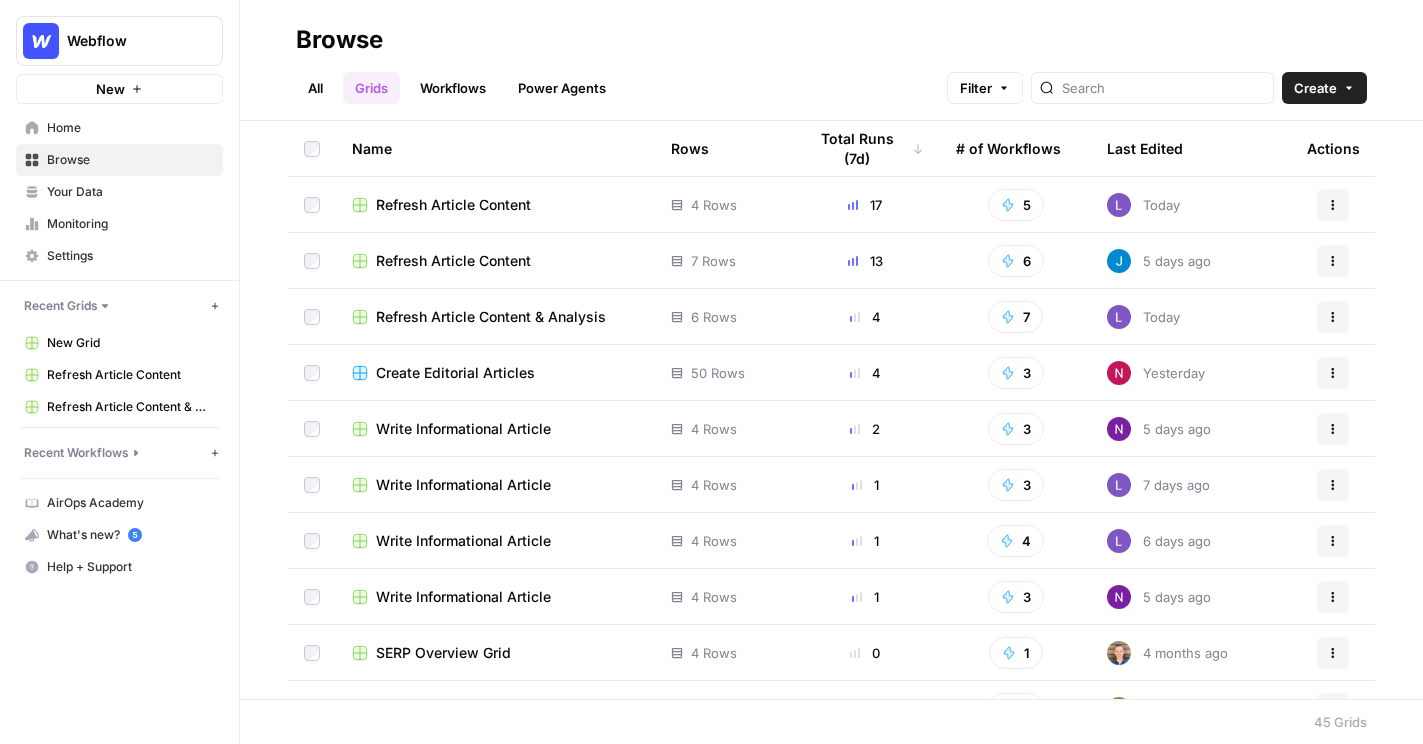 click on "Create" at bounding box center (1324, 88) 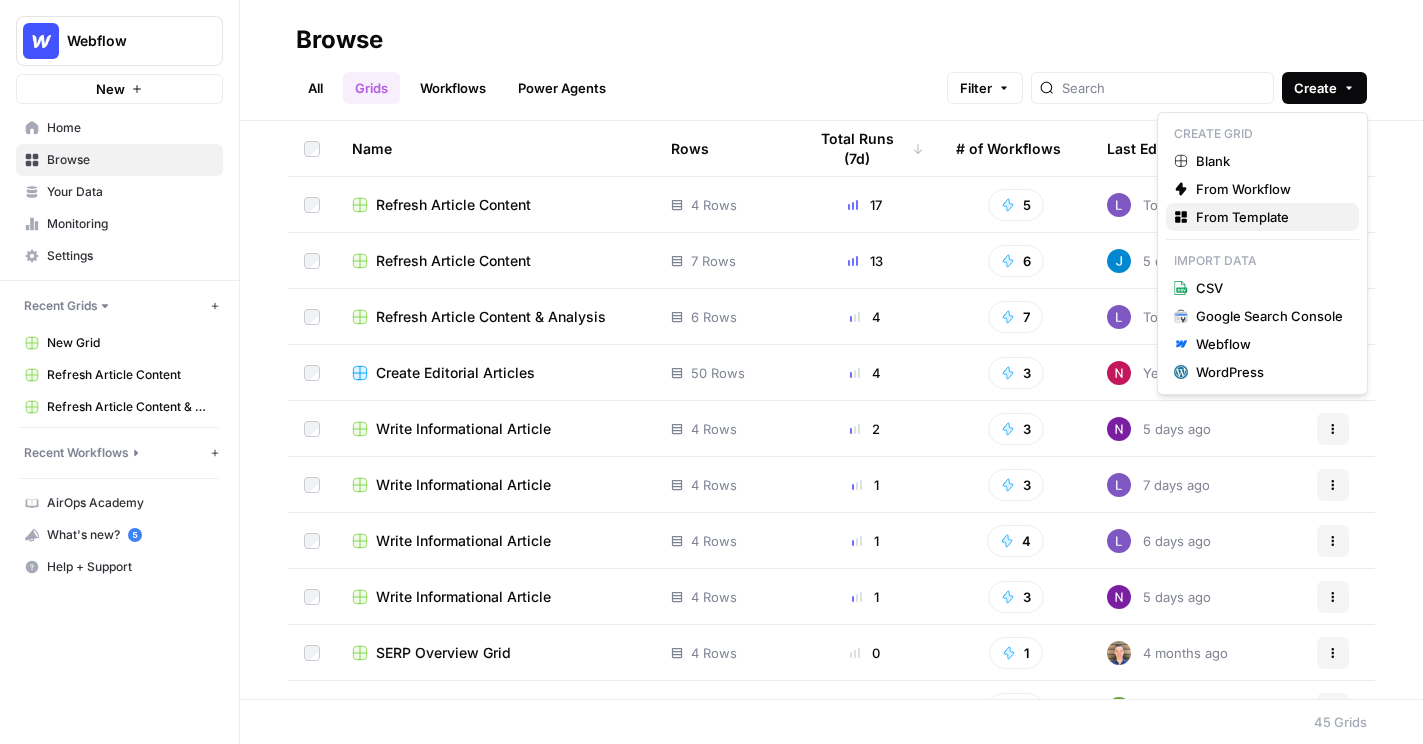 click on "From Template" at bounding box center (1269, 217) 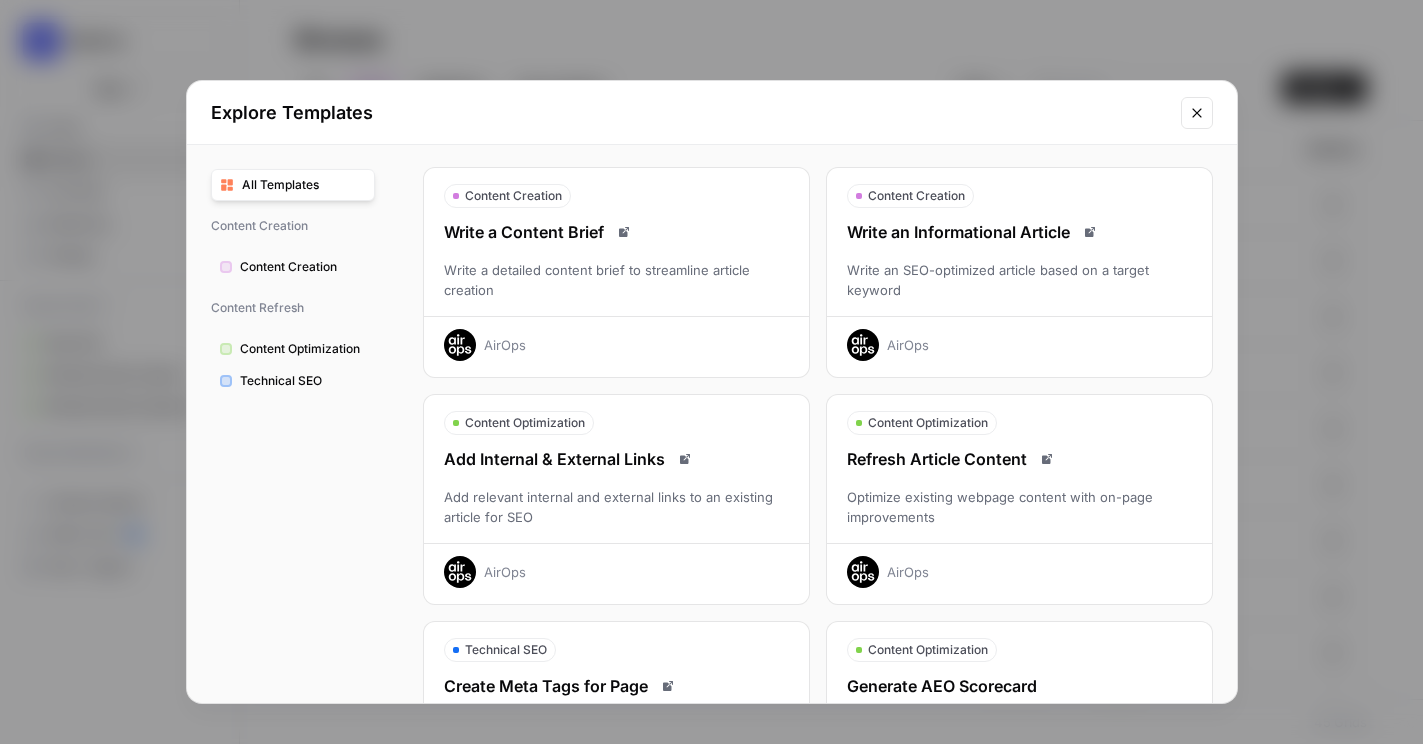 scroll, scrollTop: 56, scrollLeft: 0, axis: vertical 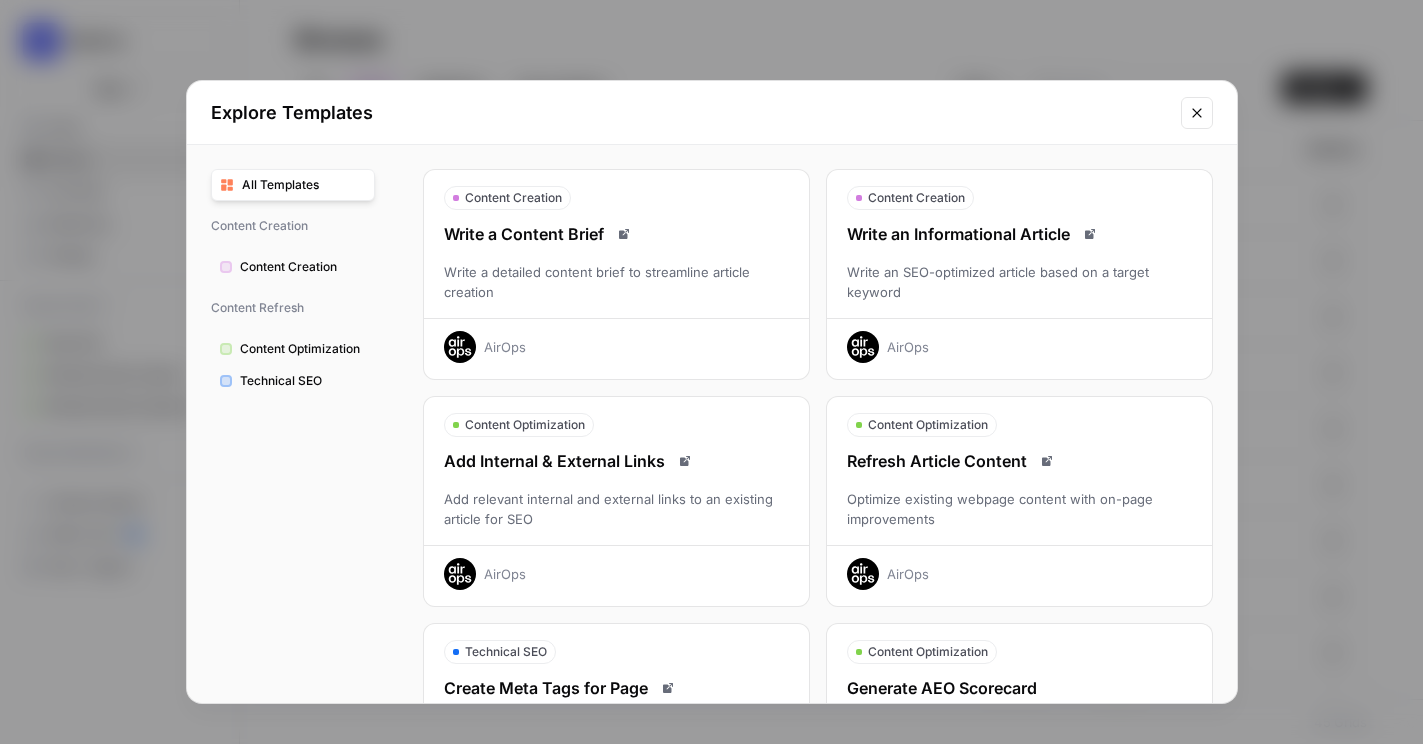 click on "Write an Informational Article Write an SEO-optimized article based on a target keyword AirOps" at bounding box center (1019, 292) 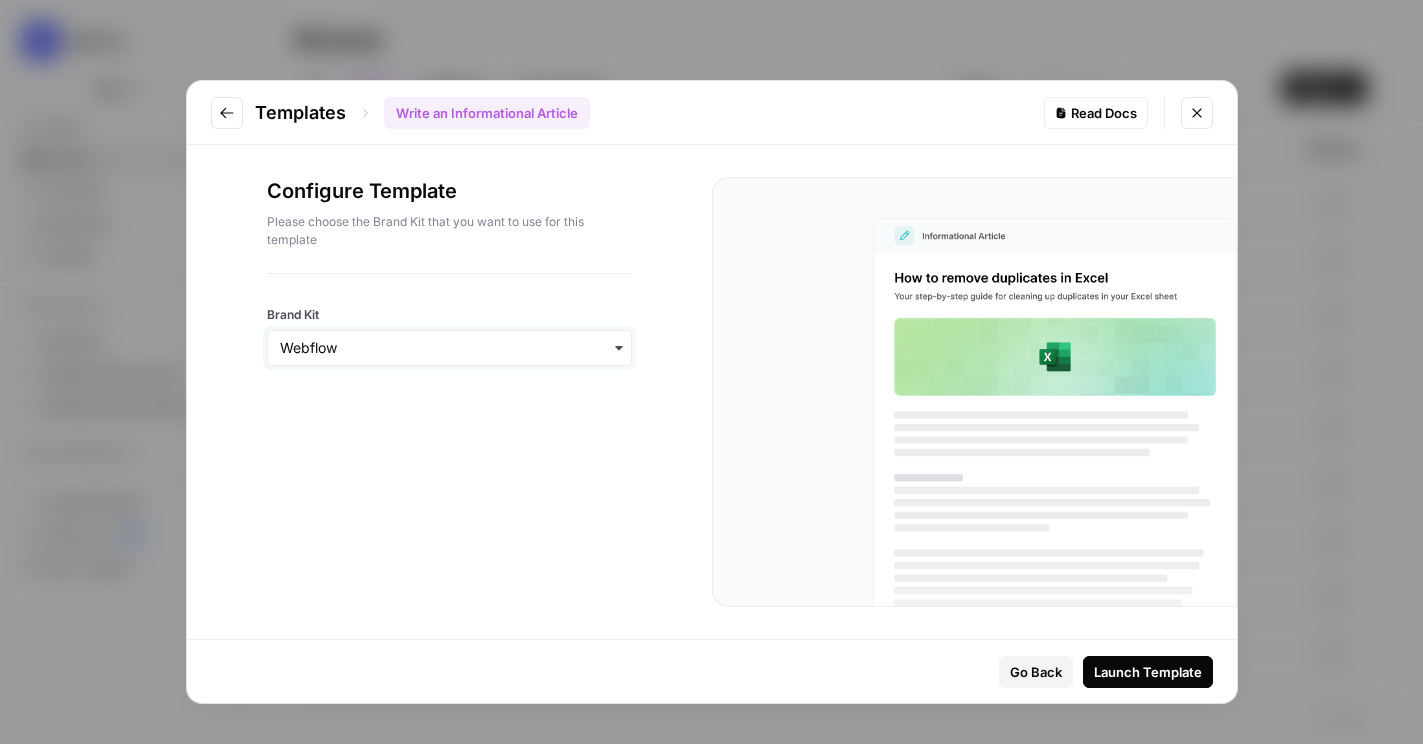 click on "Brand Kit" at bounding box center [449, 348] 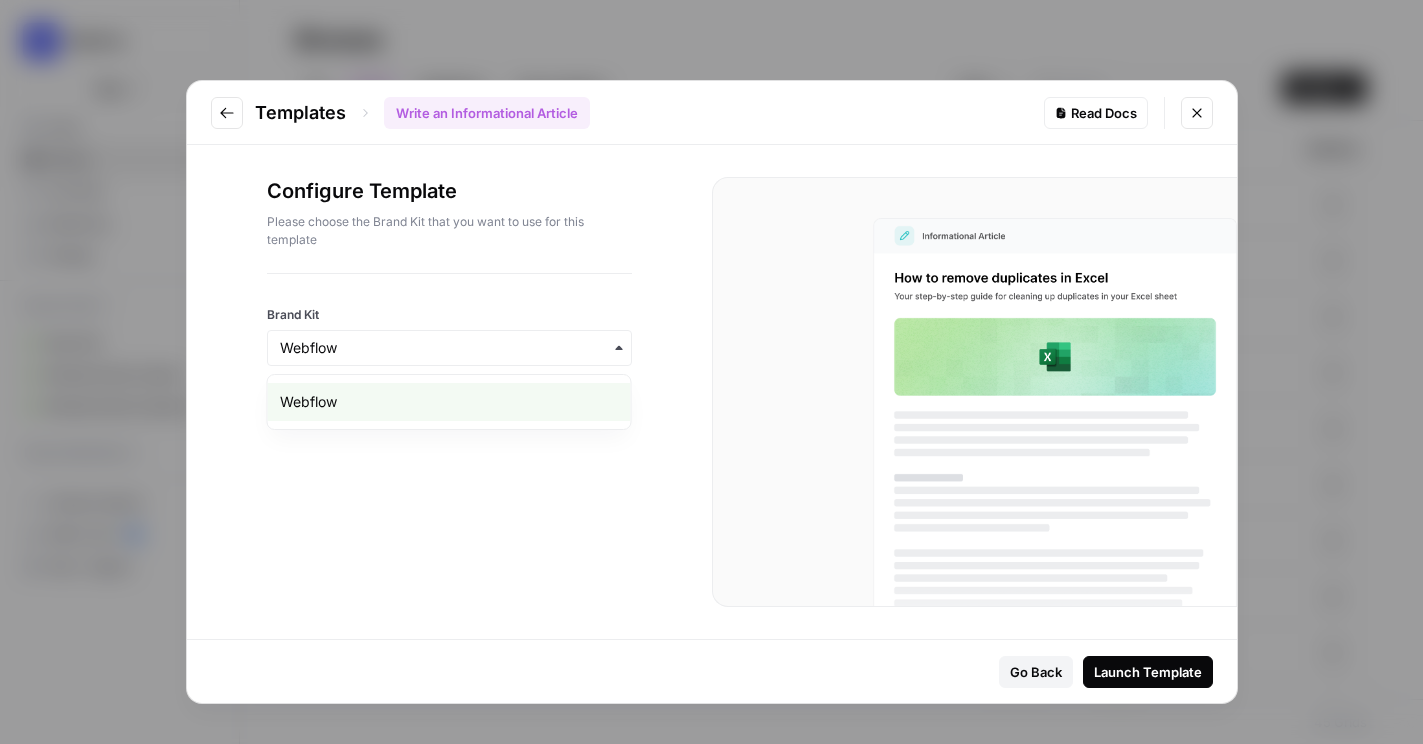click on "Configure Template Please choose the Brand Kit that you want to use for this template Brand Kit" at bounding box center (449, 392) 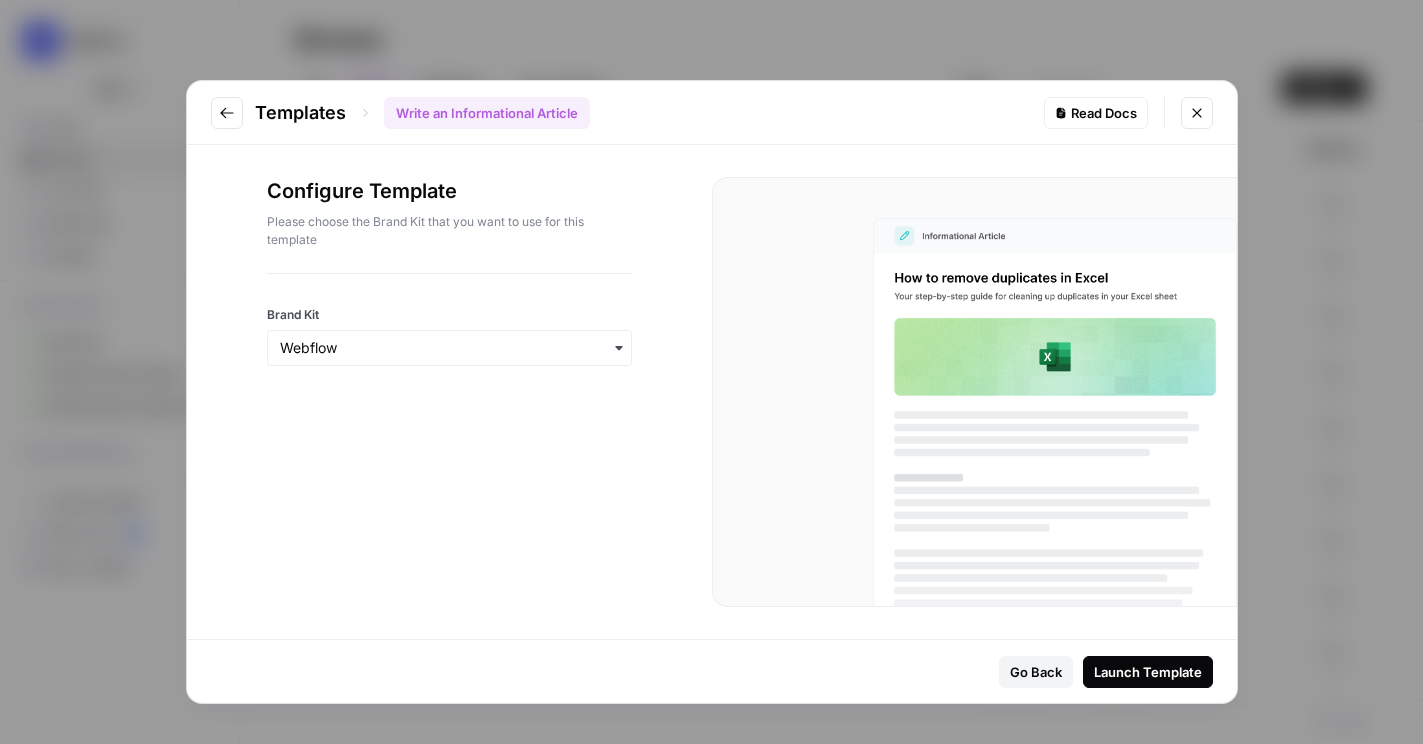click on "Launch Template" at bounding box center (1148, 672) 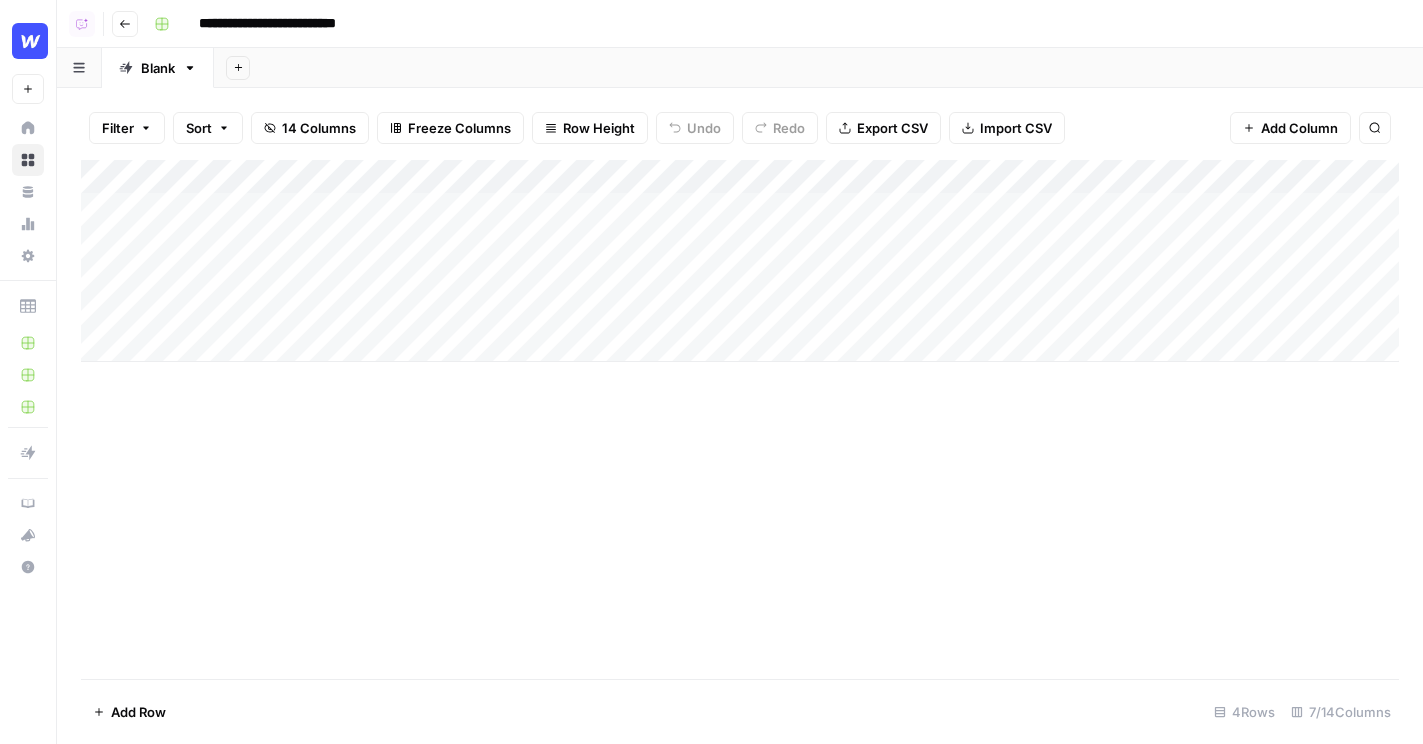 scroll, scrollTop: 0, scrollLeft: 494, axis: horizontal 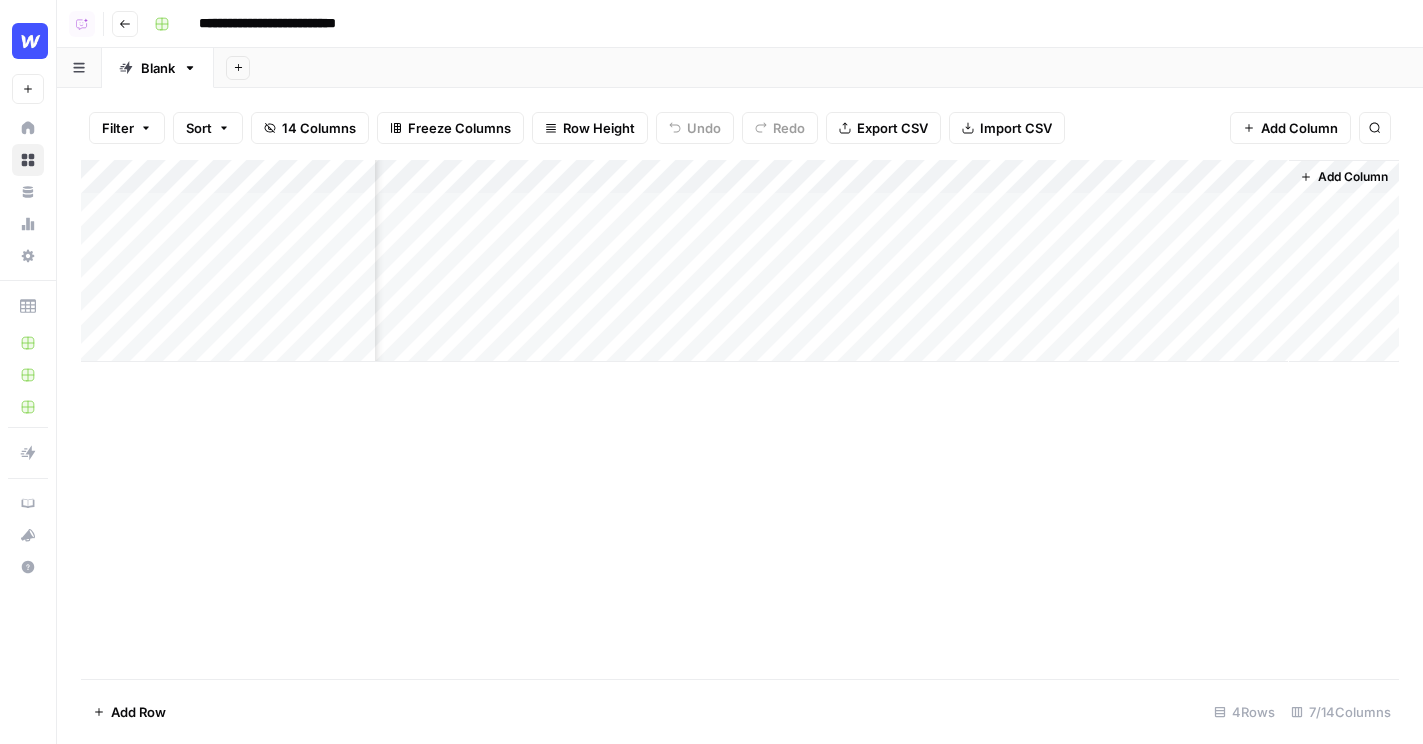 click on "Add Column" at bounding box center [1299, 128] 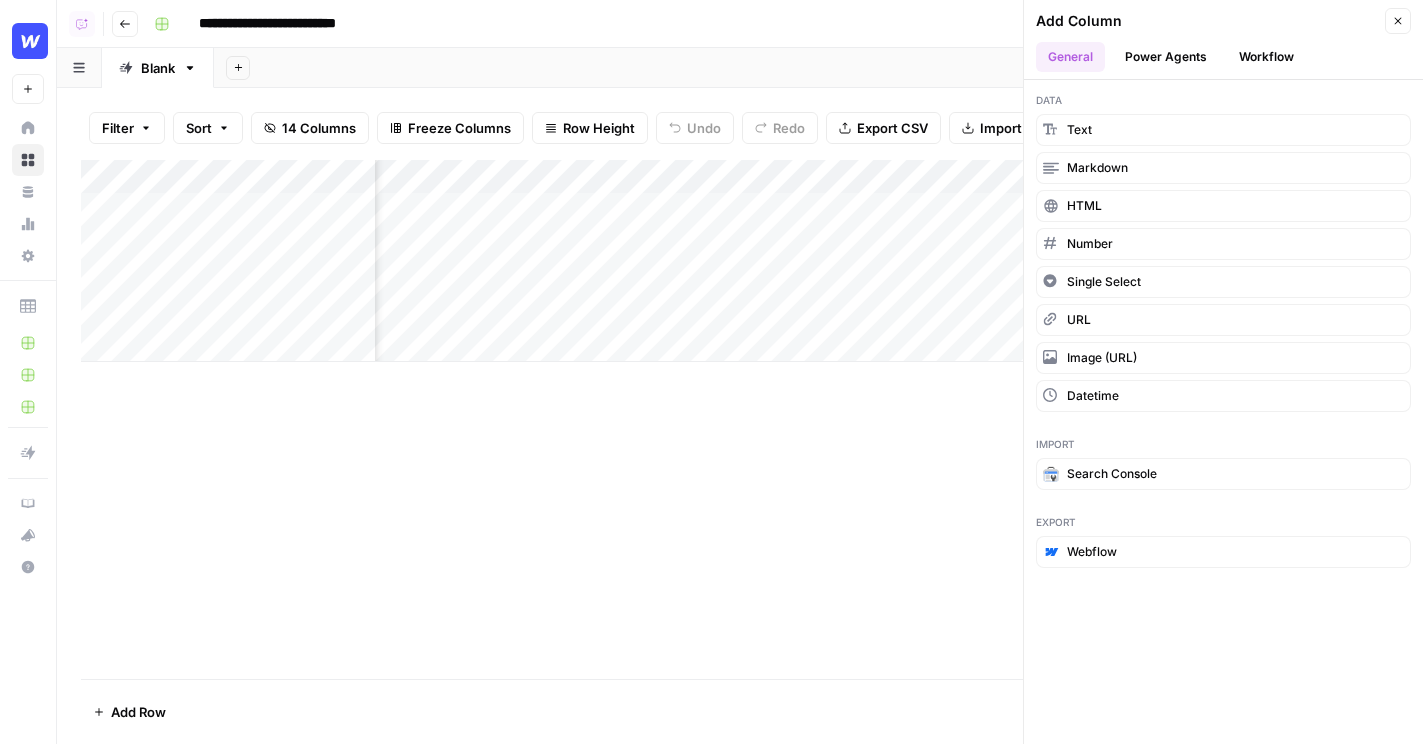 click on "Power Agents" at bounding box center [1166, 57] 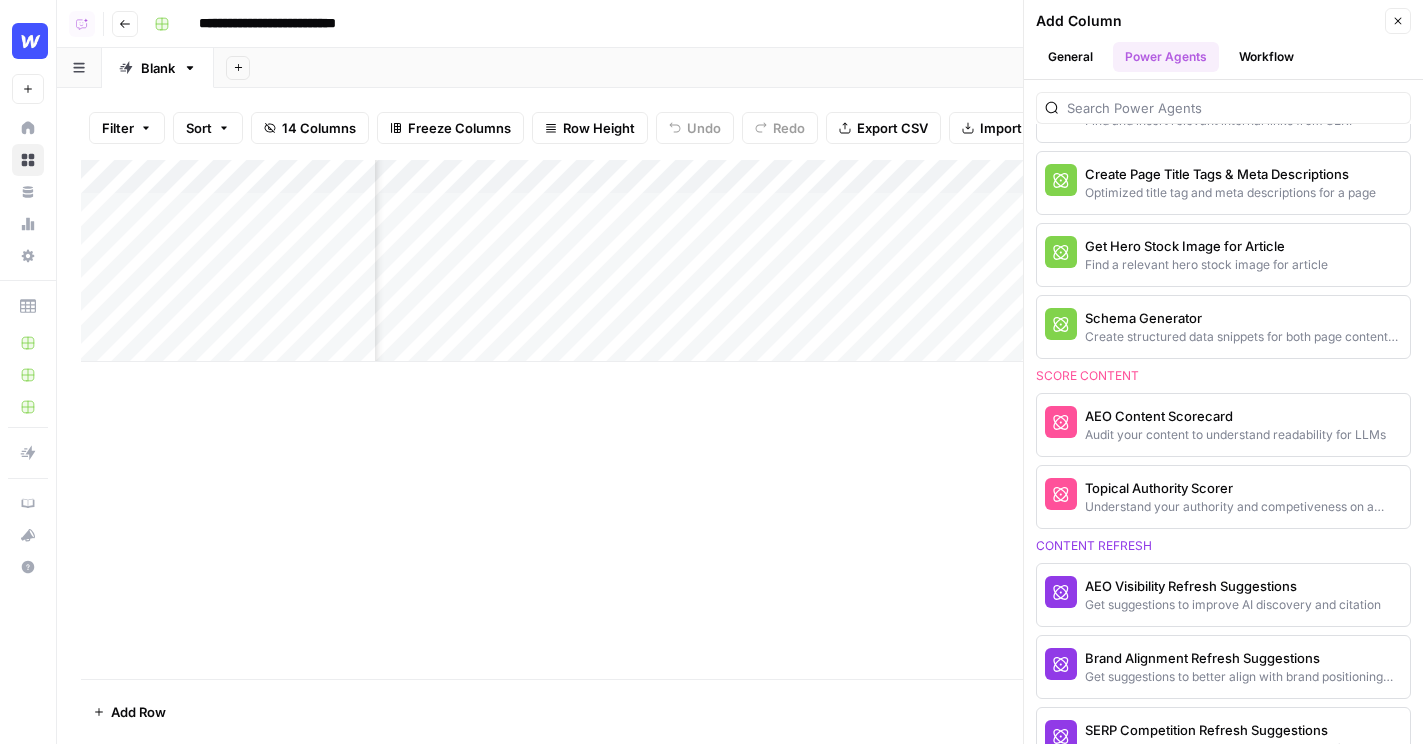 scroll, scrollTop: 703, scrollLeft: 0, axis: vertical 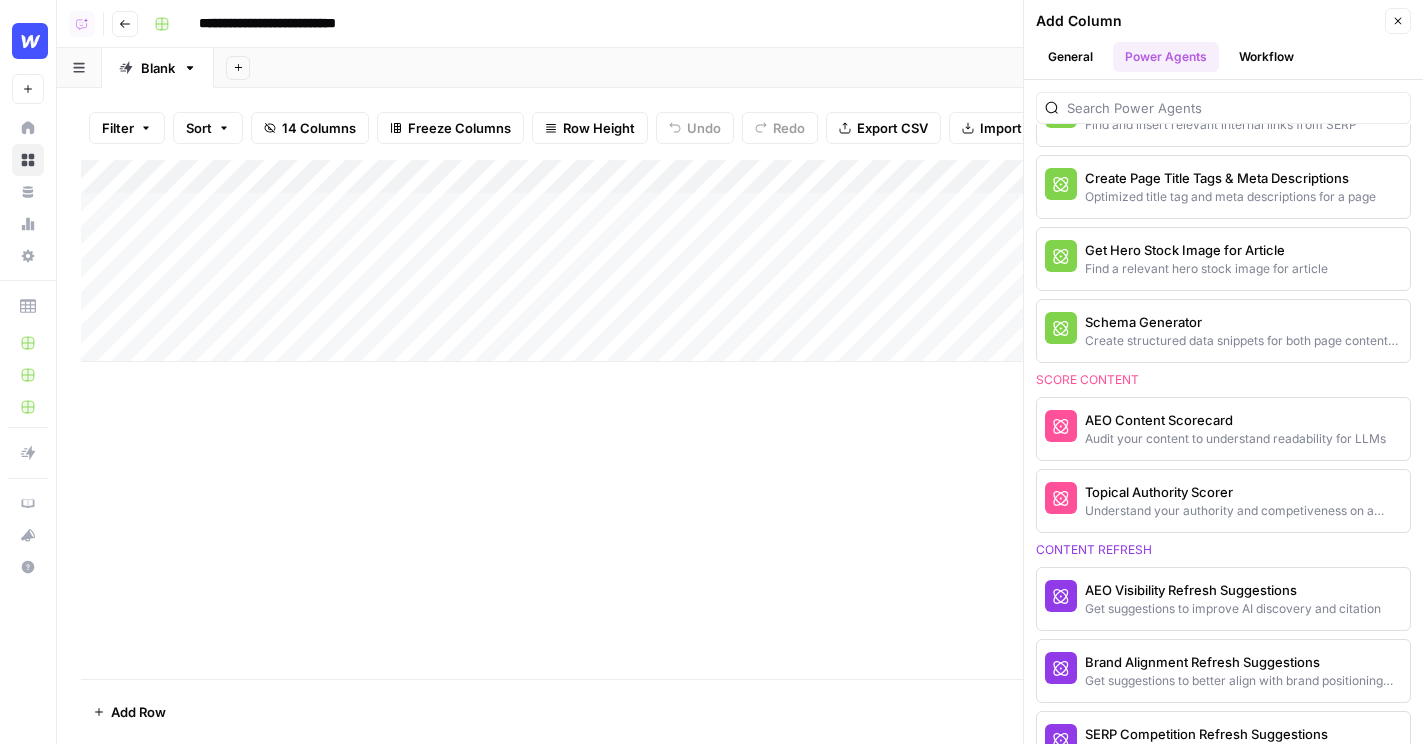 click on "Add Sheet" at bounding box center (818, 68) 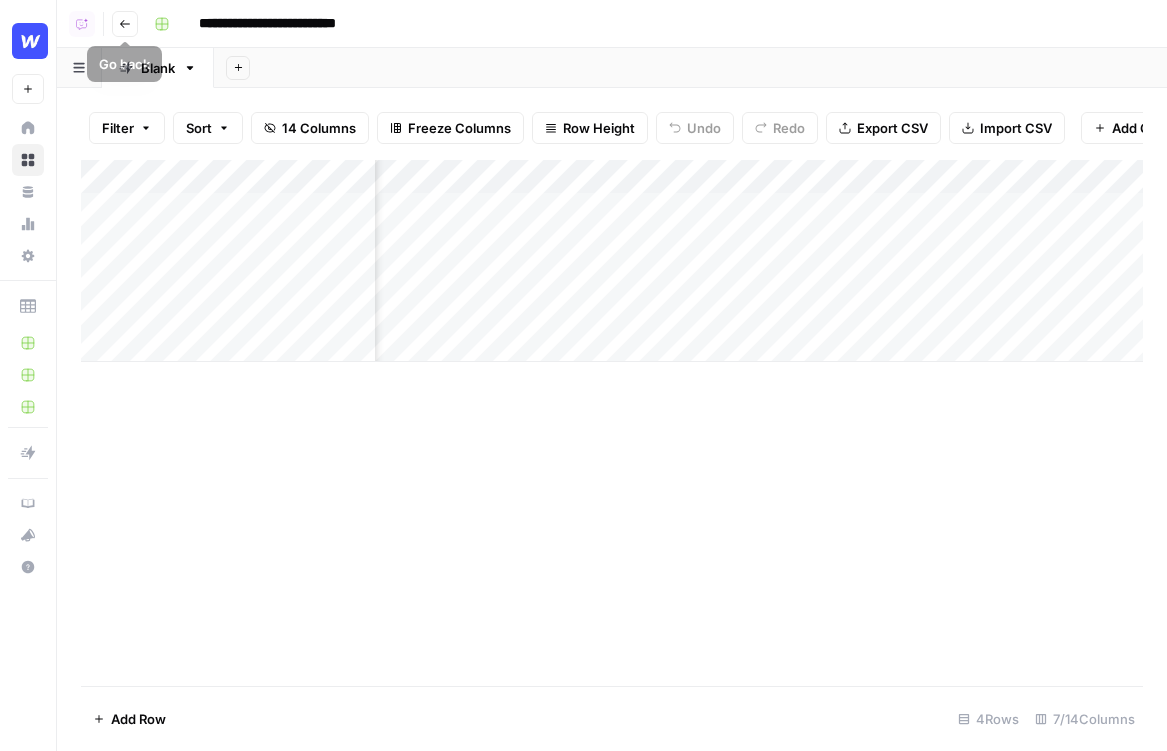 scroll, scrollTop: 0, scrollLeft: 750, axis: horizontal 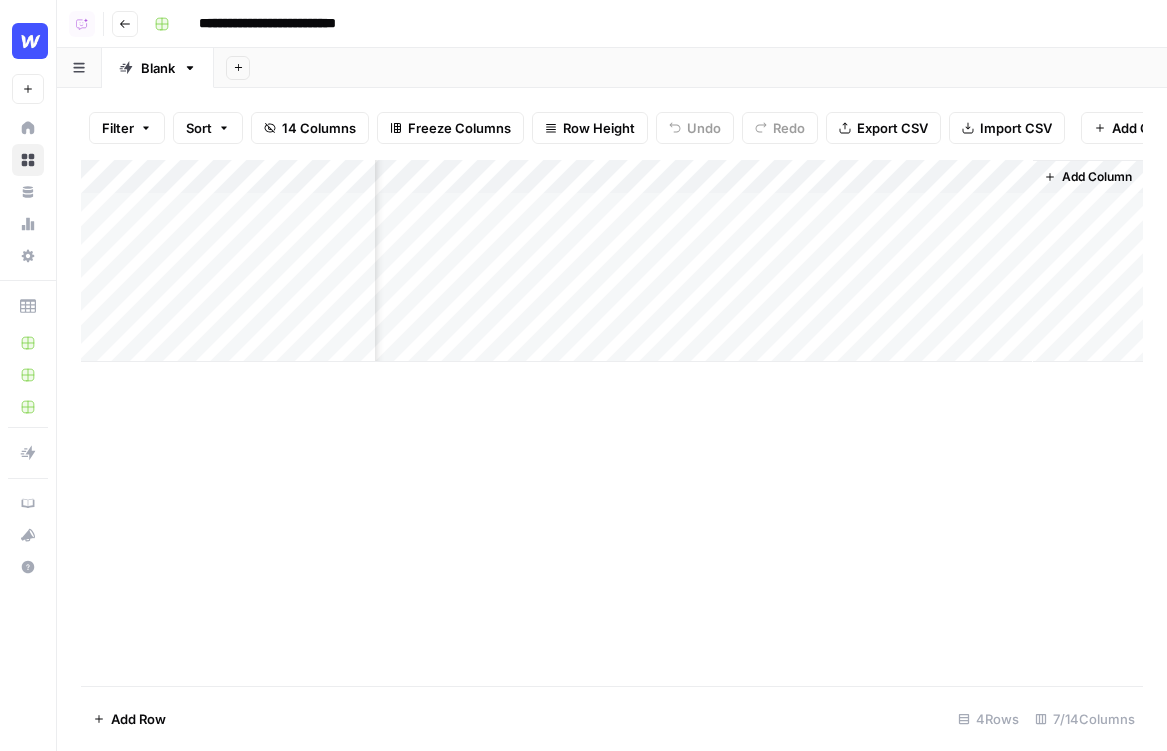 click on "Add Column" at bounding box center (1150, 128) 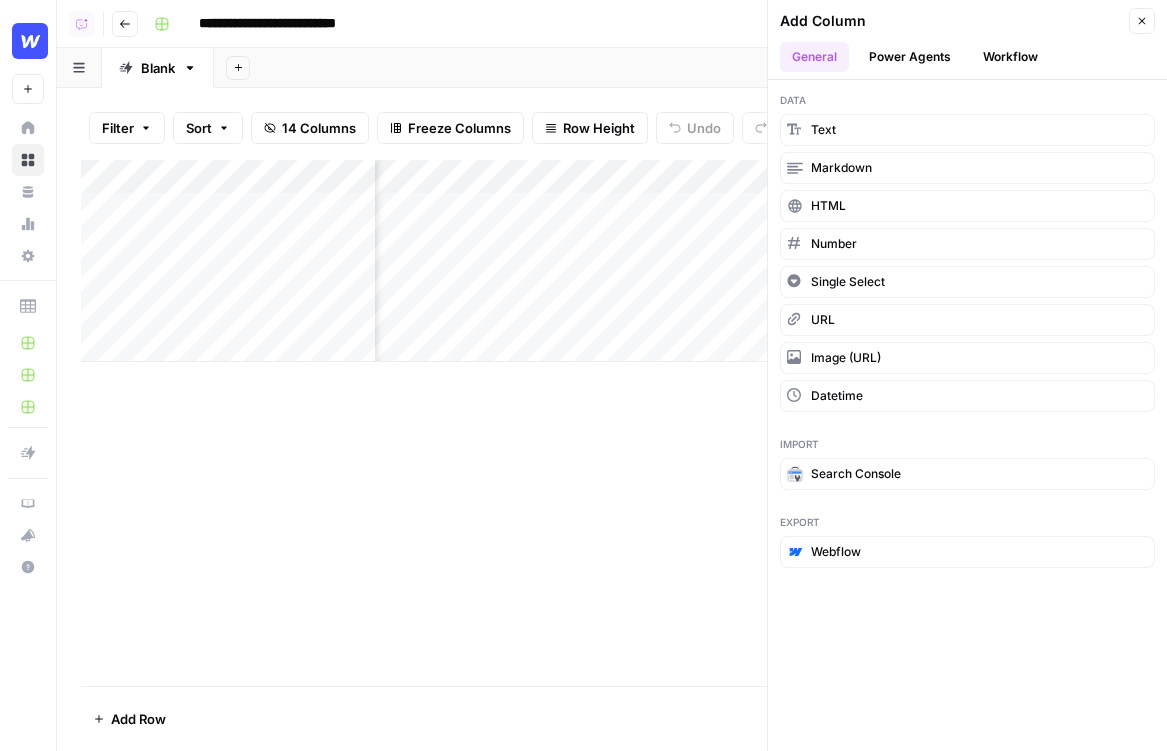 click on "Workflow" at bounding box center (1010, 57) 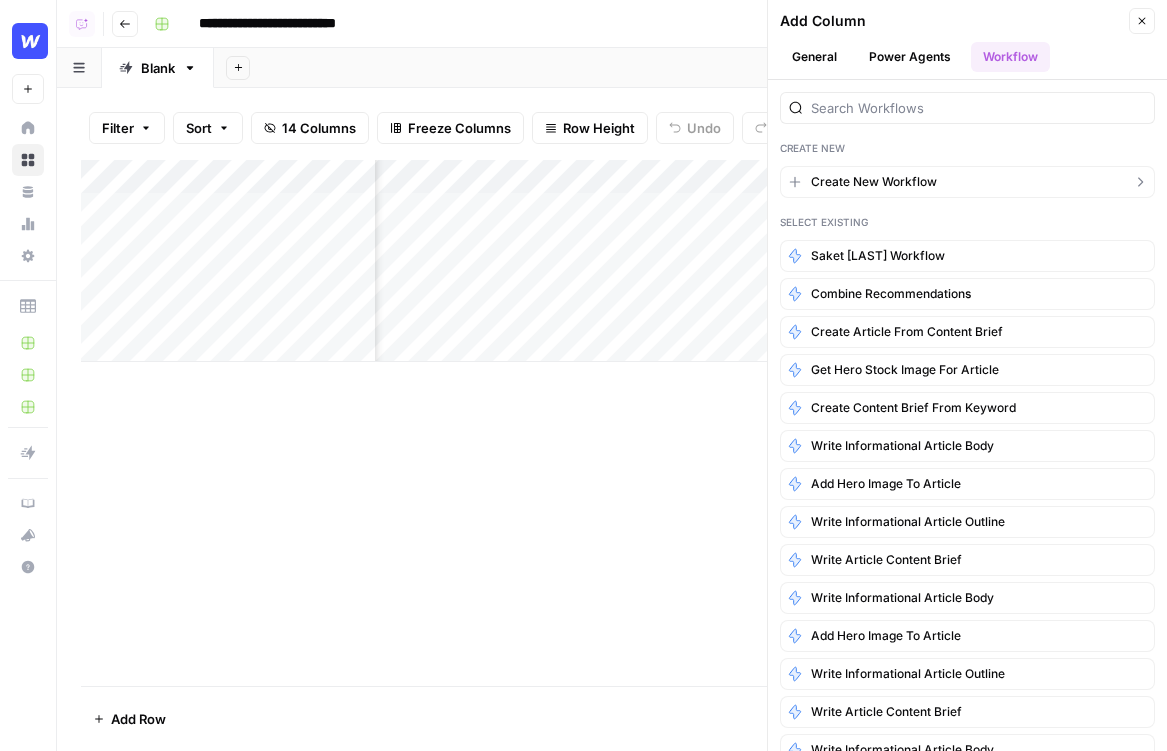 click on "Create New Workflow" at bounding box center [874, 182] 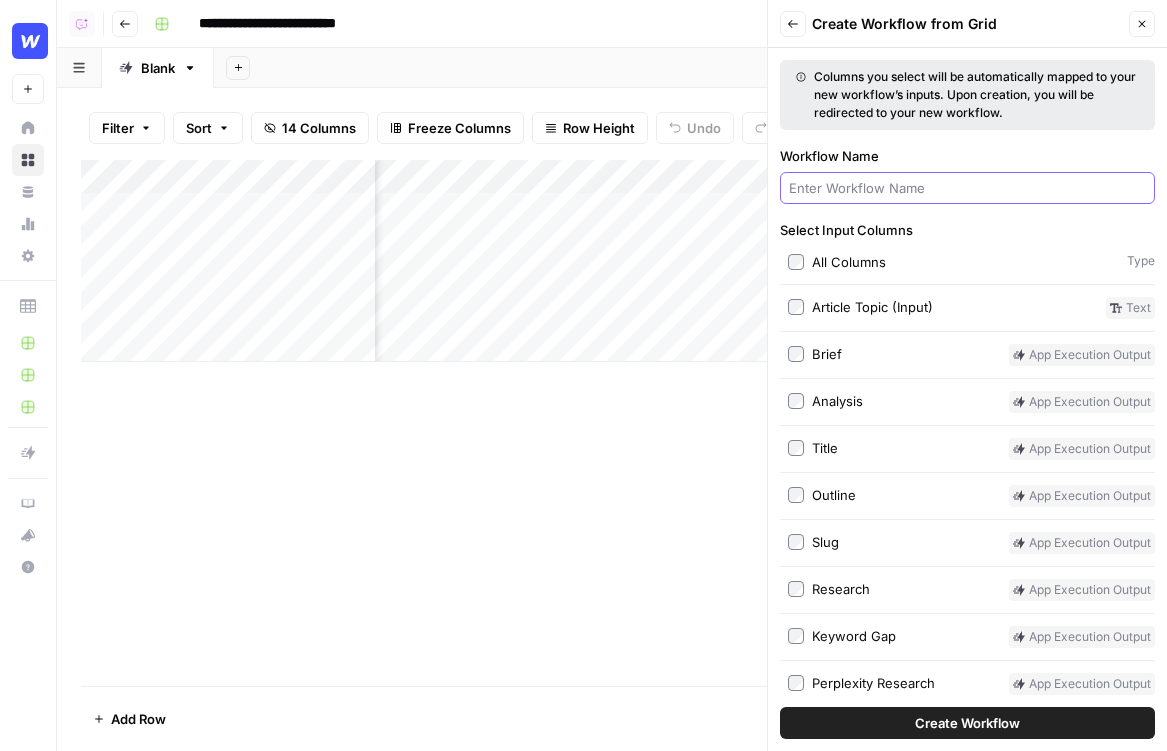 click on "Workflow Name" at bounding box center [967, 188] 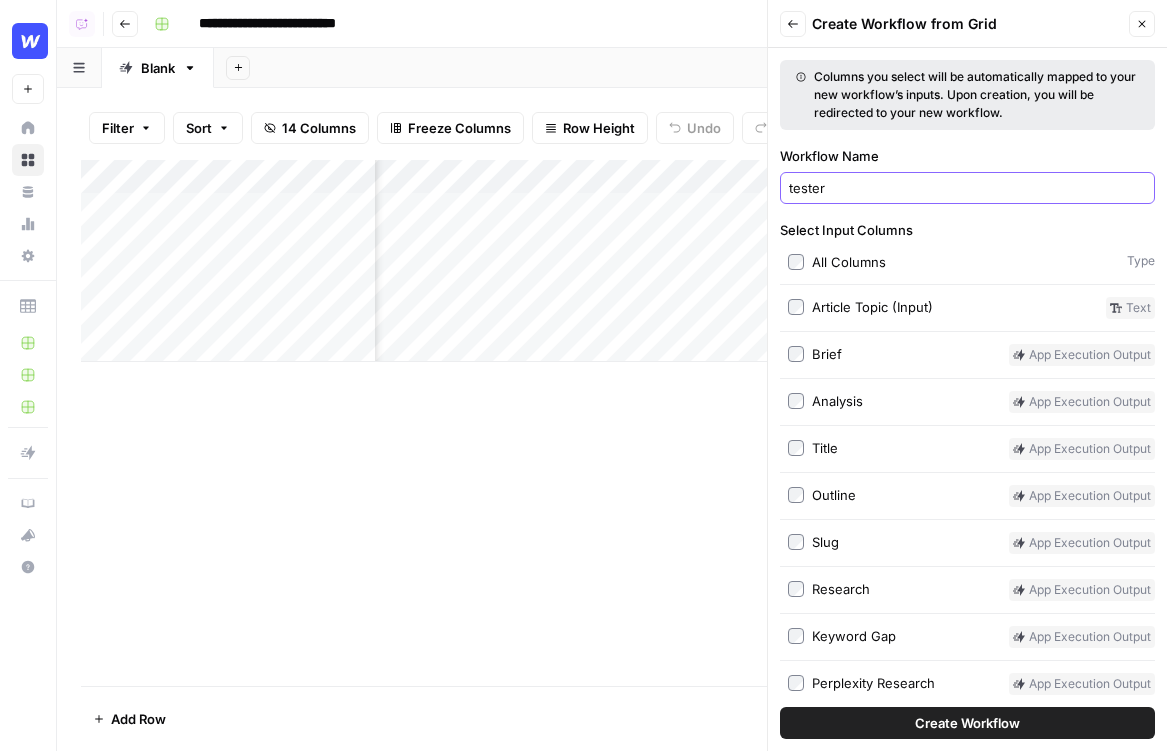 type on "tester" 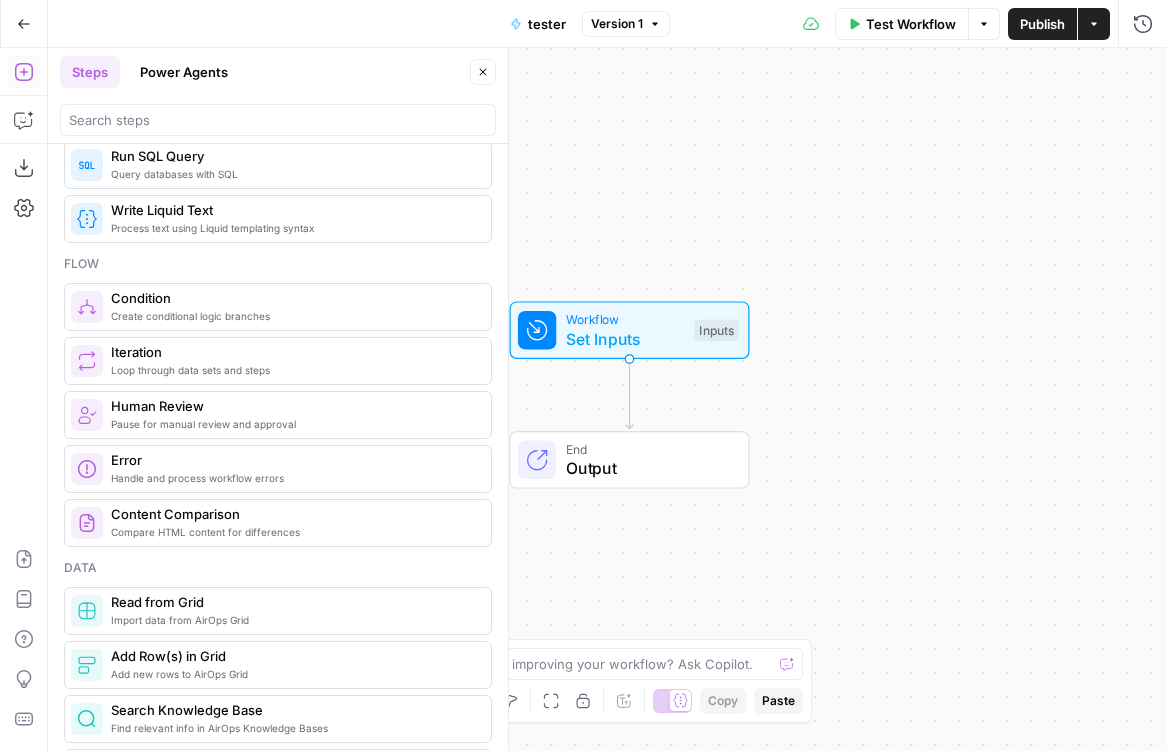 scroll, scrollTop: 504, scrollLeft: 0, axis: vertical 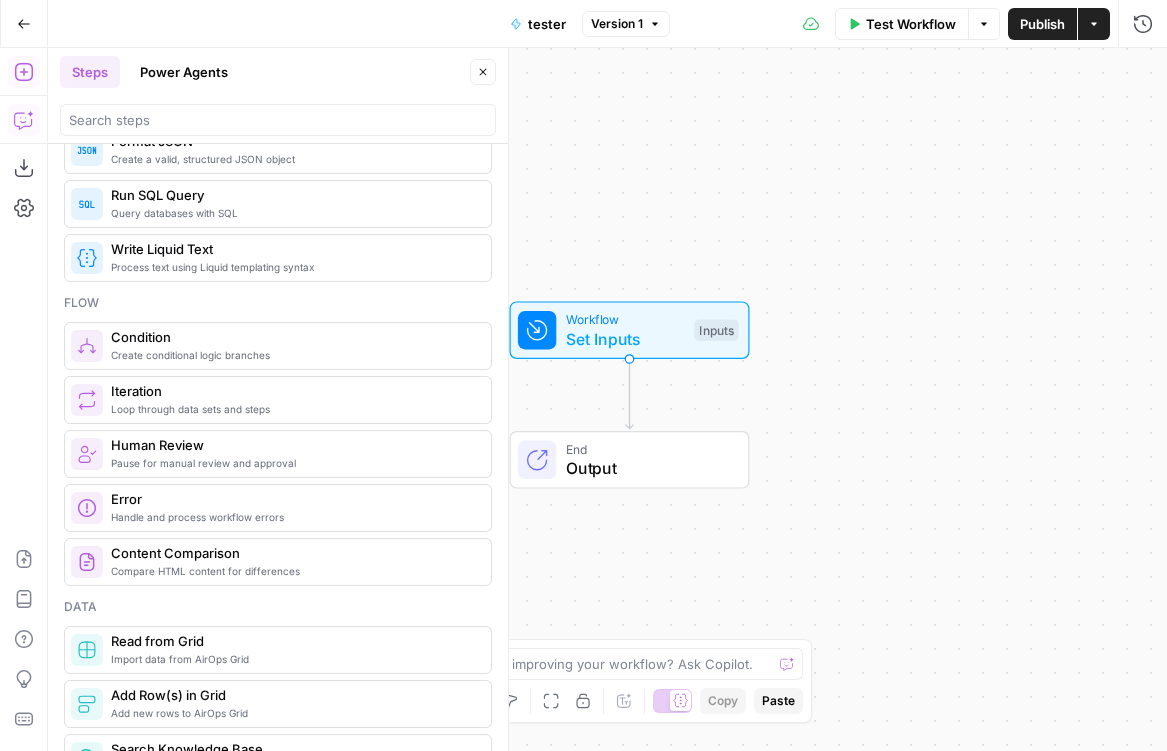 click 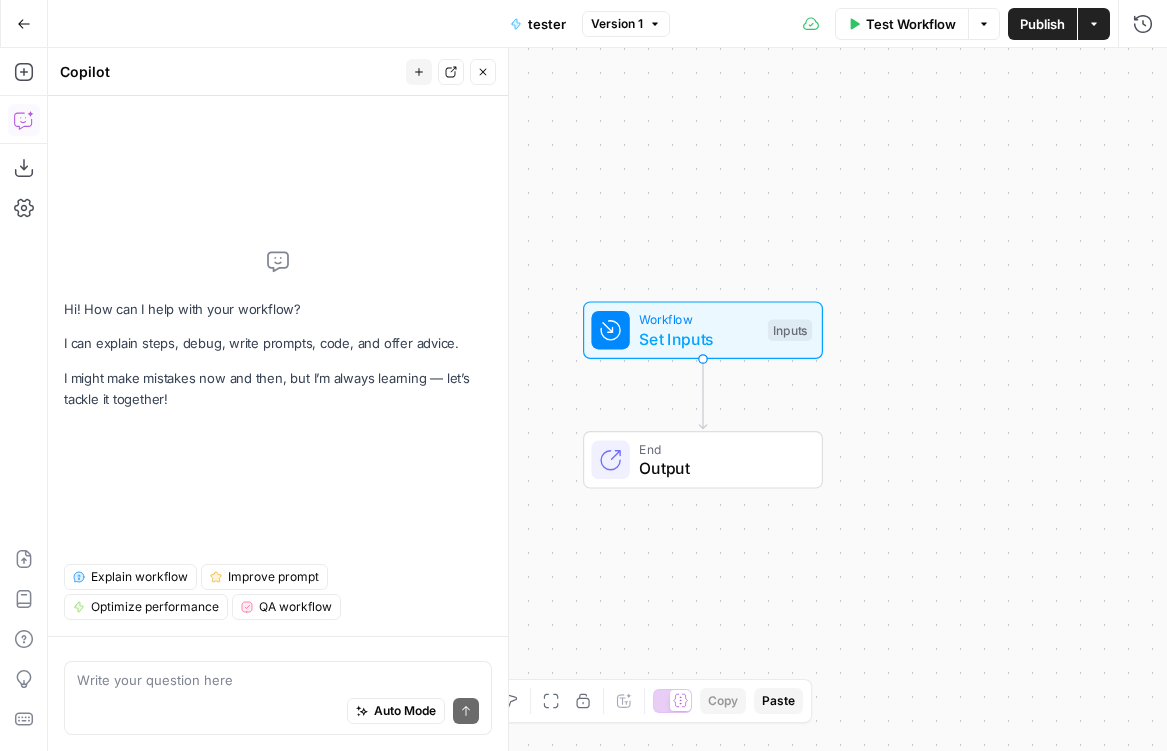 click at bounding box center [278, 680] 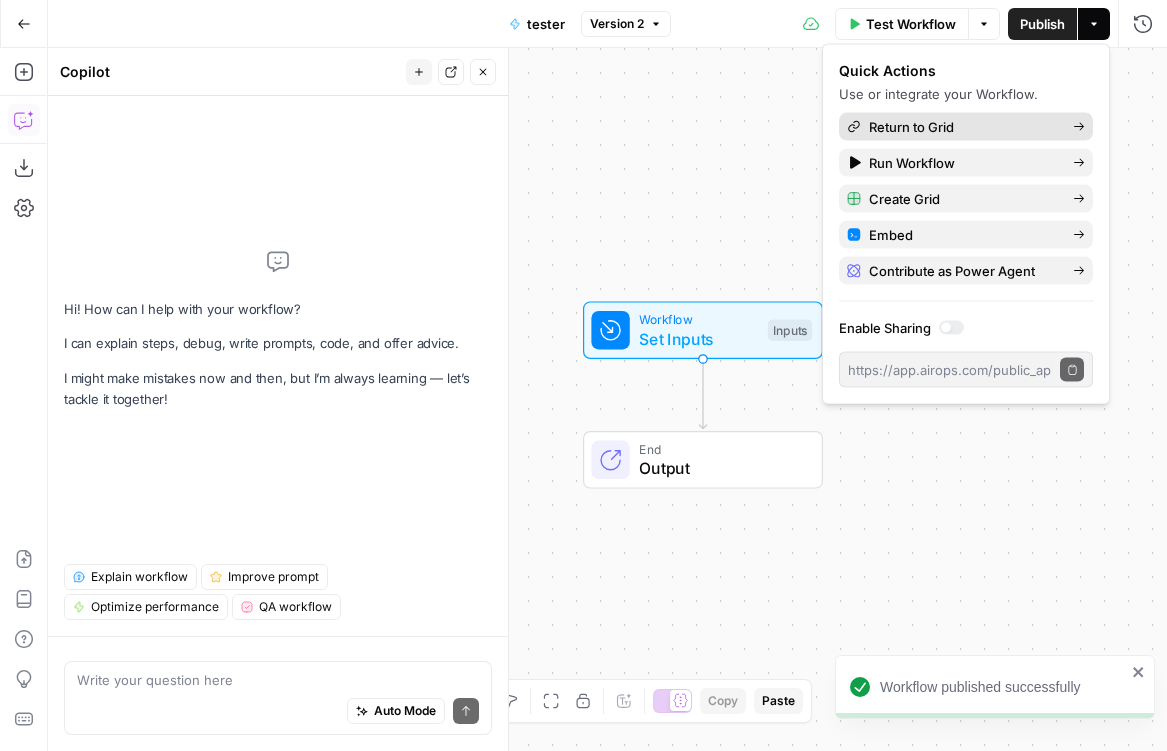 click on "Return to Grid" at bounding box center [963, 127] 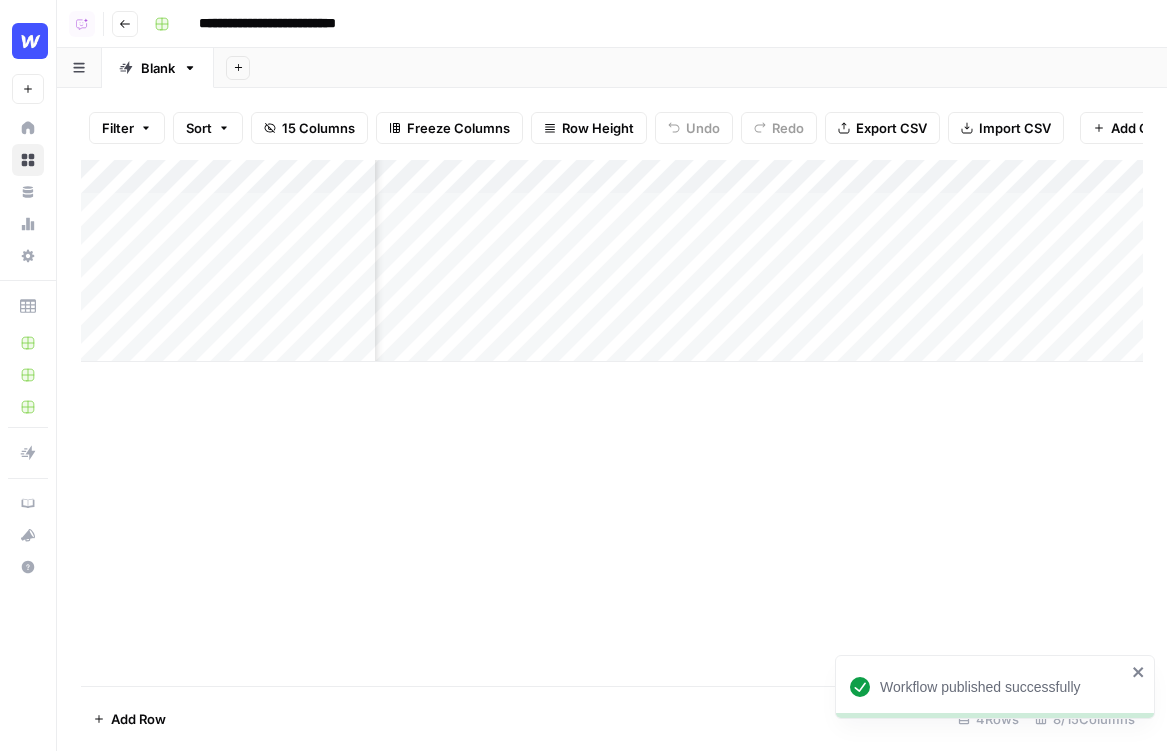 scroll, scrollTop: 0, scrollLeft: 930, axis: horizontal 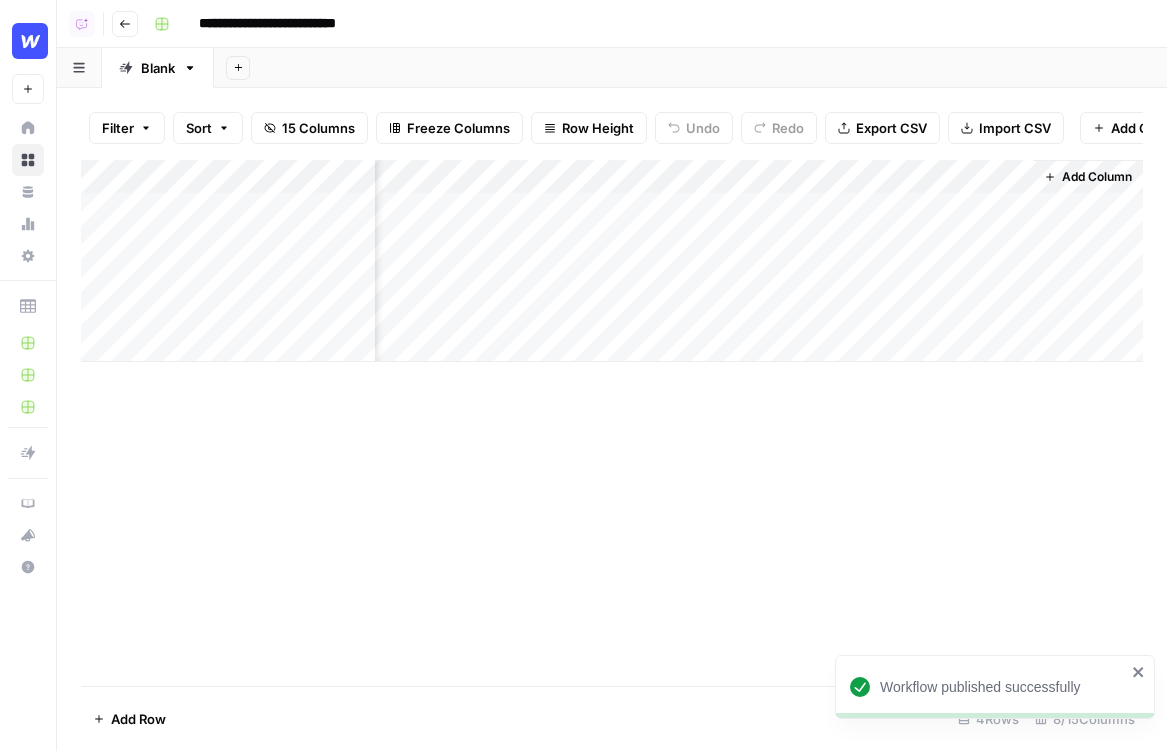 drag, startPoint x: 947, startPoint y: 177, endPoint x: 1018, endPoint y: 142, distance: 79.15807 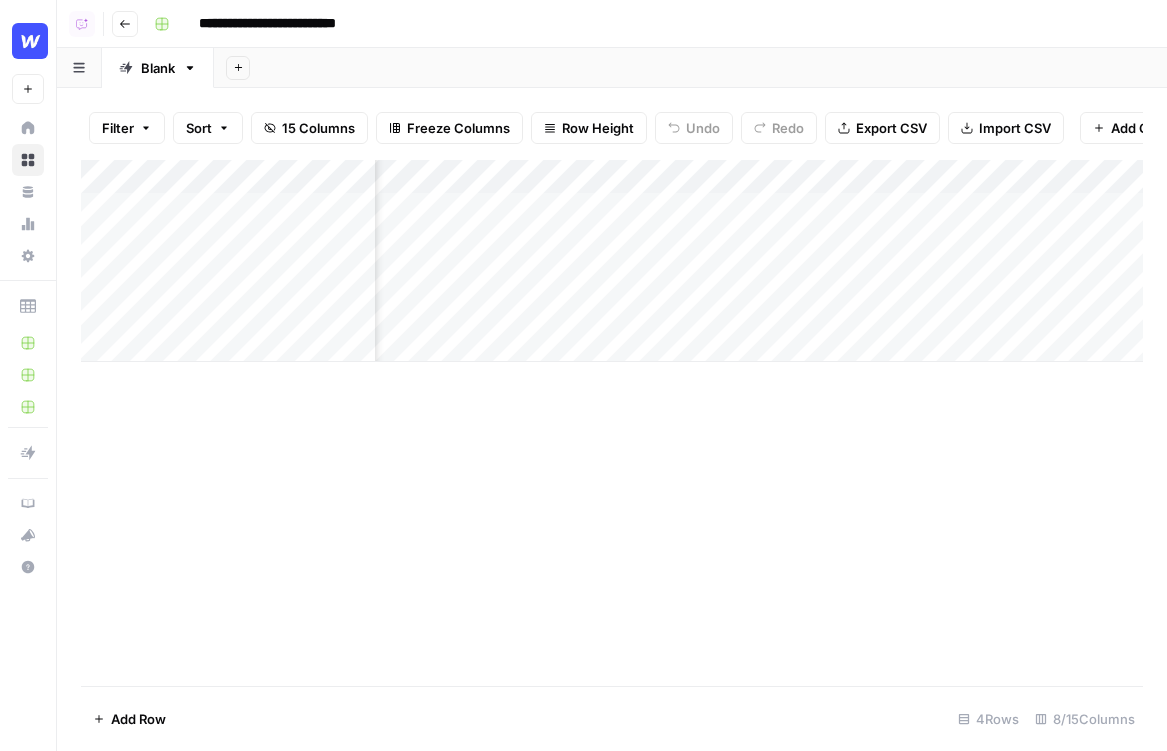 scroll, scrollTop: 0, scrollLeft: 666, axis: horizontal 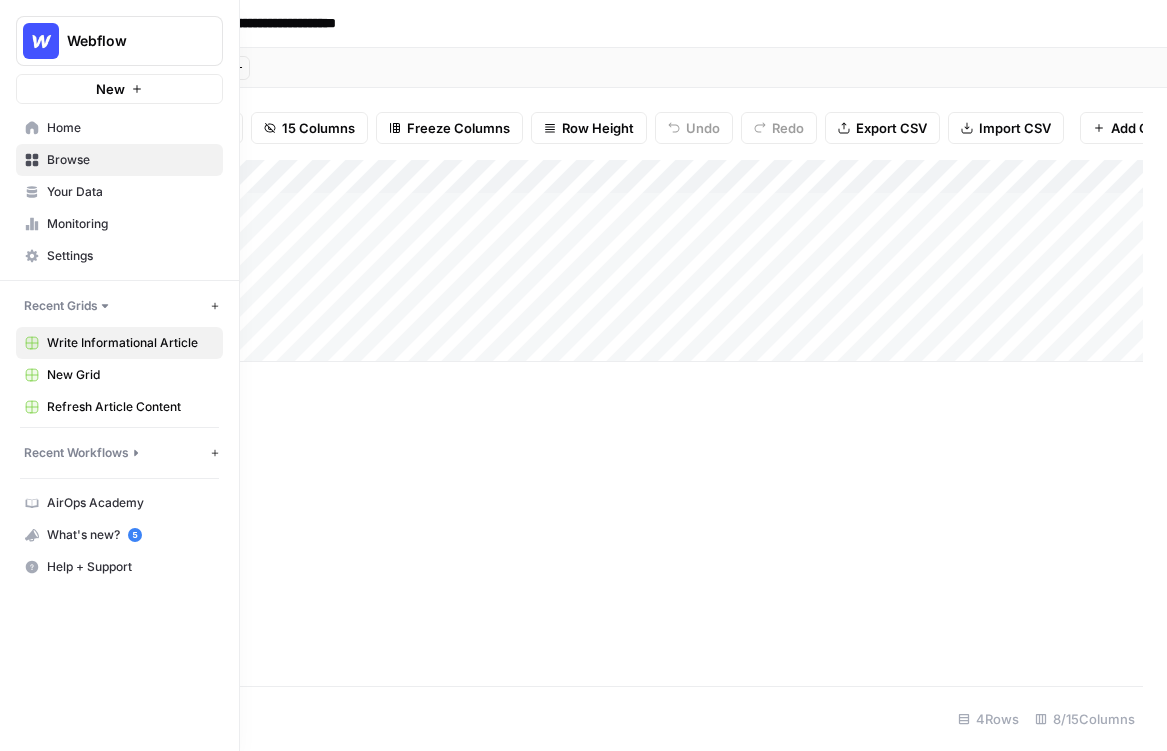 click on "Monitoring" at bounding box center (130, 224) 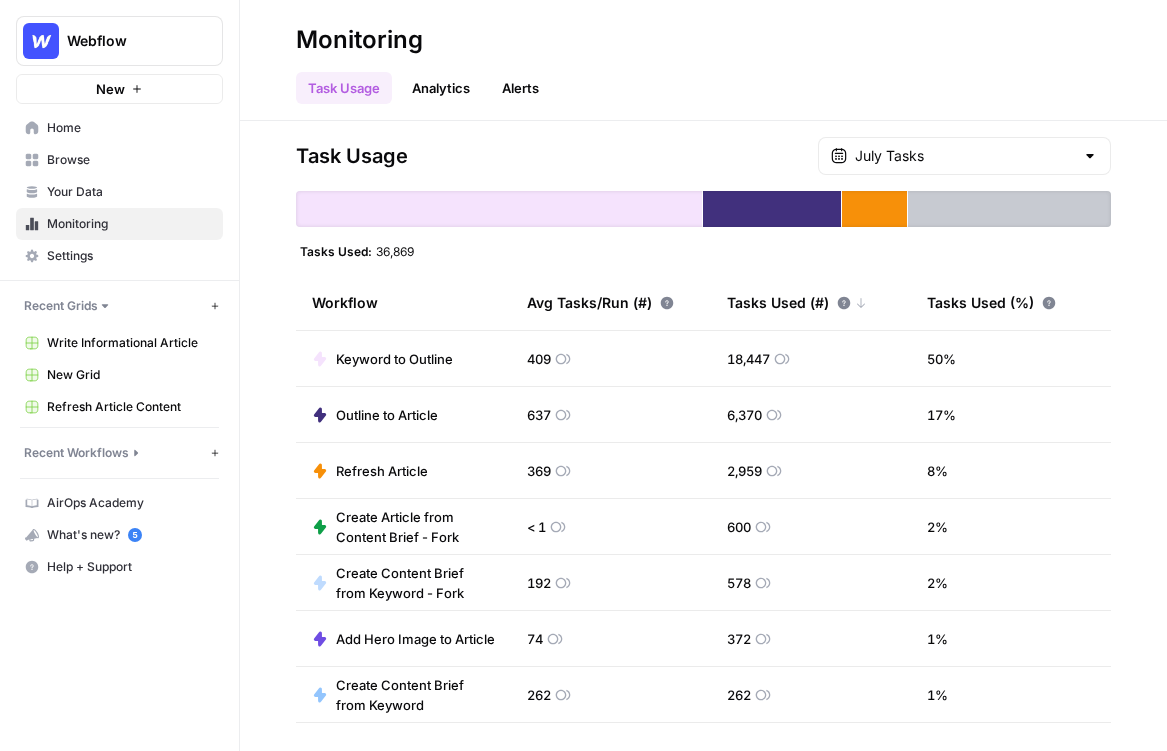 click on "Monitoring" at bounding box center (130, 224) 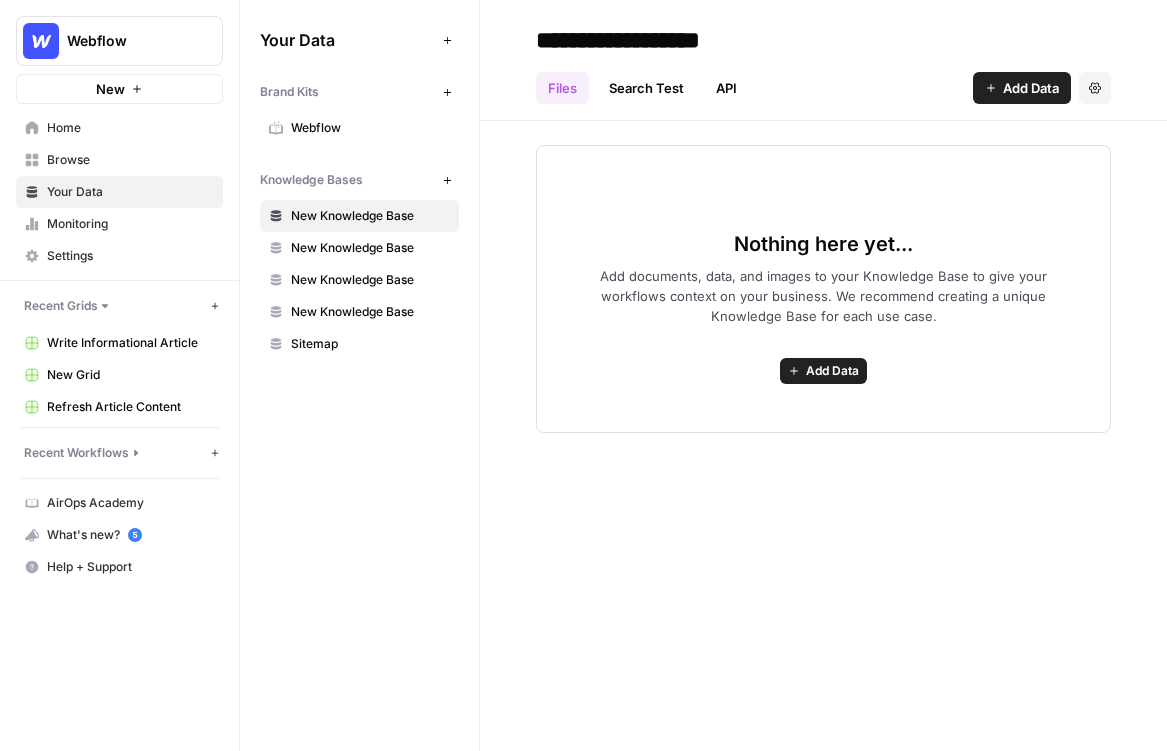 click on "Settings" at bounding box center [130, 256] 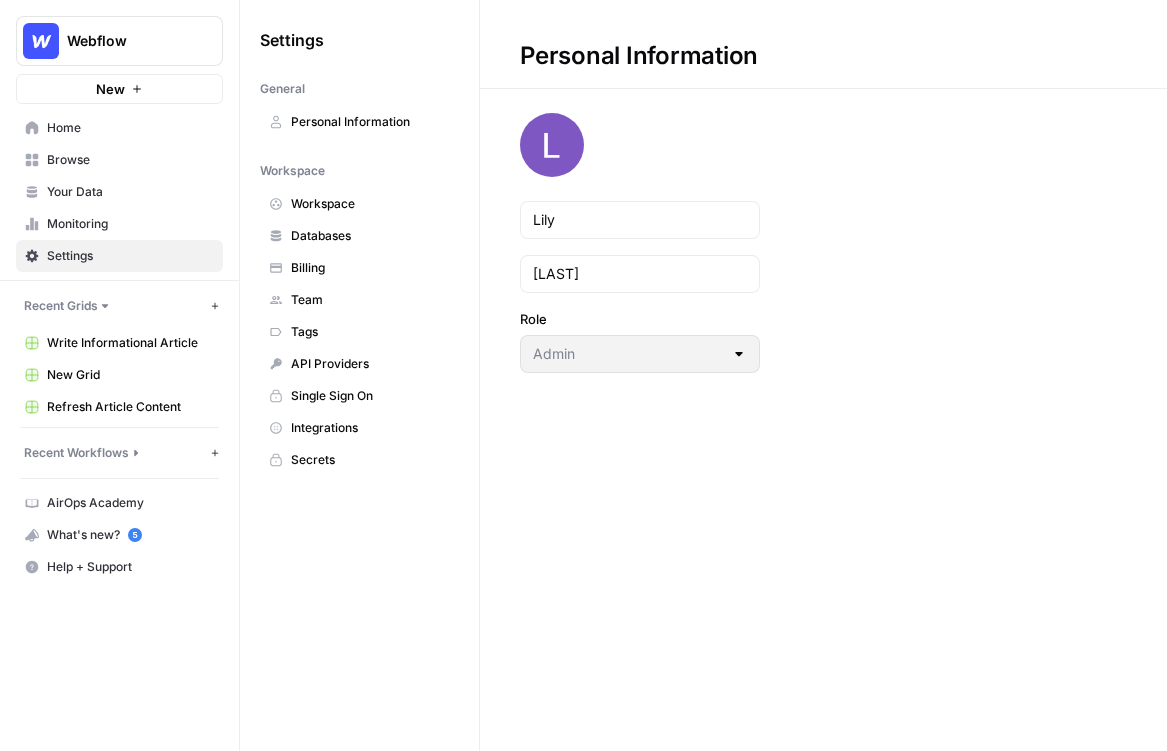 click on "API Providers" at bounding box center (370, 364) 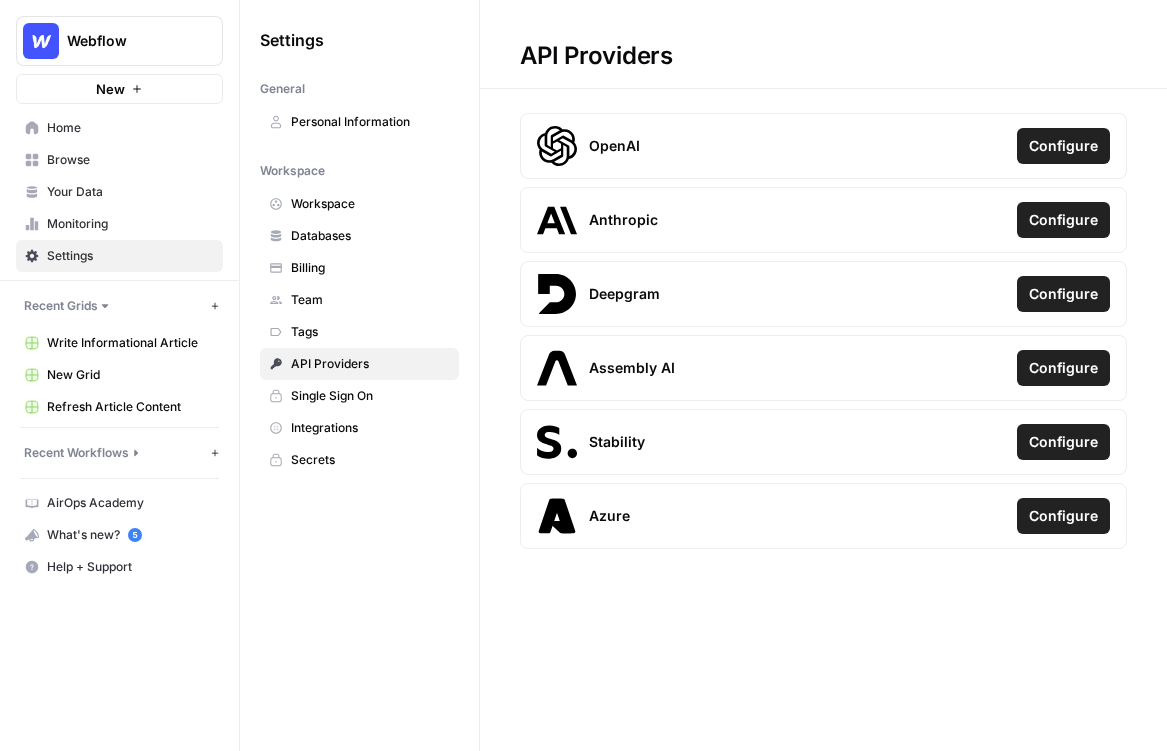 click on "Home" at bounding box center (119, 128) 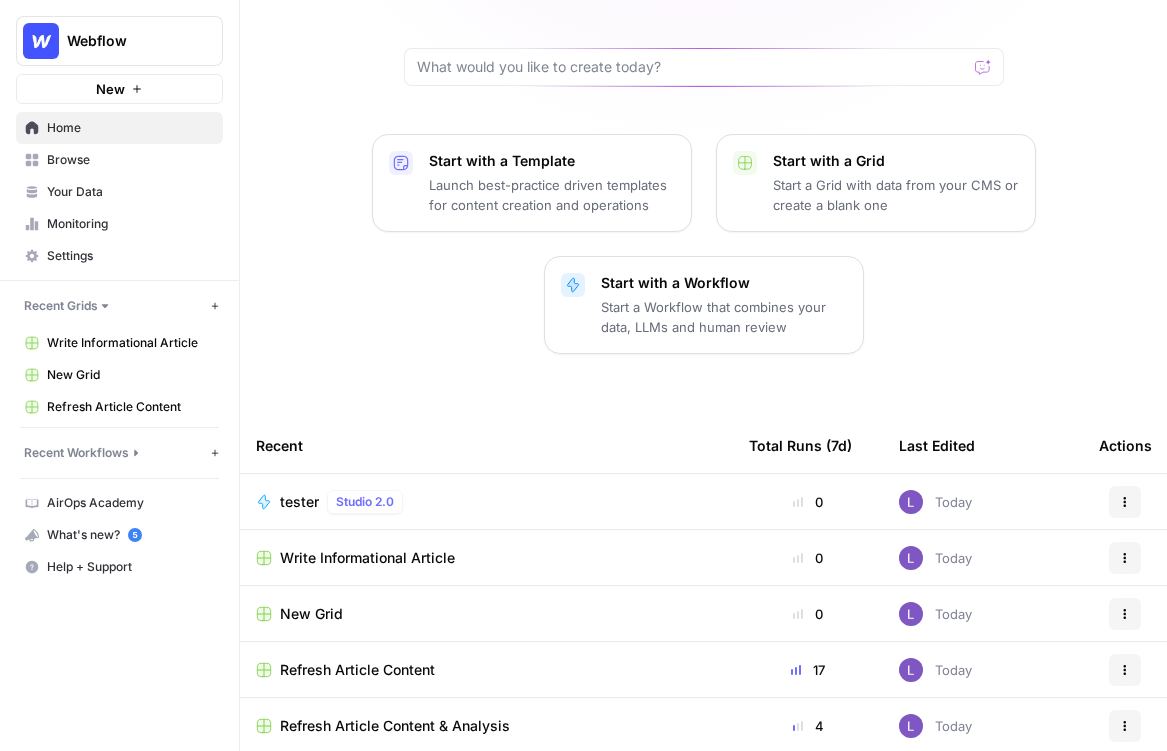 scroll, scrollTop: 181, scrollLeft: 0, axis: vertical 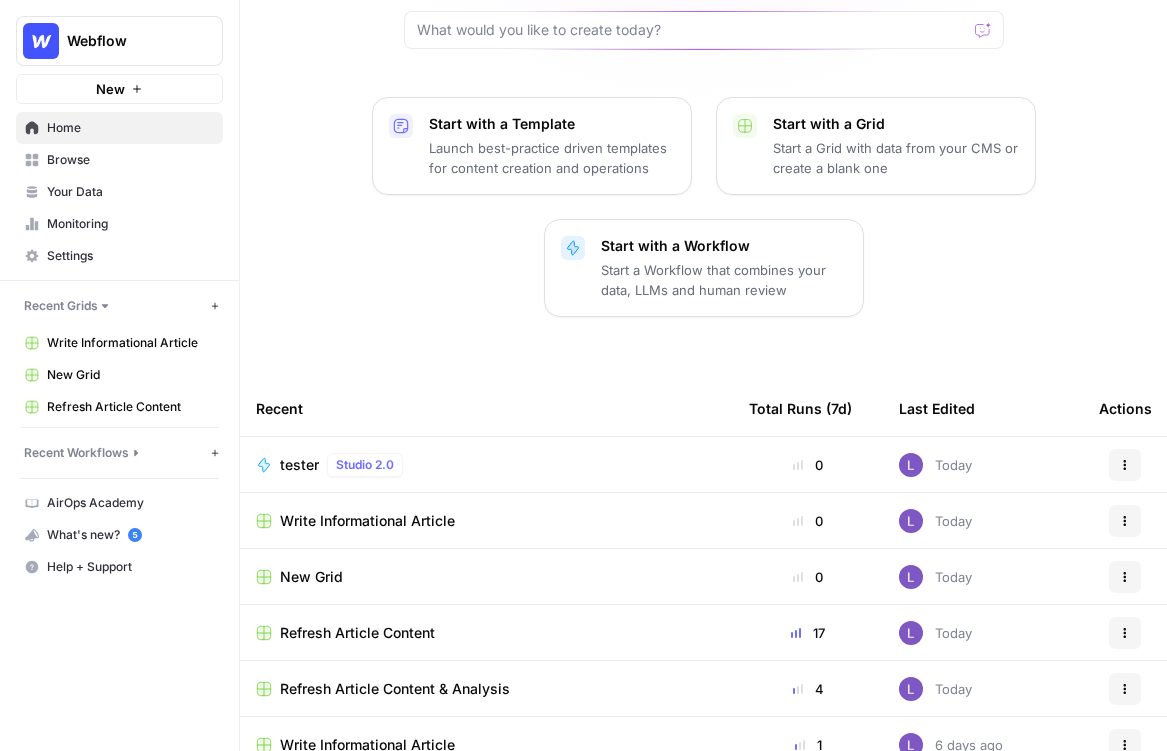 click on "tester" at bounding box center [299, 465] 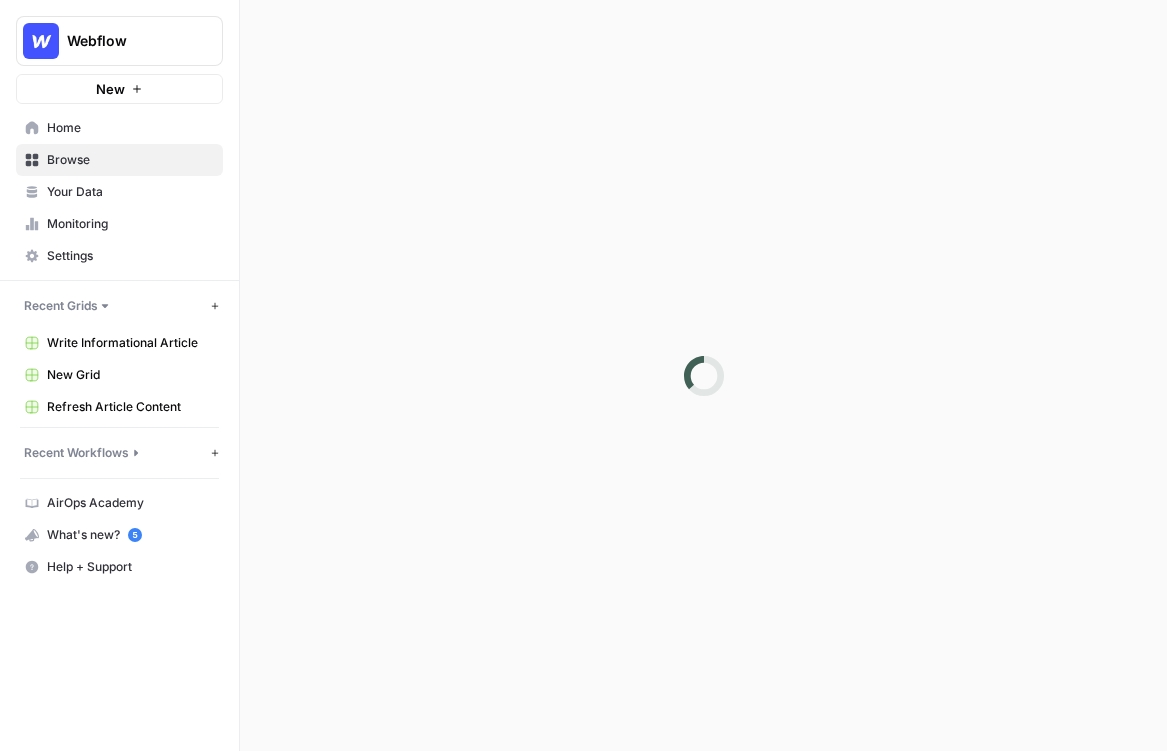 scroll, scrollTop: 0, scrollLeft: 0, axis: both 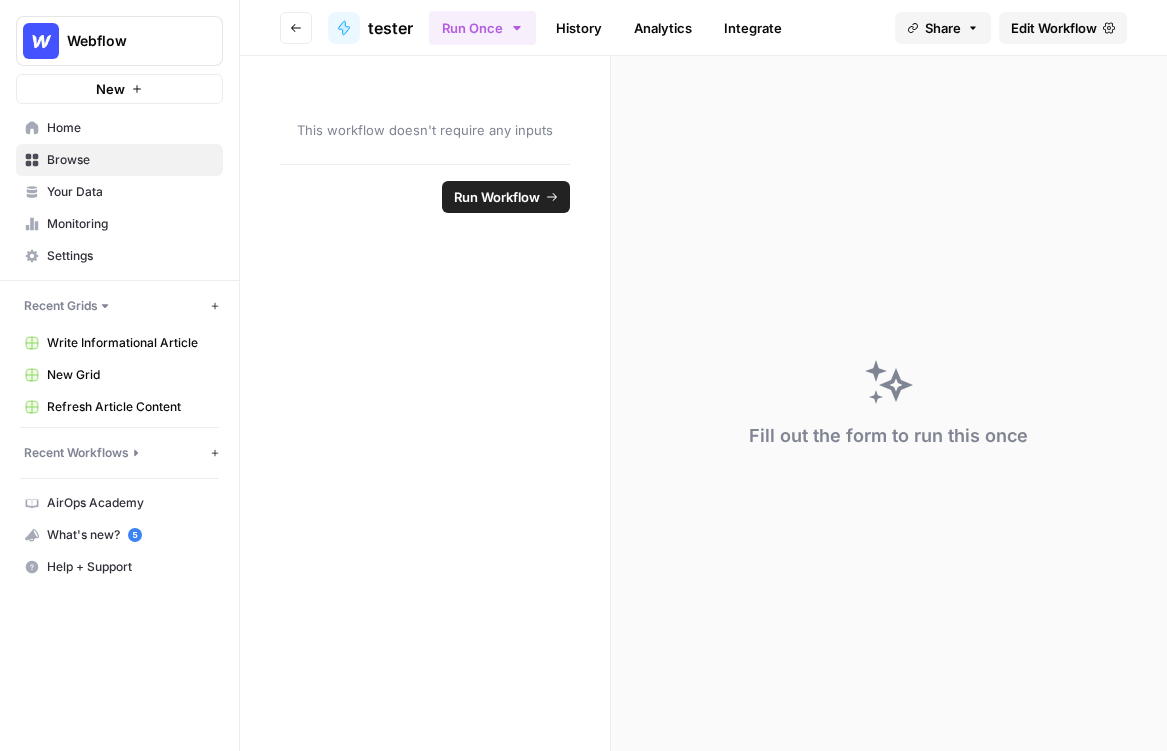 click on "Edit Workflow" at bounding box center [1054, 28] 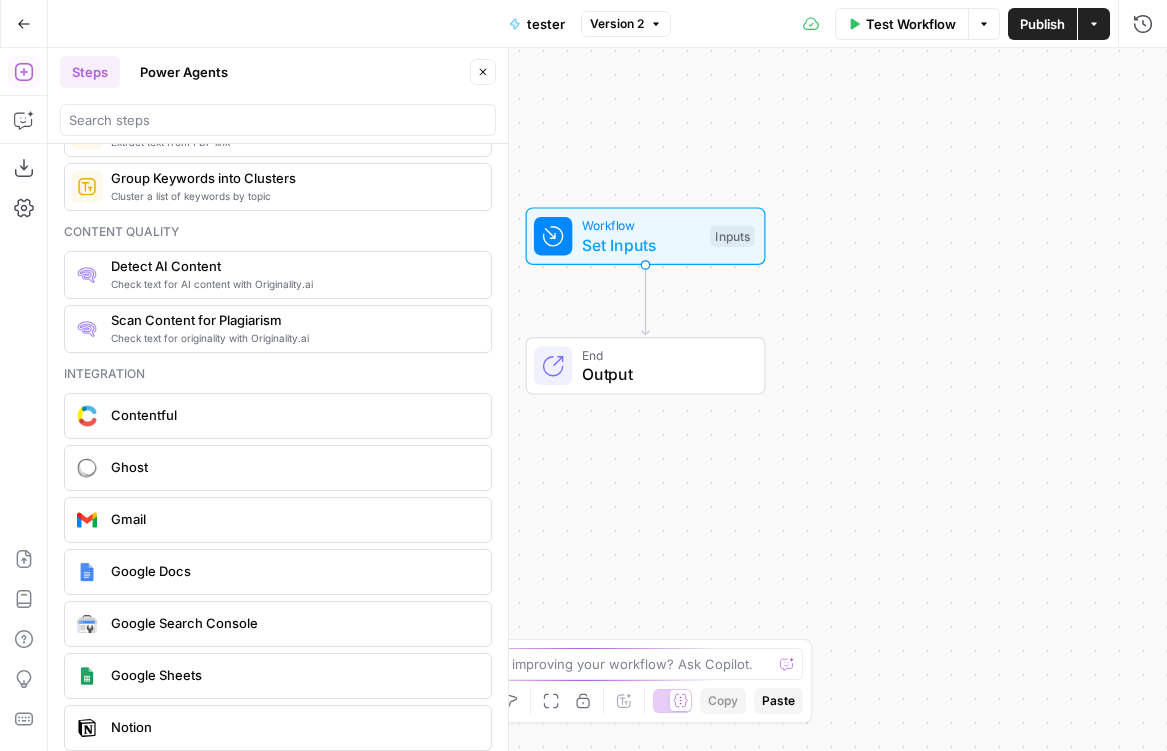 scroll, scrollTop: 3275, scrollLeft: 0, axis: vertical 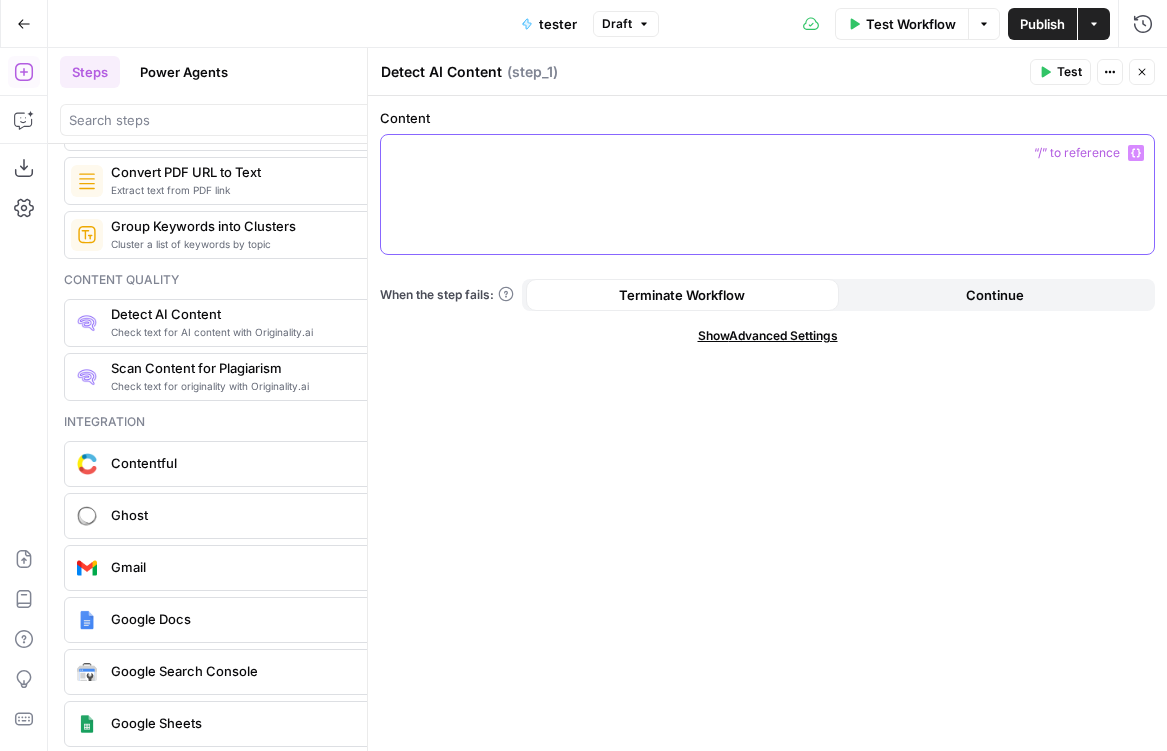 click at bounding box center (767, 194) 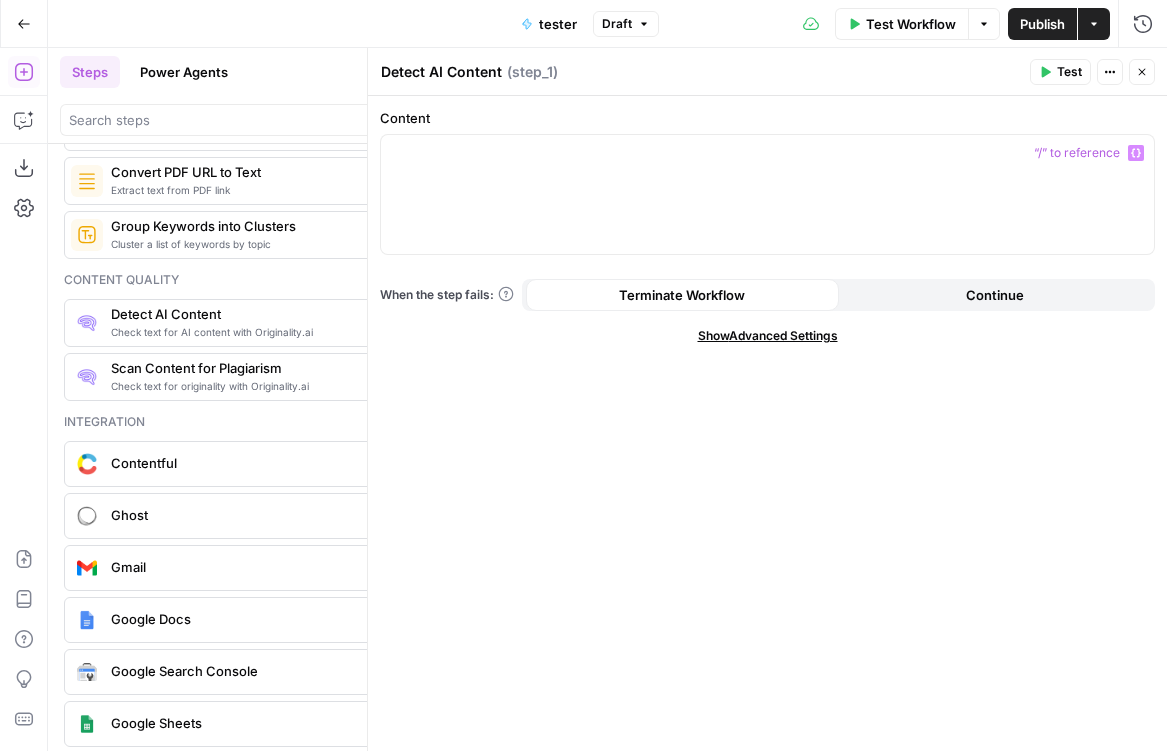 click on "Close" at bounding box center (1142, 72) 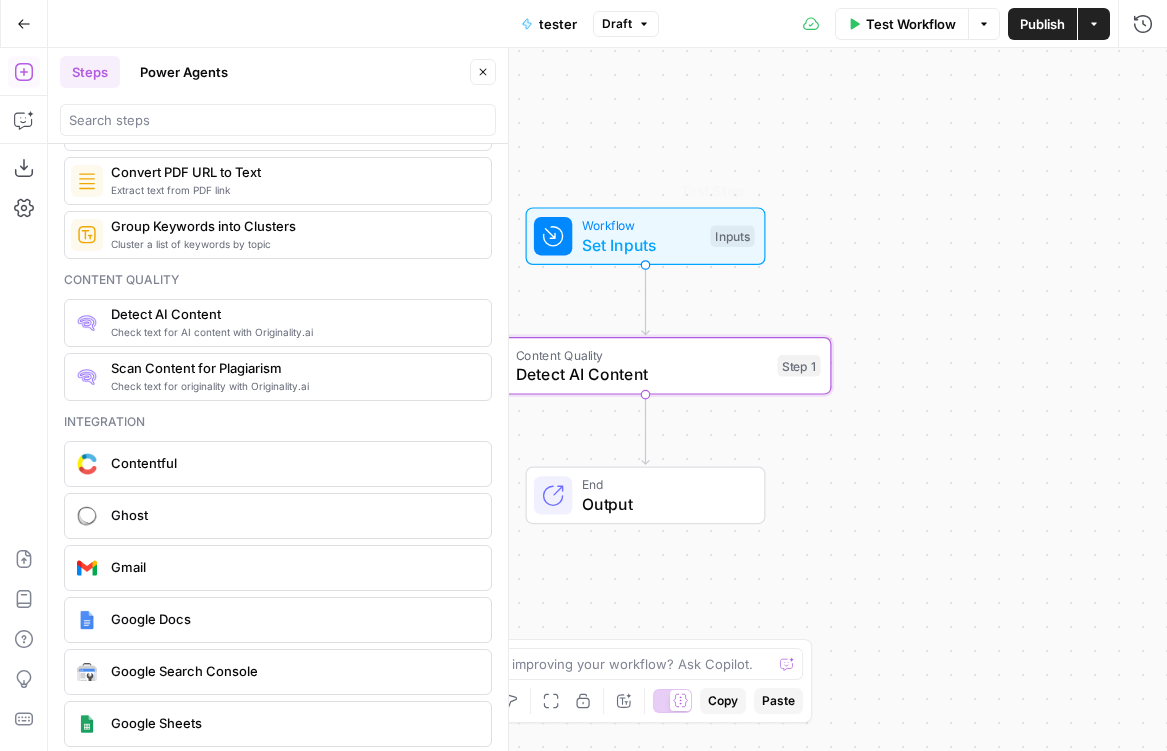 click at bounding box center [553, 236] 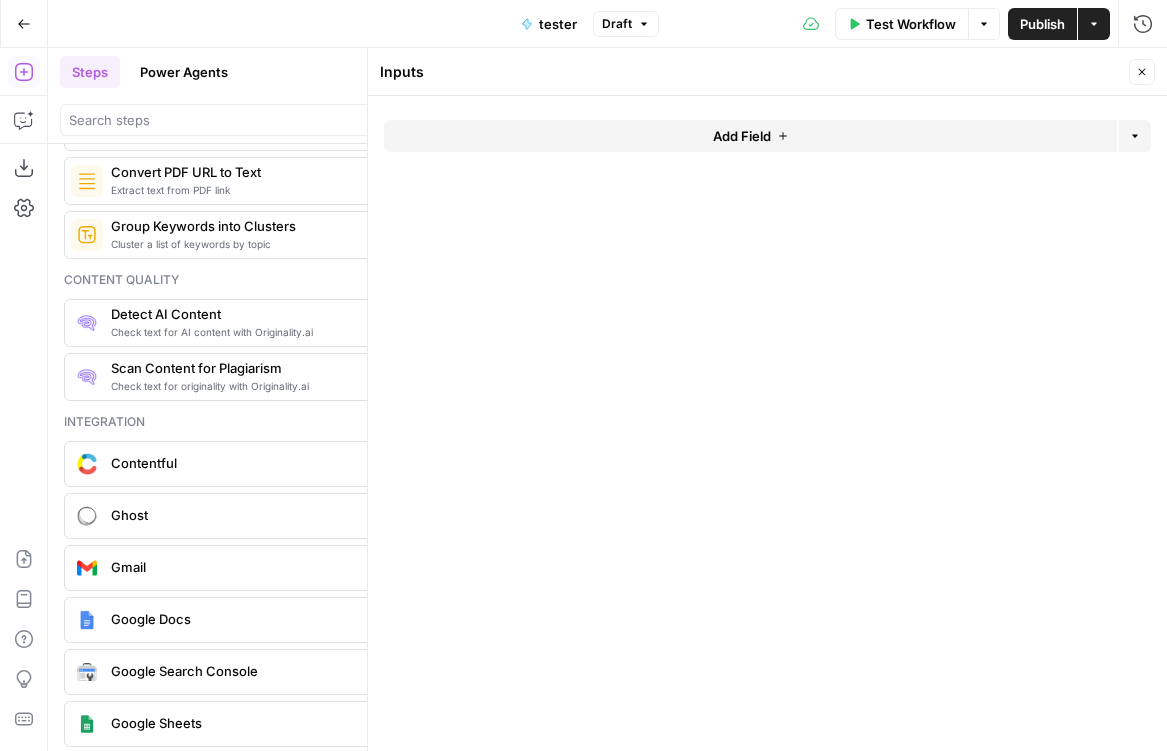 click on "Add Field" at bounding box center [750, 136] 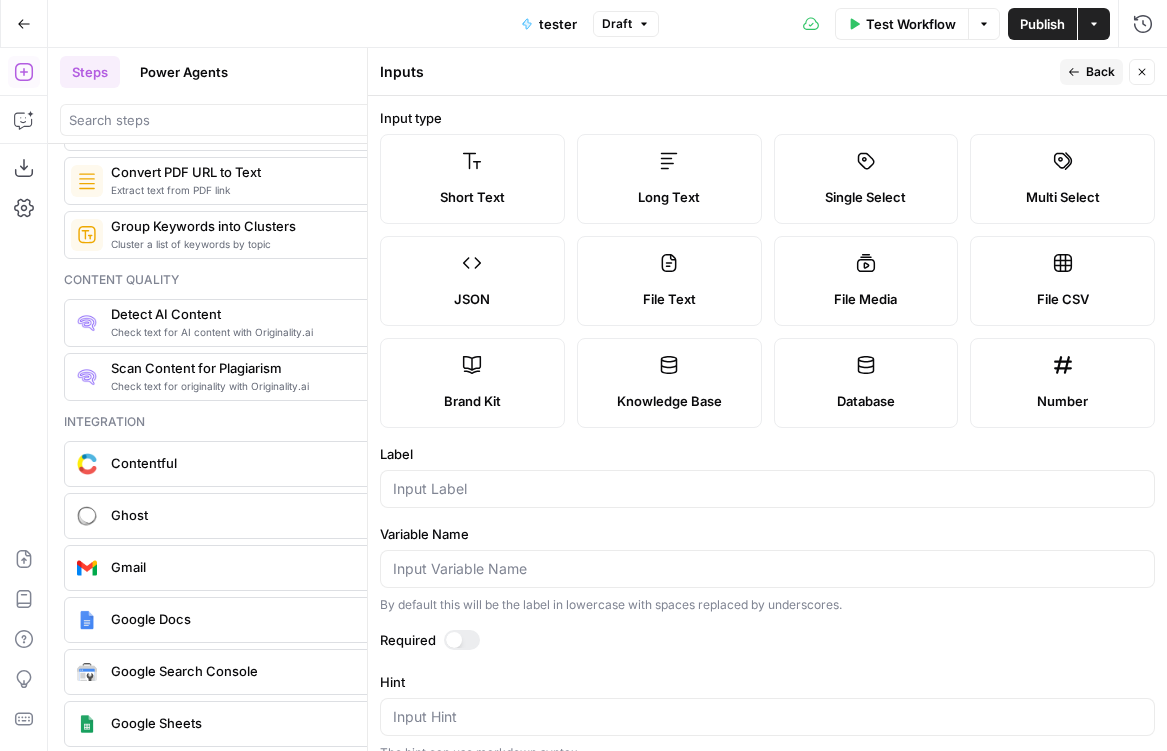 drag, startPoint x: 662, startPoint y: 185, endPoint x: 637, endPoint y: 468, distance: 284.10208 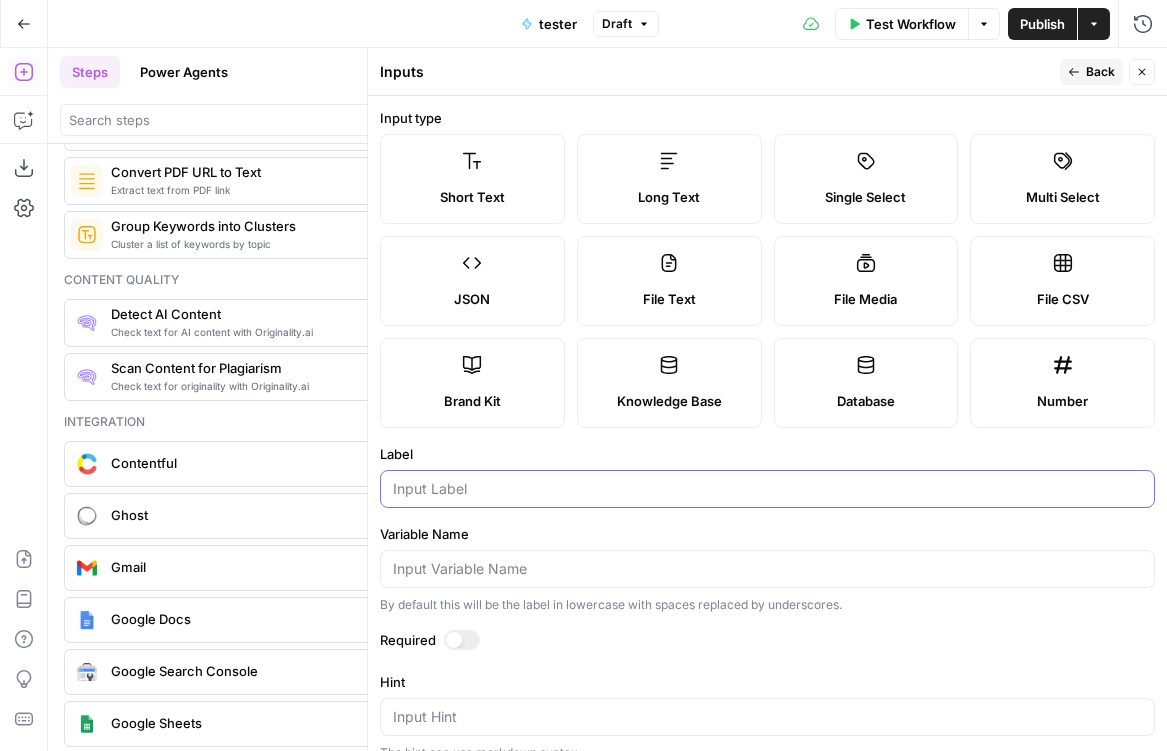 click on "Label" at bounding box center [767, 489] 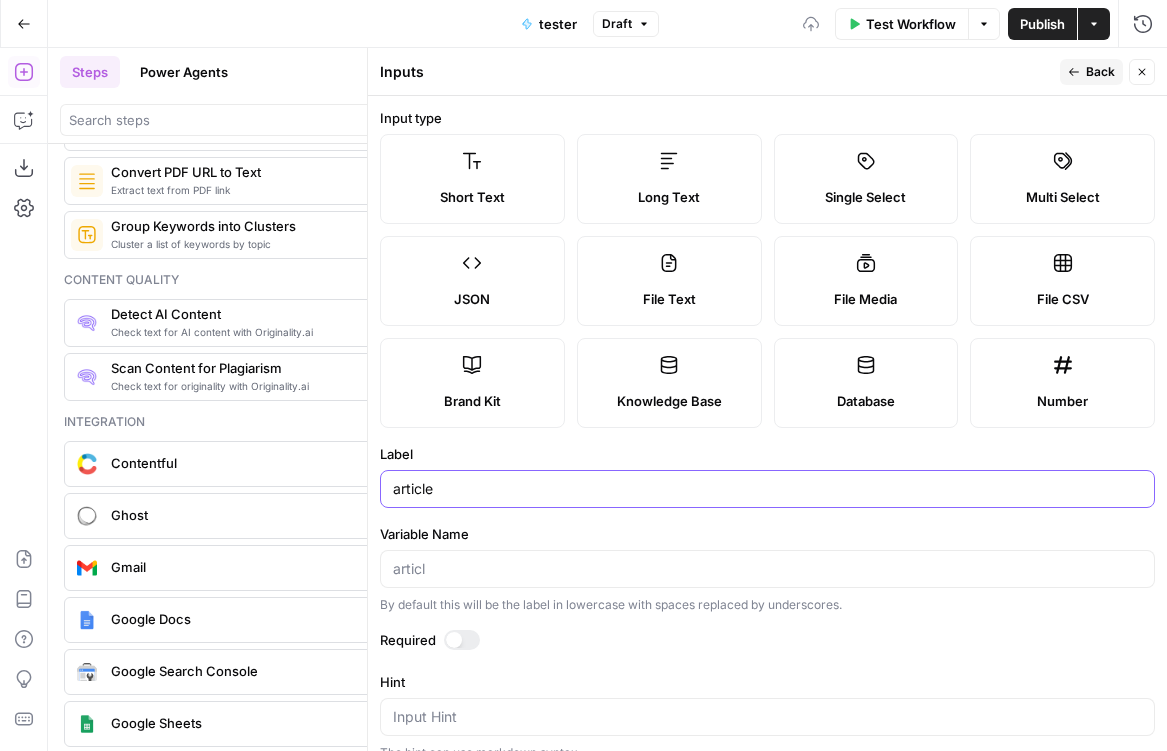 type on "article" 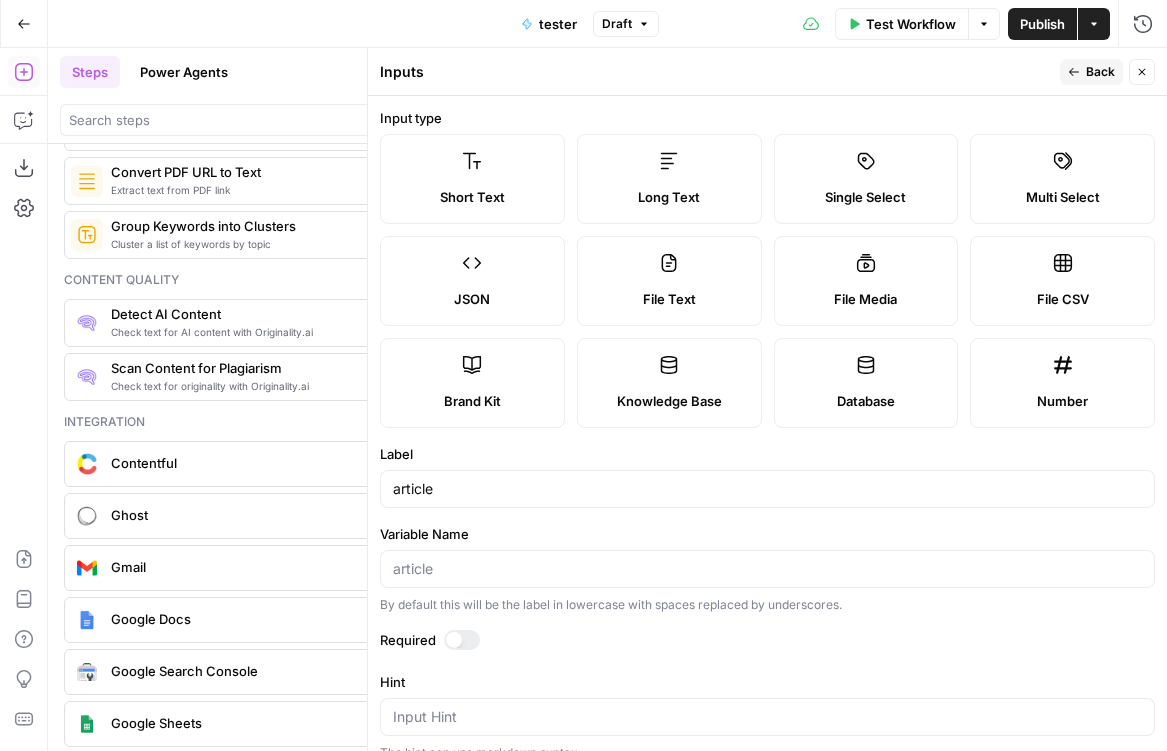 click on "Back" at bounding box center (1100, 72) 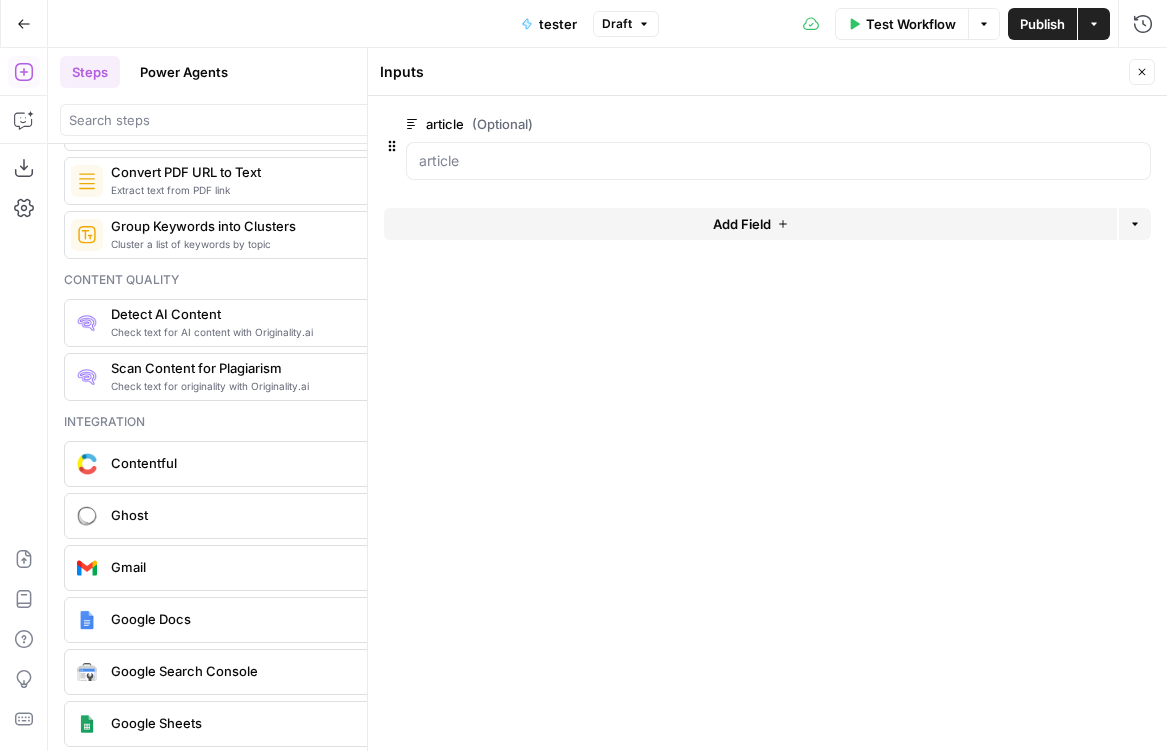 click 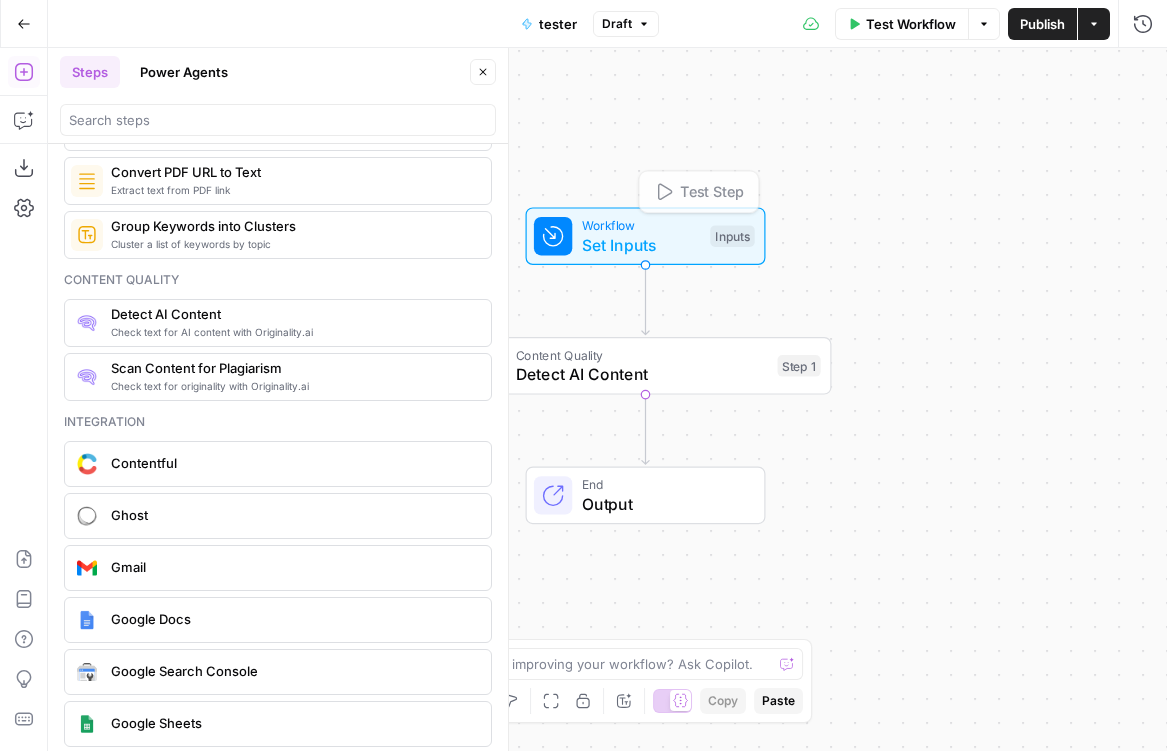 click on "Detect AI Content" at bounding box center [642, 374] 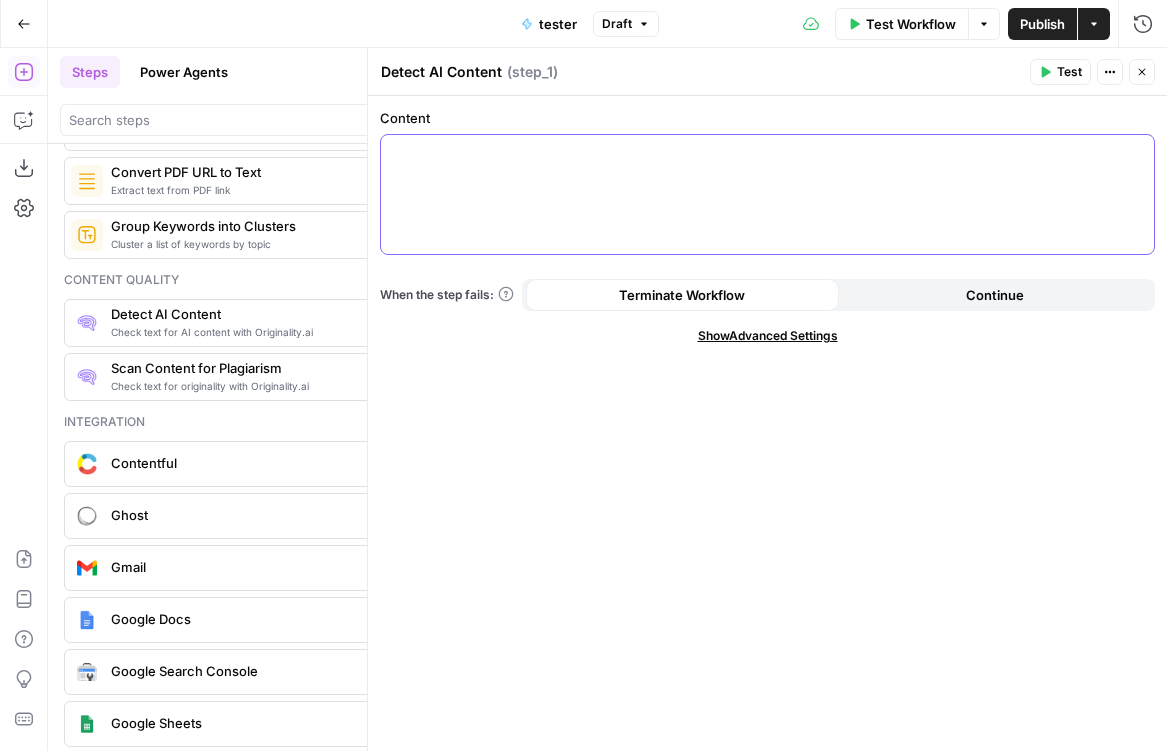 click at bounding box center [767, 194] 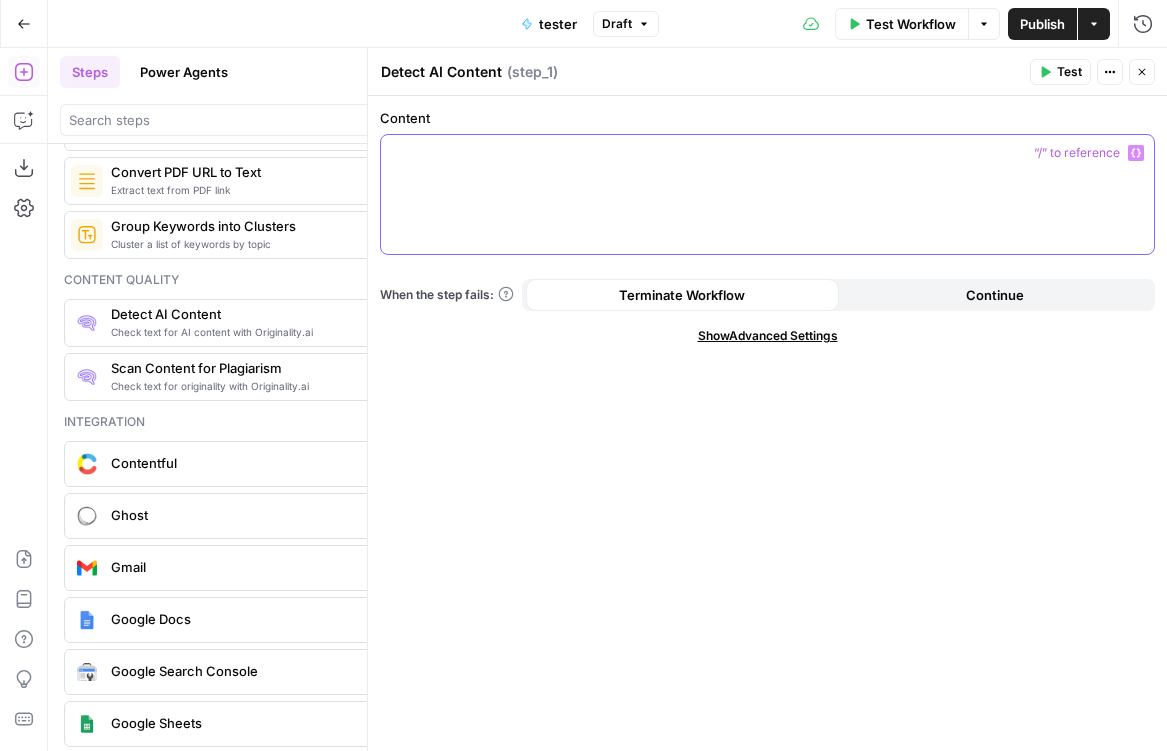 type 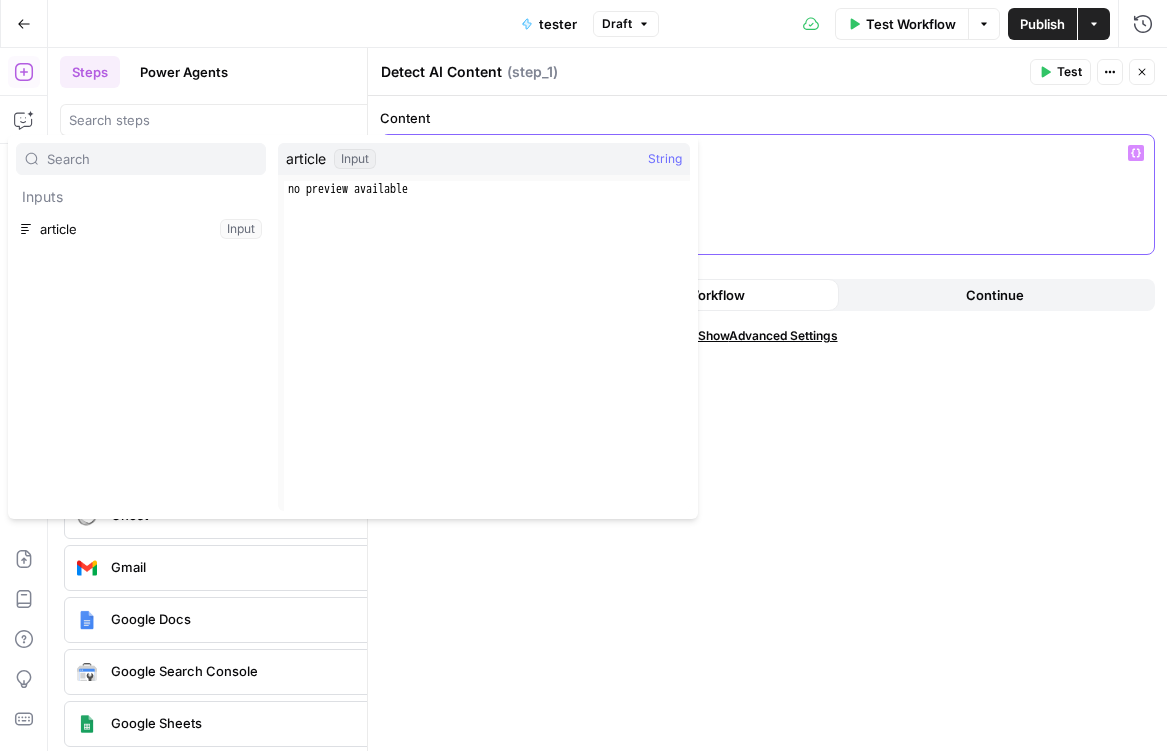click on "**" at bounding box center (767, 194) 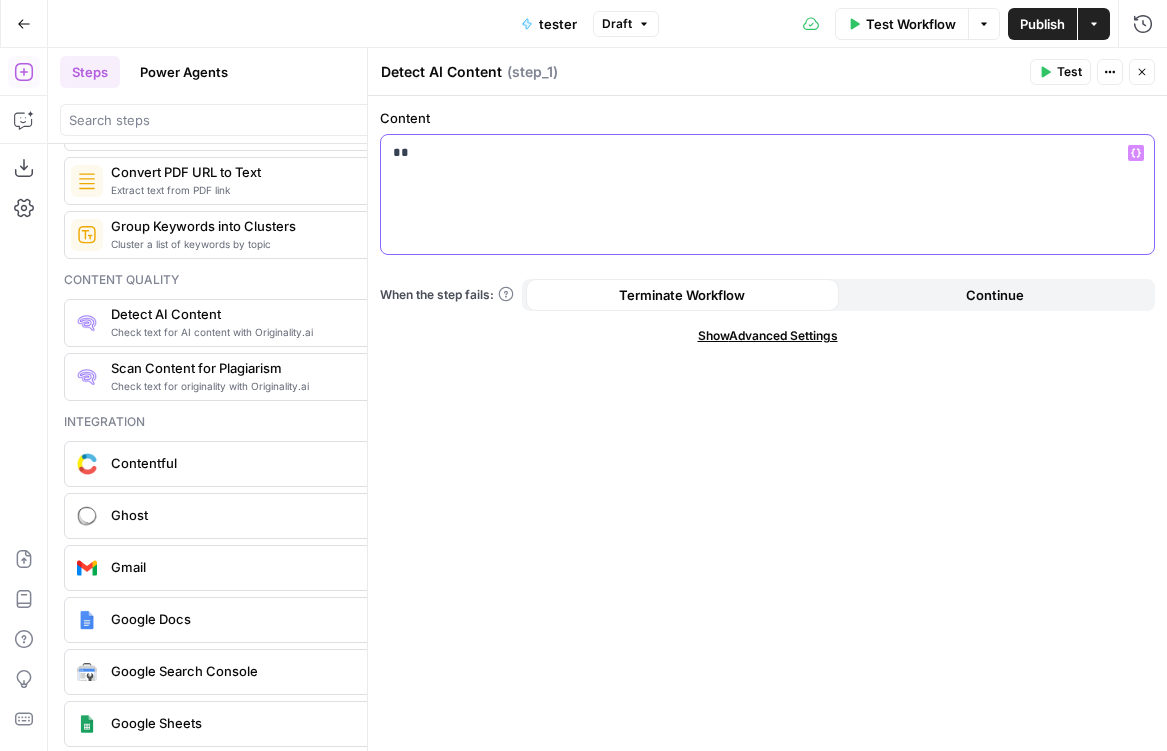 click 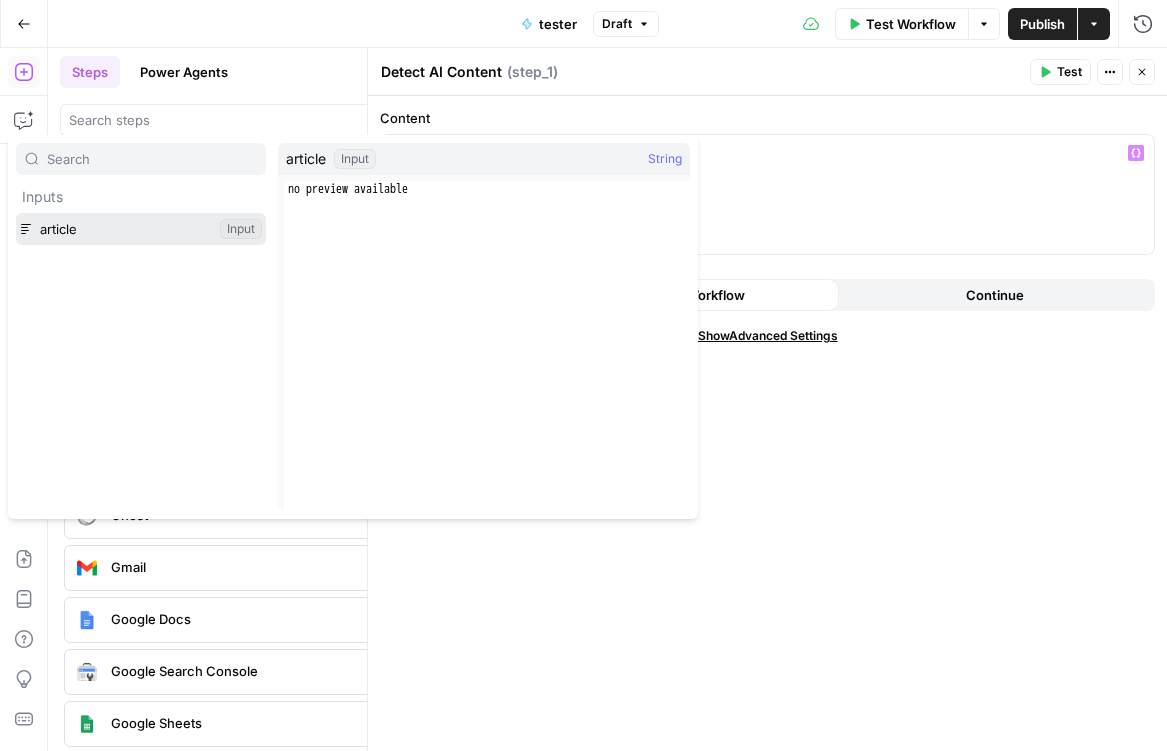 click at bounding box center (141, 229) 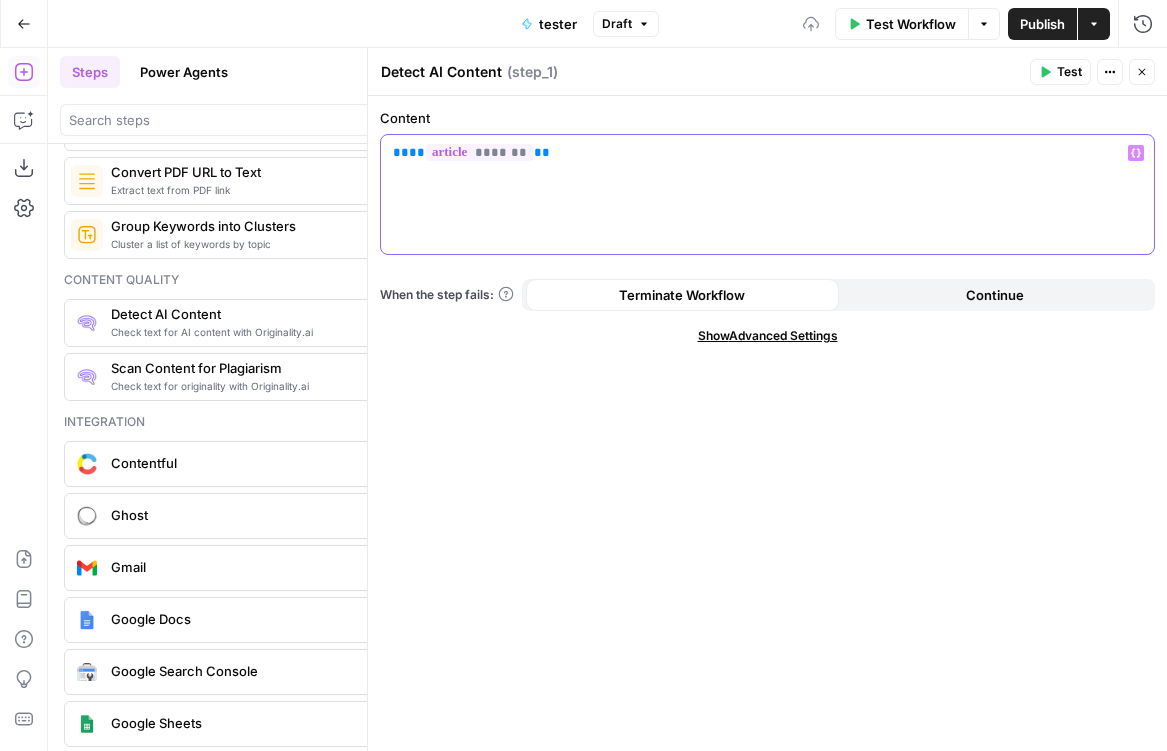 click on "** ** ******* **" at bounding box center [767, 153] 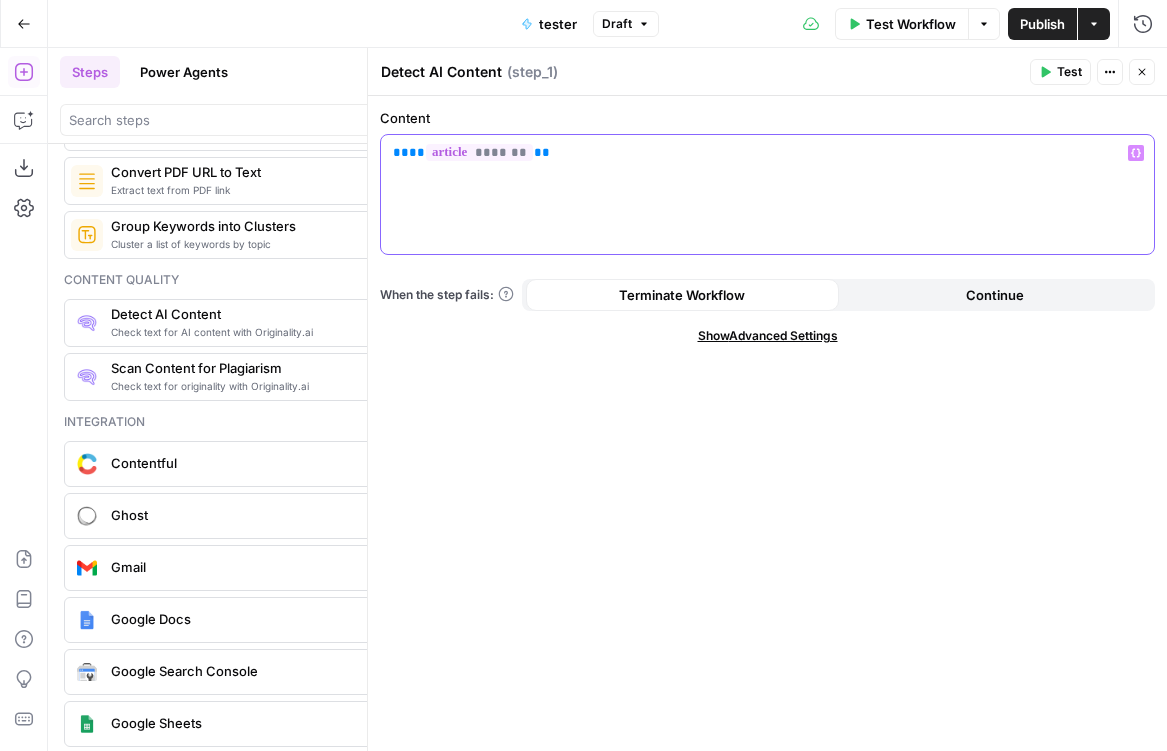 click on "**" at bounding box center [417, 152] 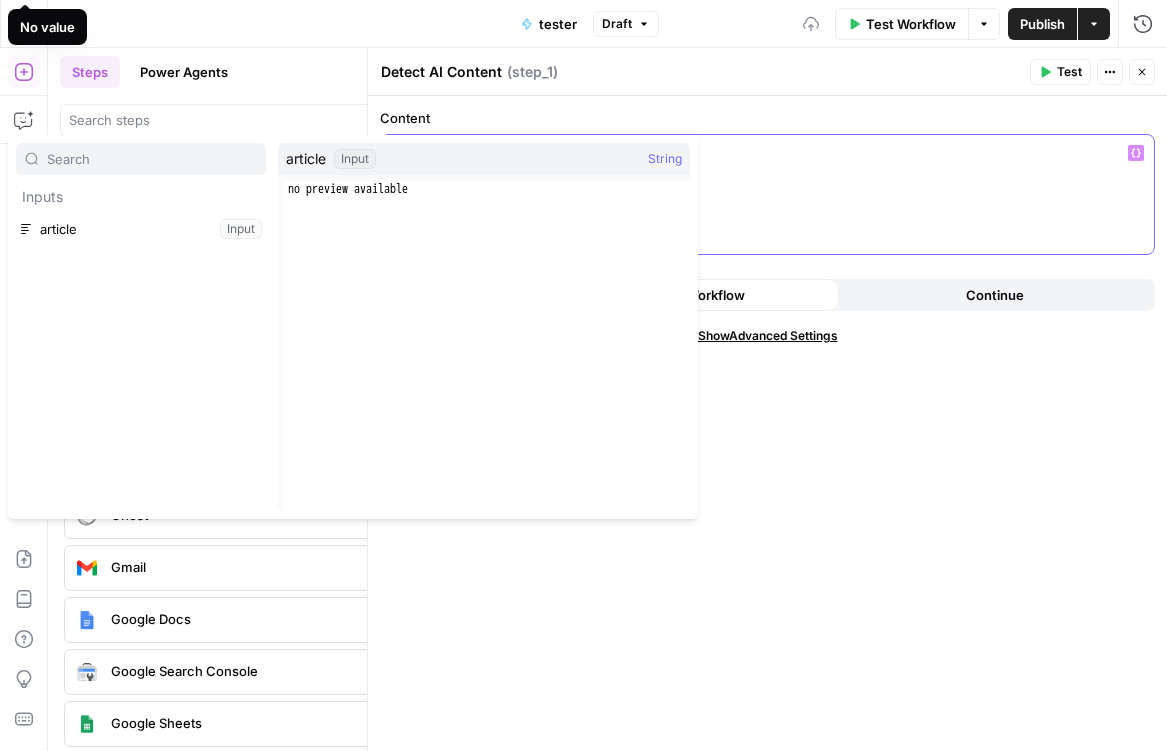 click on "** * ******* **" at bounding box center [767, 194] 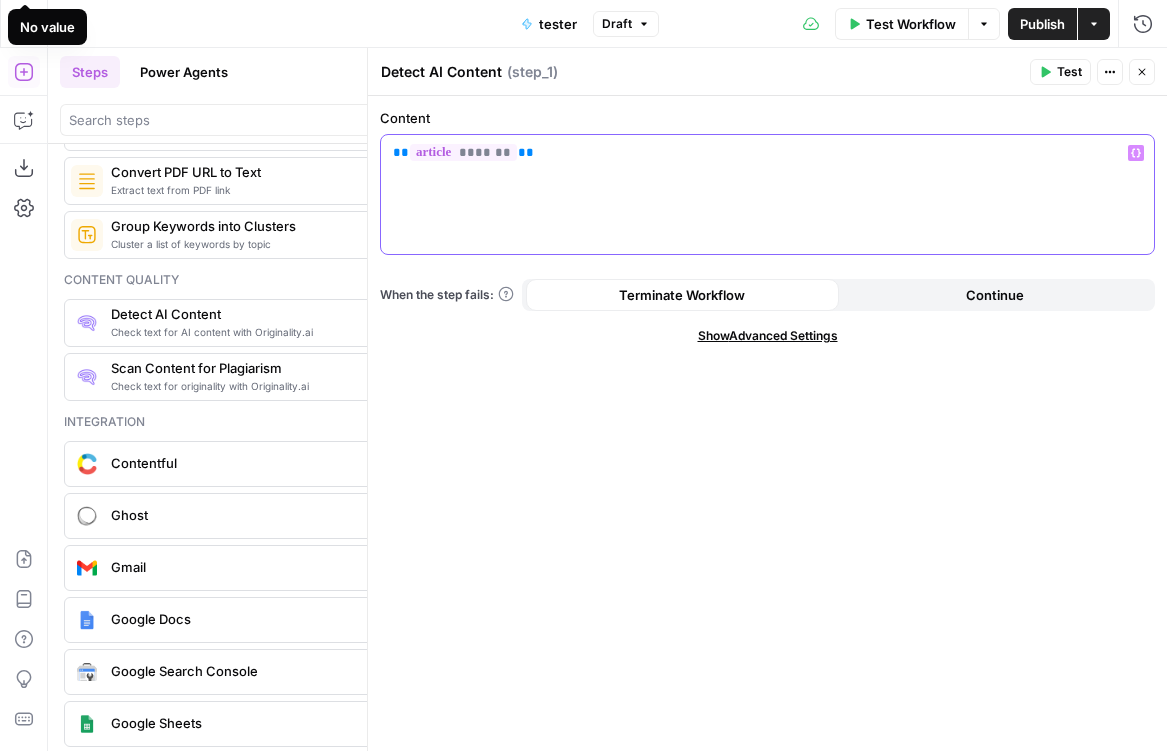 click on "** ******* **" at bounding box center [767, 194] 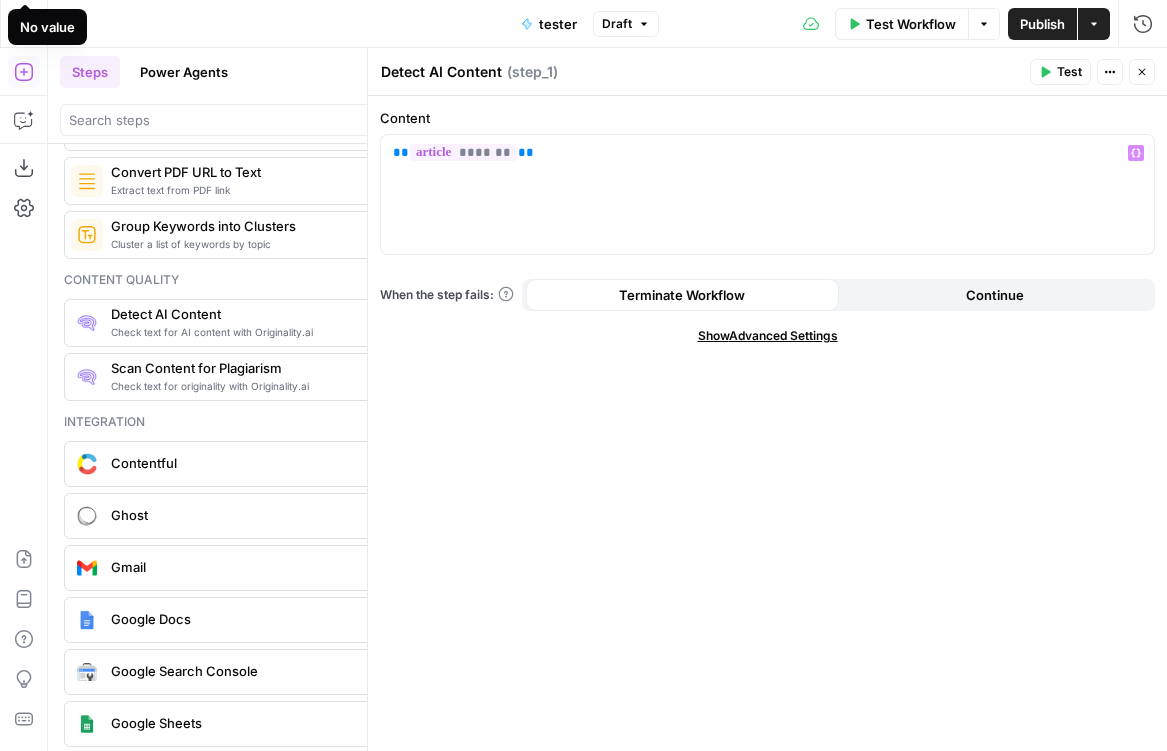 click 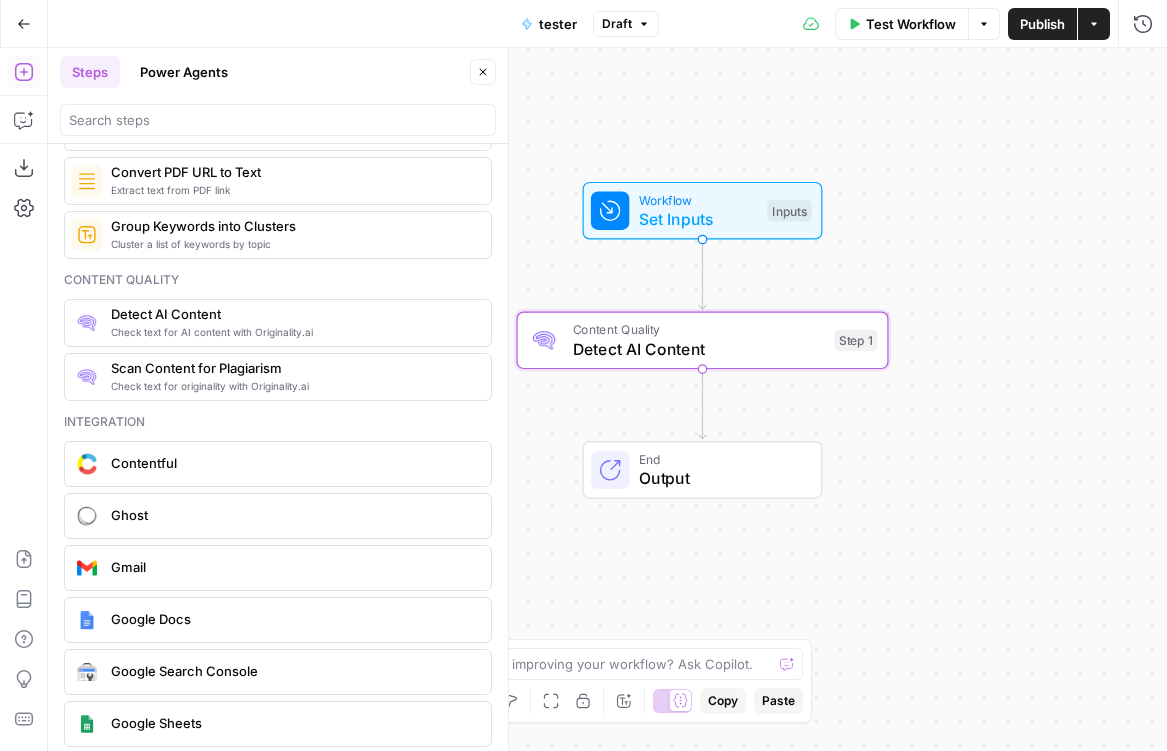 click on "Go Back" at bounding box center (24, 24) 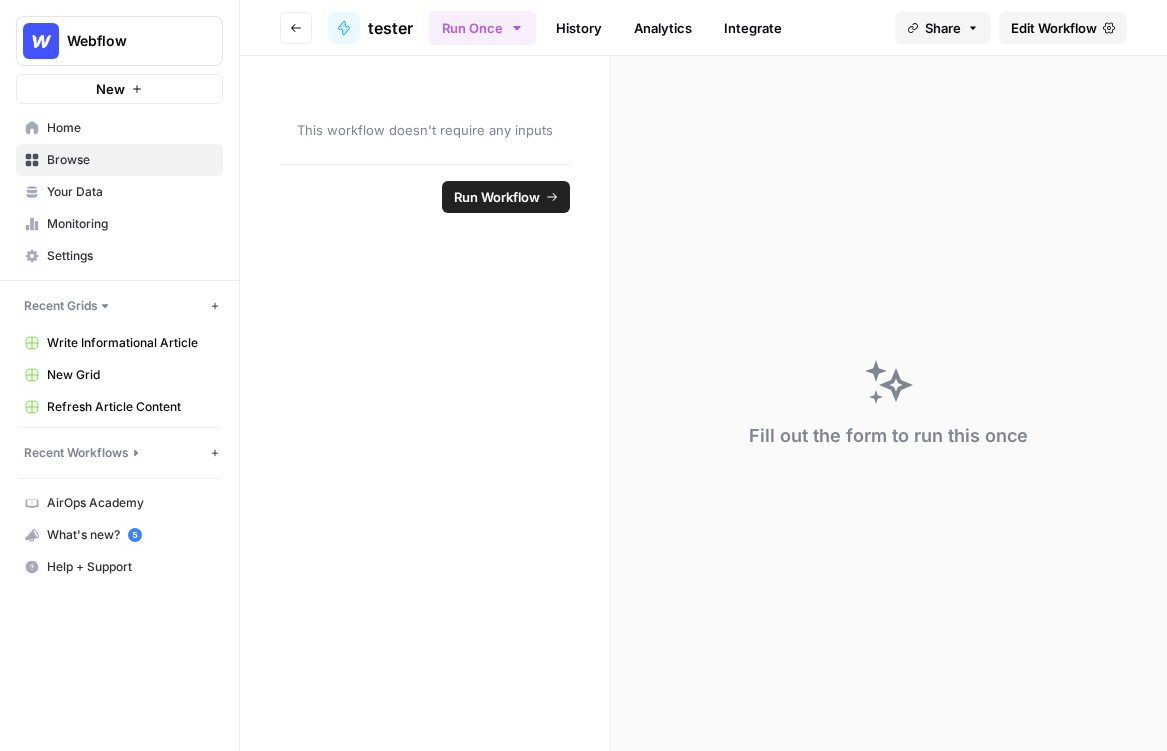 click 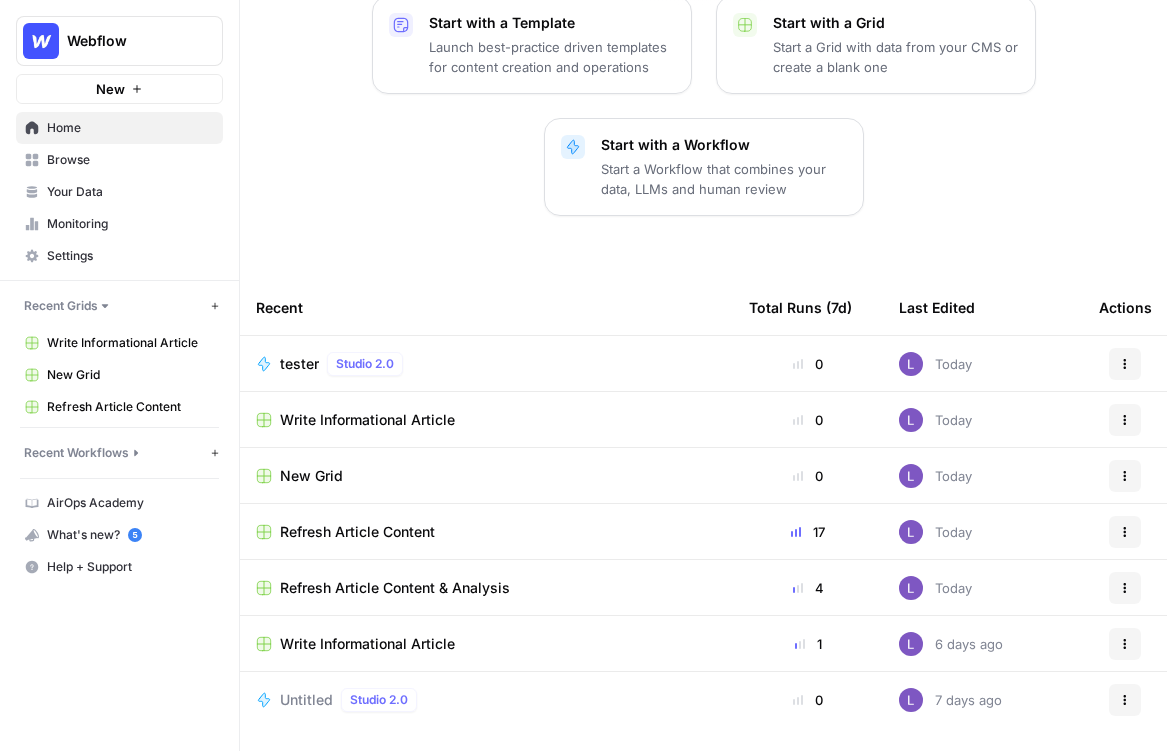 scroll, scrollTop: 291, scrollLeft: 0, axis: vertical 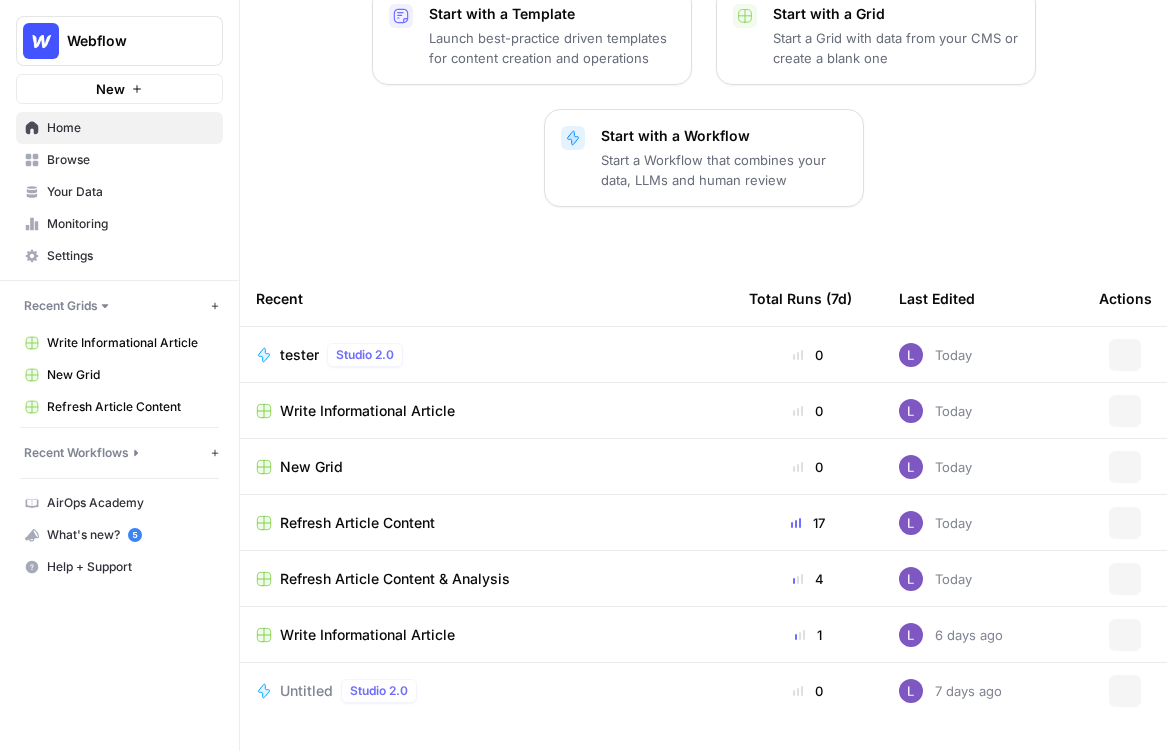 click on "Refresh Article Content" at bounding box center (357, 523) 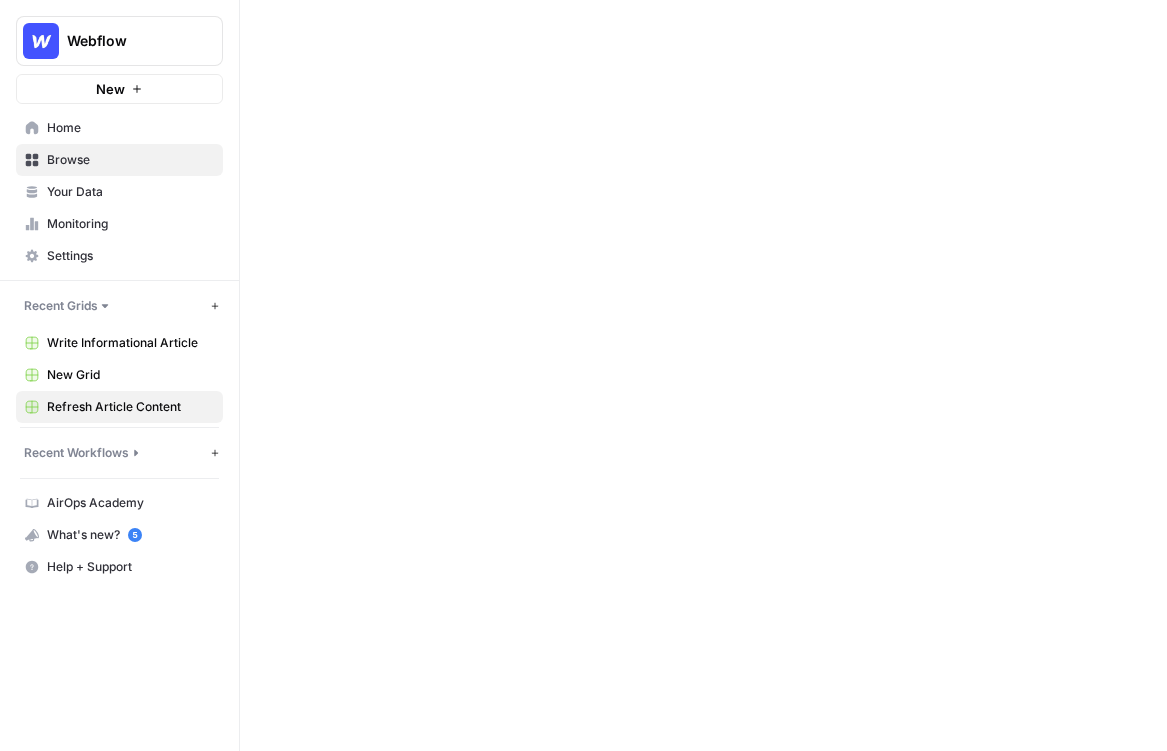 scroll, scrollTop: 0, scrollLeft: 0, axis: both 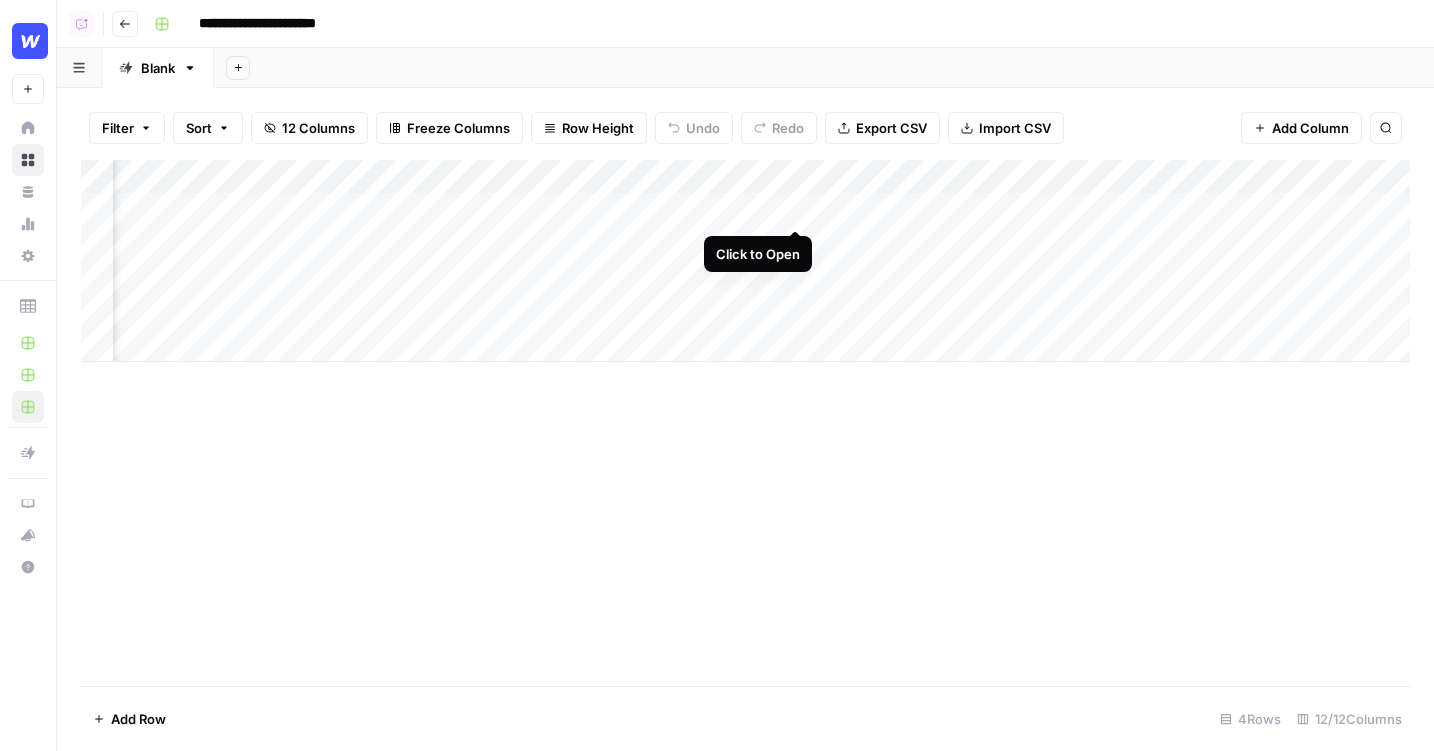 click on "Add Column" at bounding box center (745, 261) 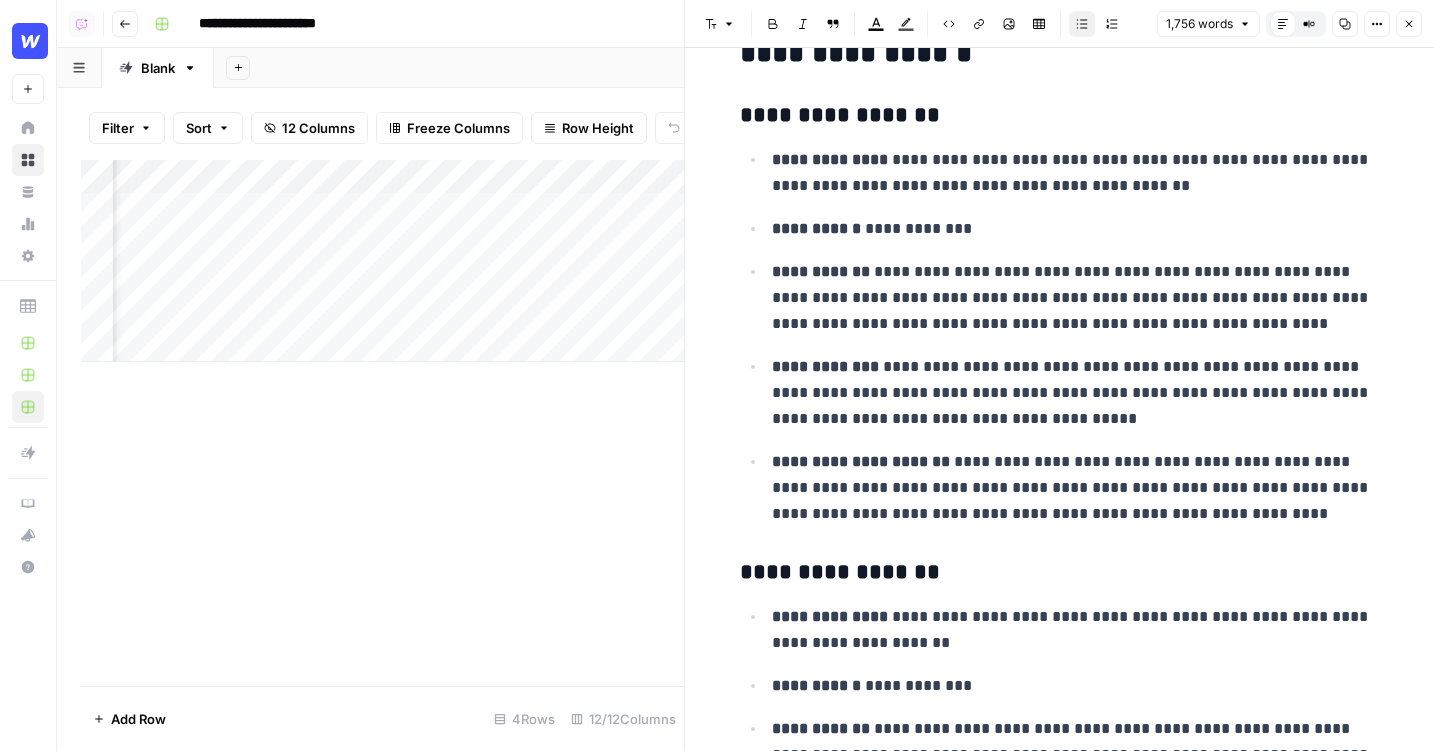 scroll, scrollTop: 103, scrollLeft: 0, axis: vertical 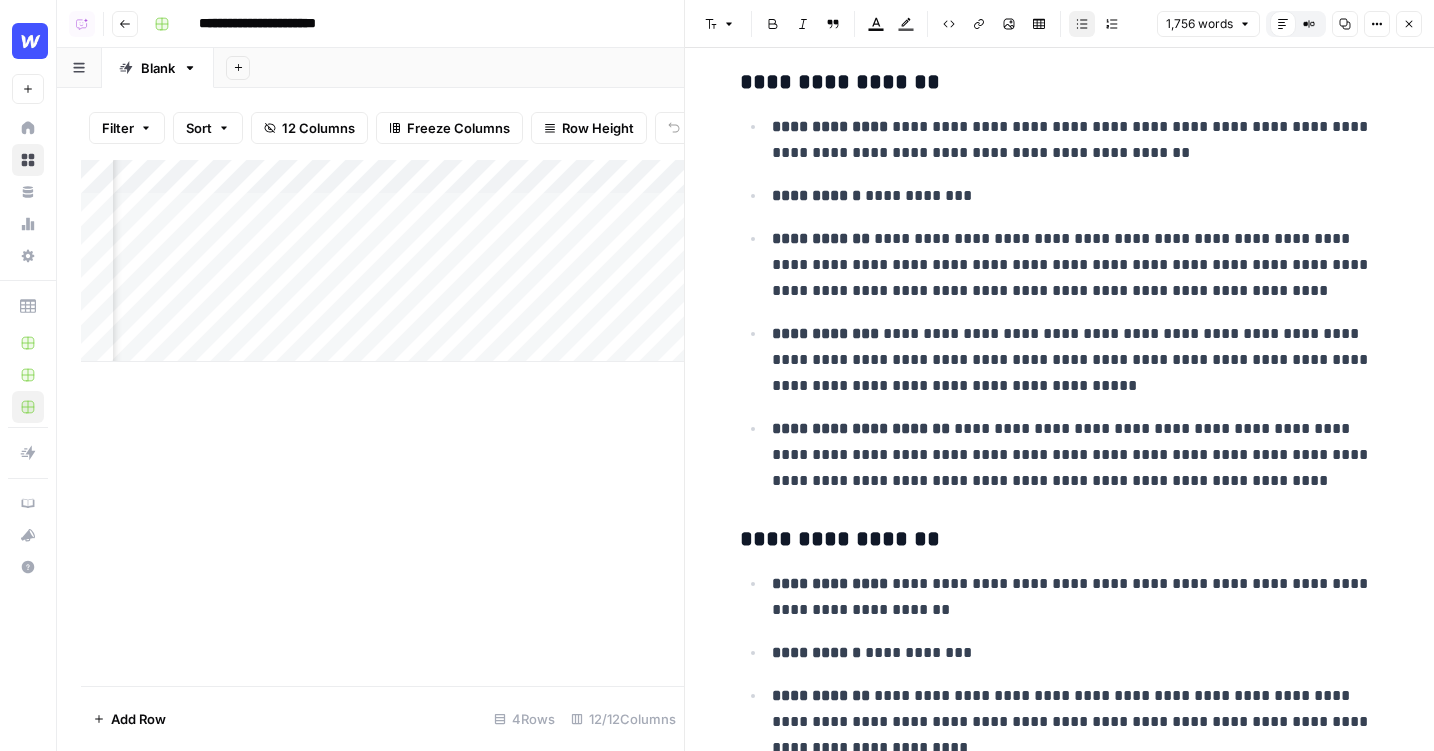 drag, startPoint x: 1023, startPoint y: 207, endPoint x: 863, endPoint y: 193, distance: 160.61133 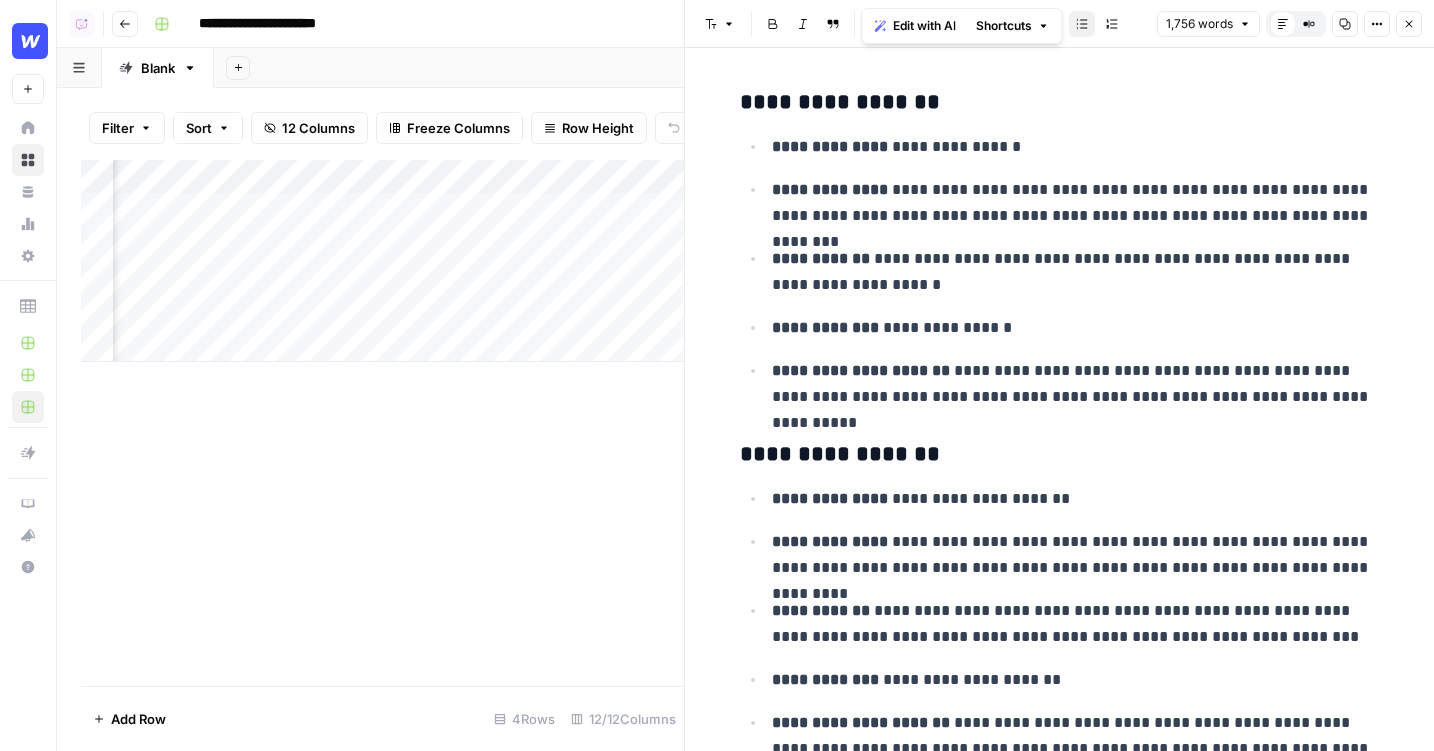 scroll, scrollTop: 3734, scrollLeft: 0, axis: vertical 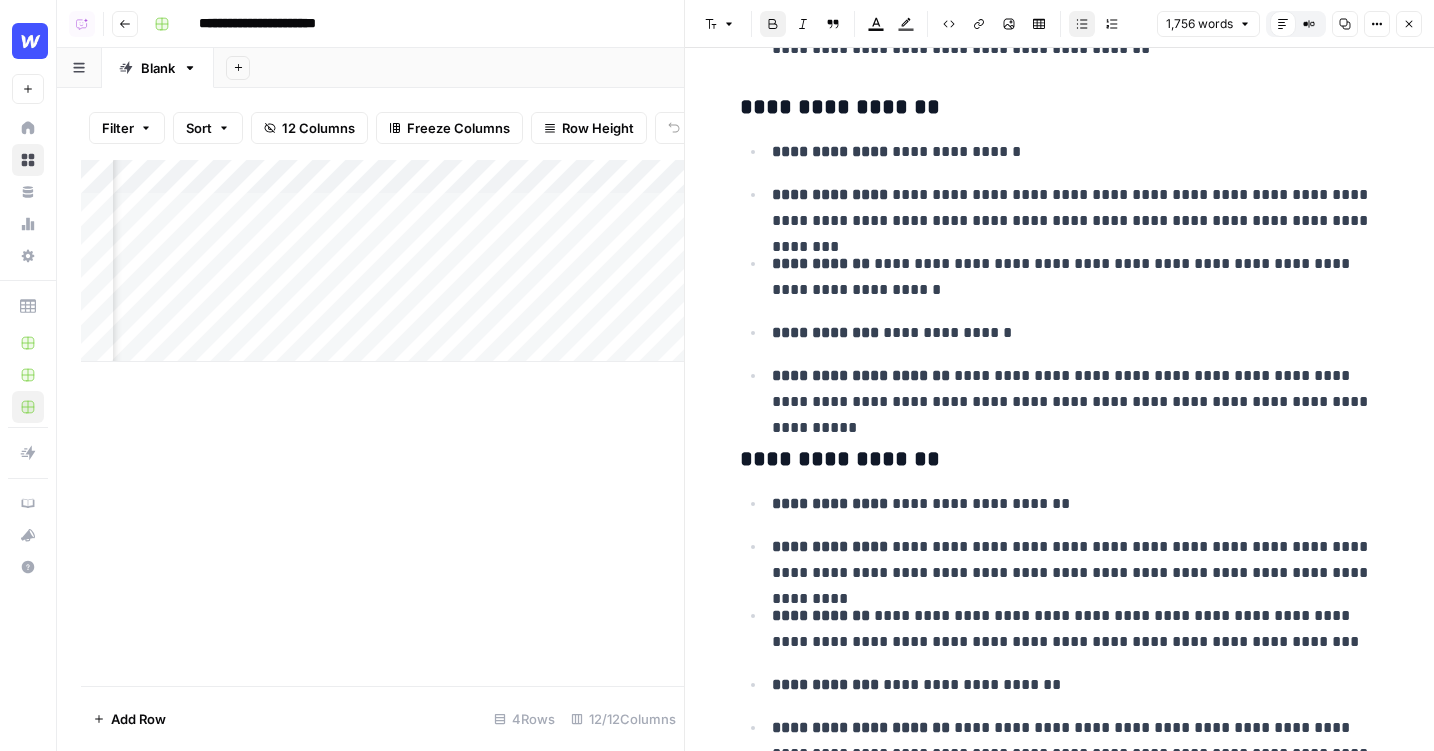 drag, startPoint x: 774, startPoint y: 155, endPoint x: 1028, endPoint y: 155, distance: 254 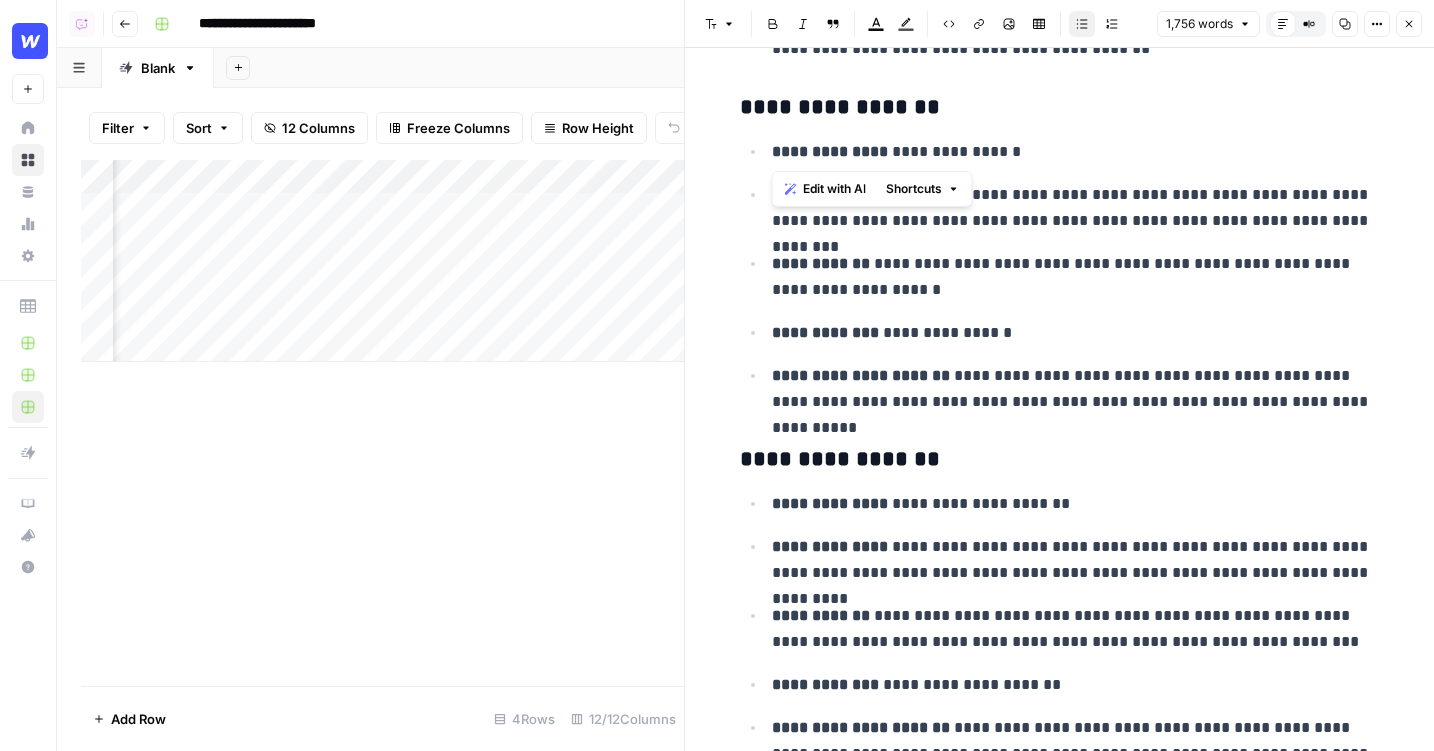 click on "**********" at bounding box center [1076, 152] 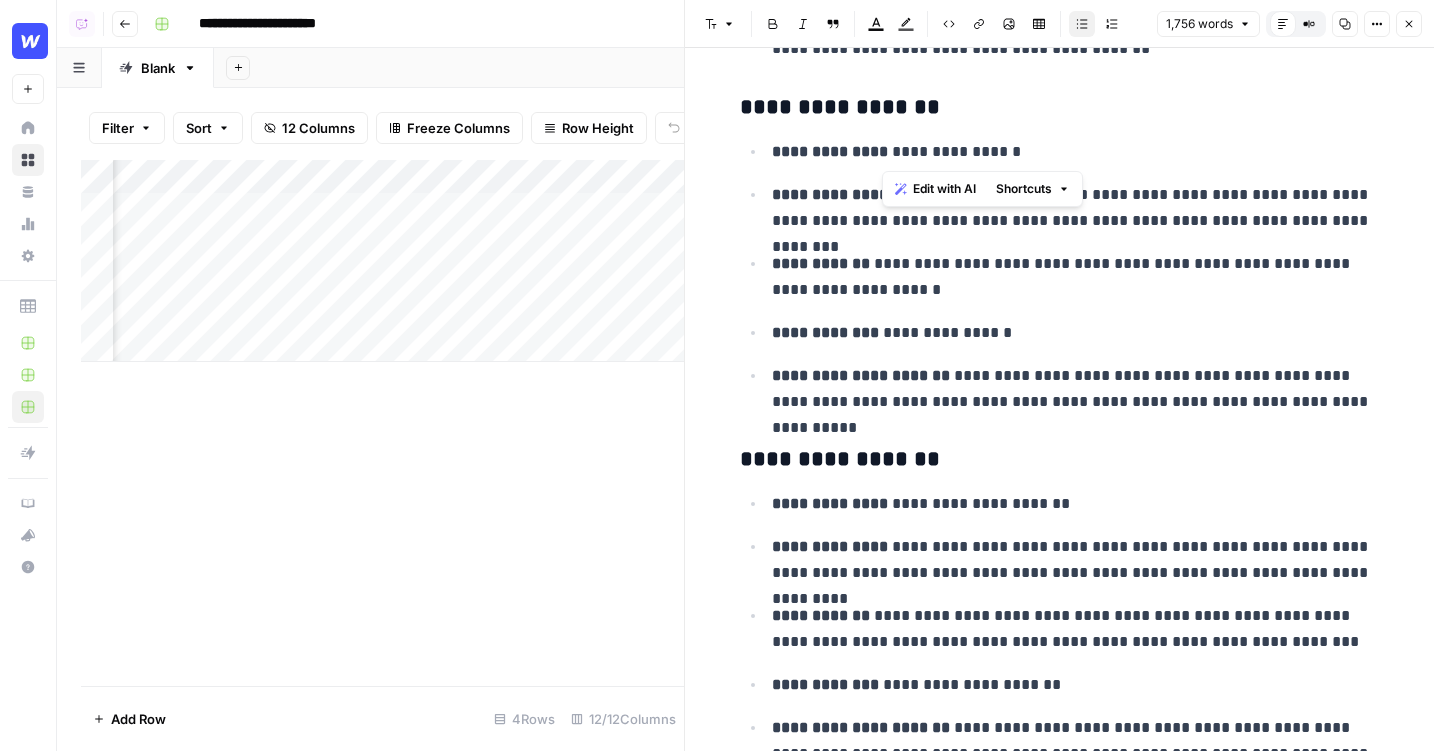 drag, startPoint x: 903, startPoint y: 153, endPoint x: 973, endPoint y: 153, distance: 70 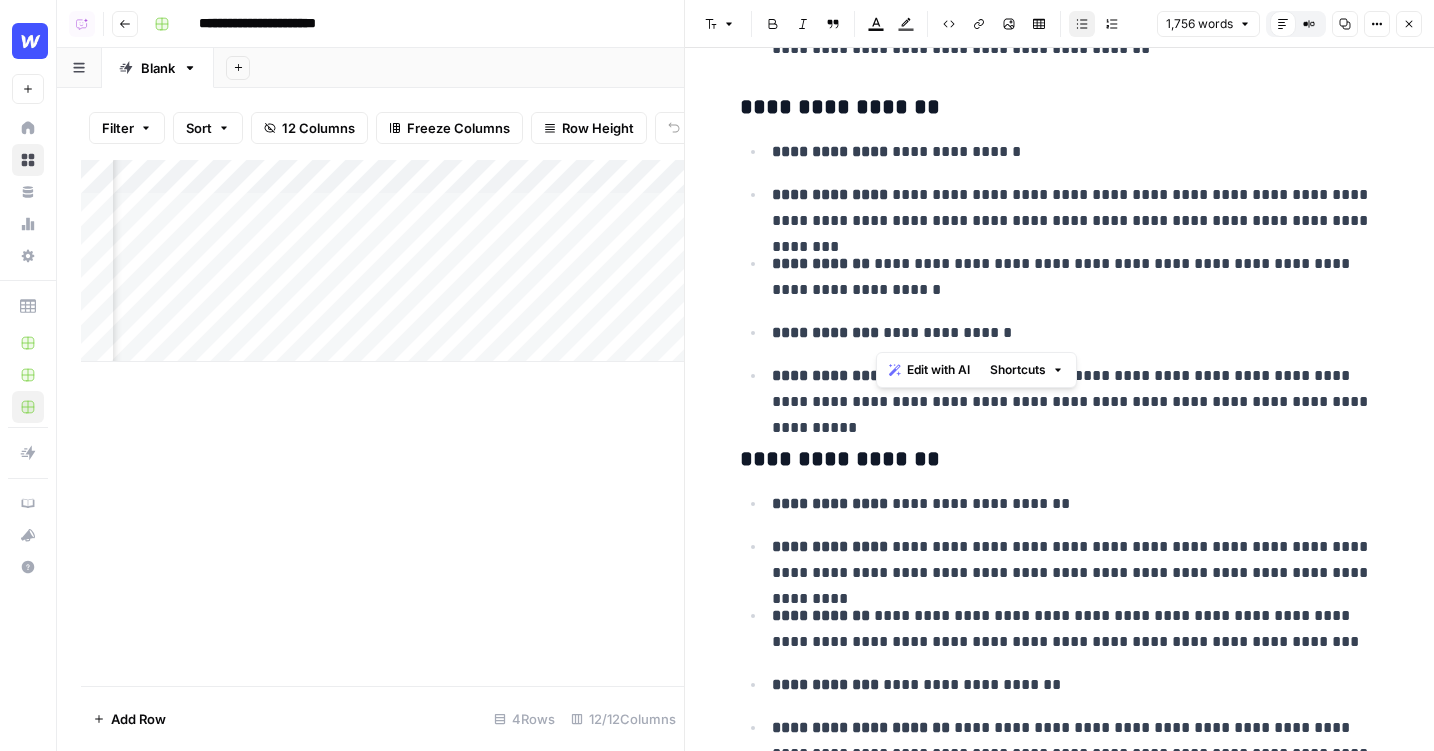 drag, startPoint x: 877, startPoint y: 331, endPoint x: 1006, endPoint y: 332, distance: 129.00388 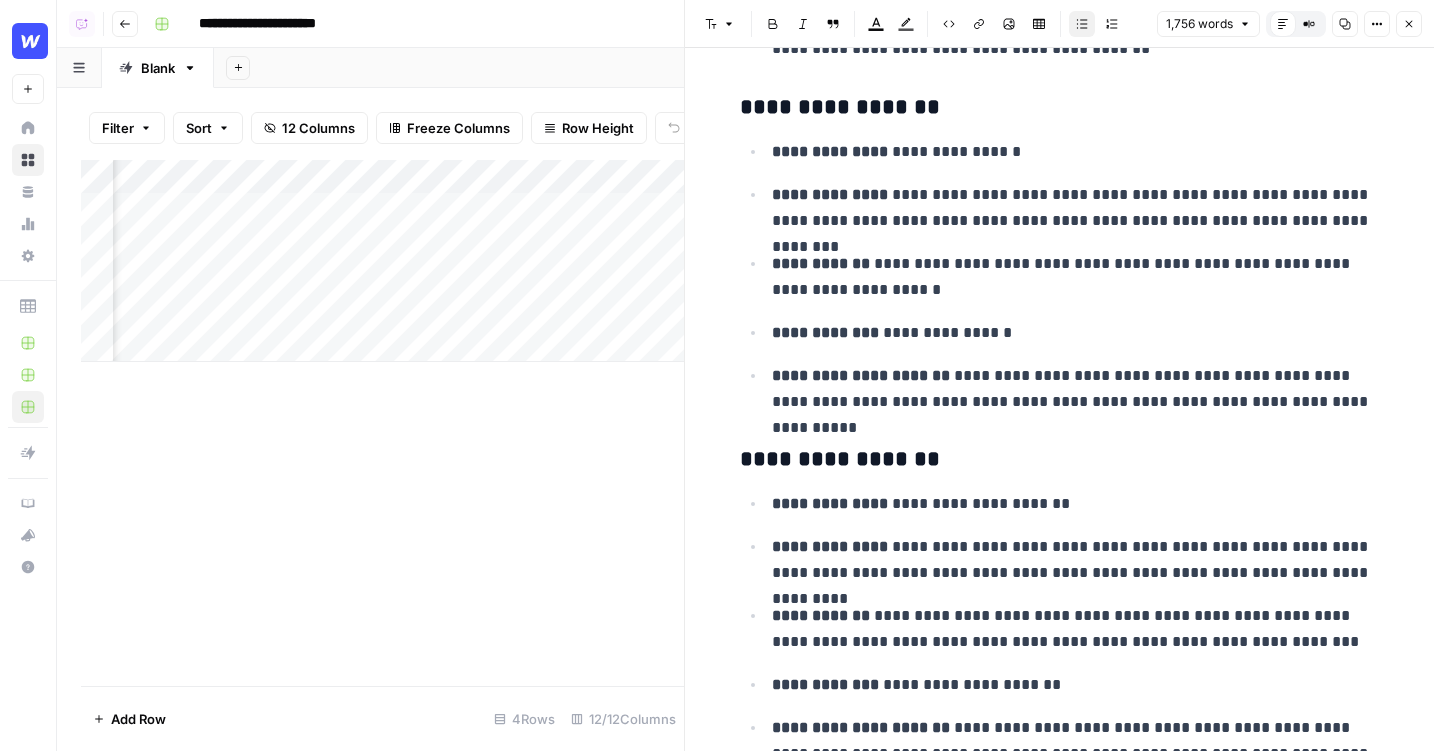click on "**********" at bounding box center [1076, 333] 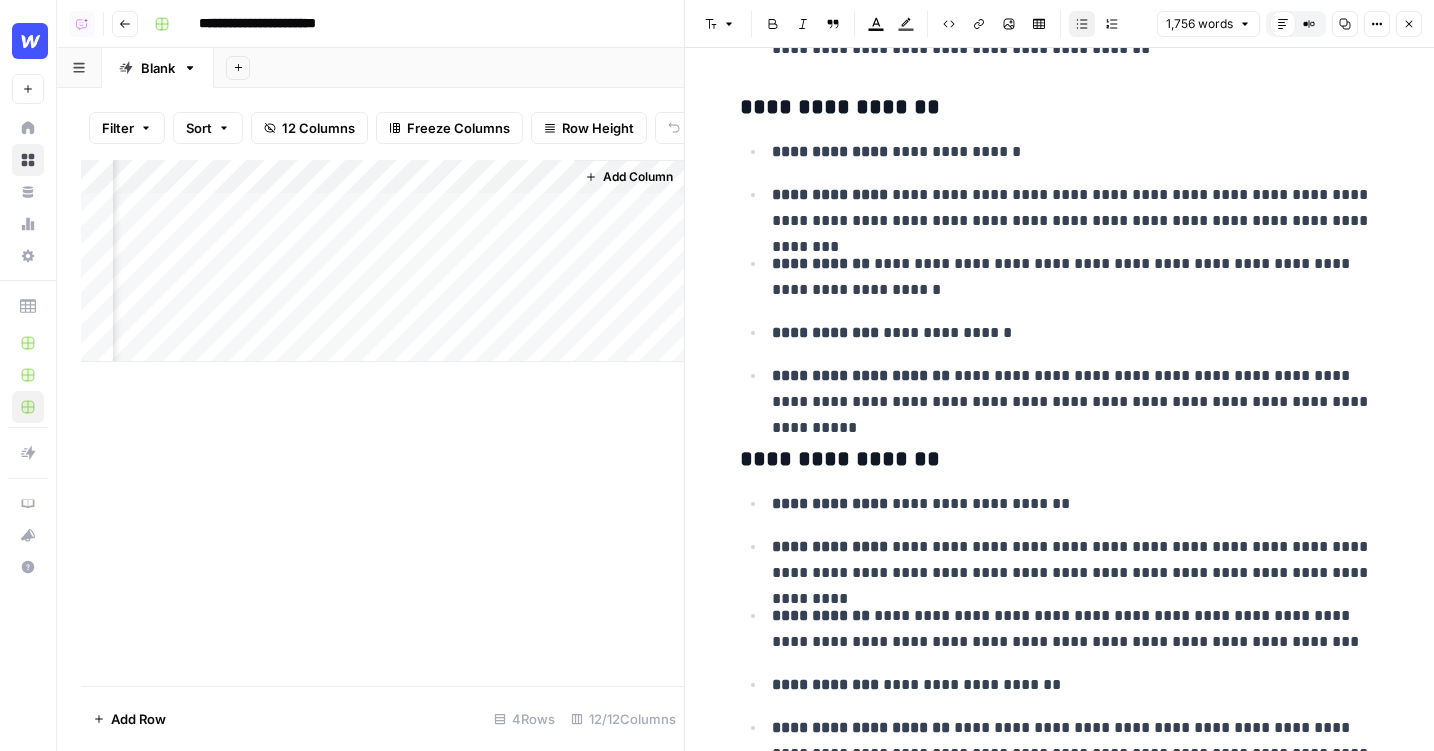 scroll, scrollTop: 0, scrollLeft: 2431, axis: horizontal 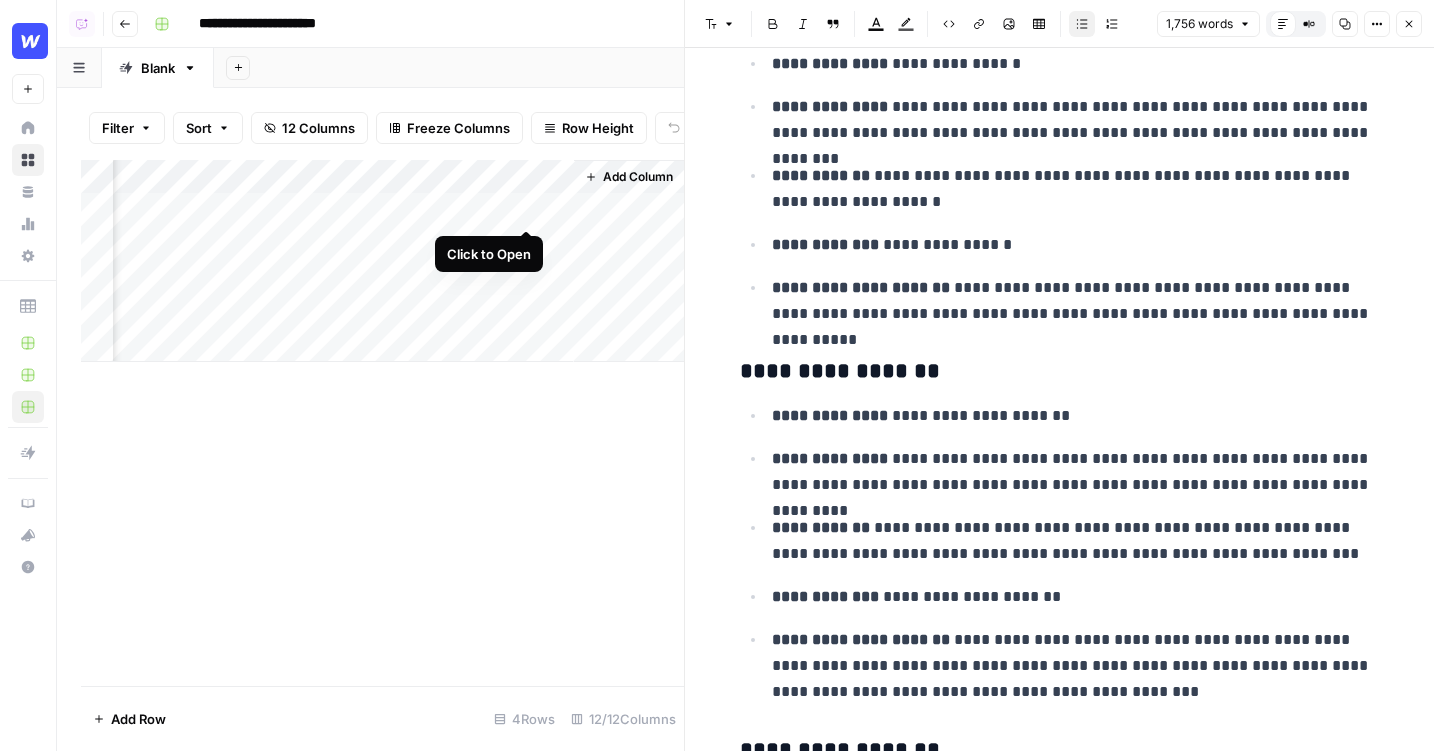 click on "Add Column" at bounding box center [382, 261] 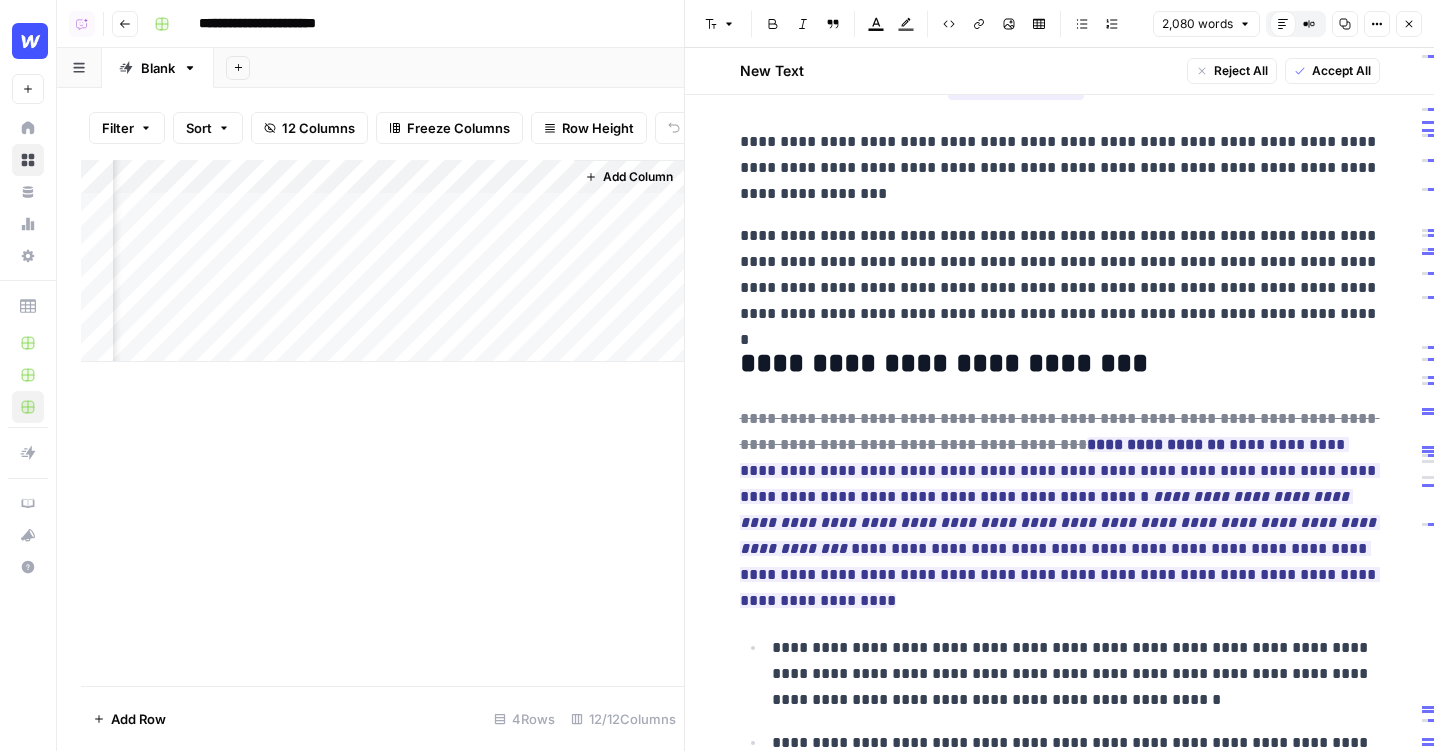 scroll, scrollTop: 1096, scrollLeft: 0, axis: vertical 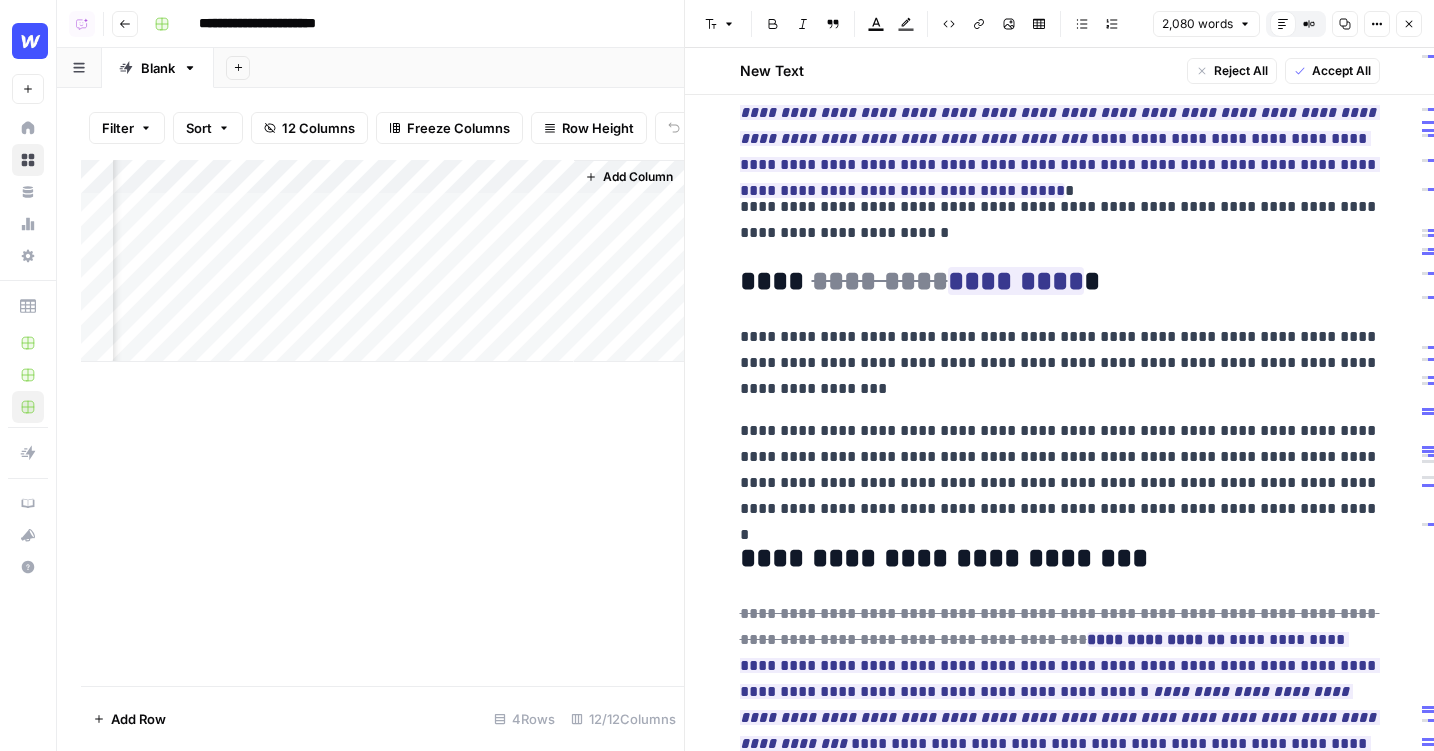 click on "**********" at bounding box center [1060, 470] 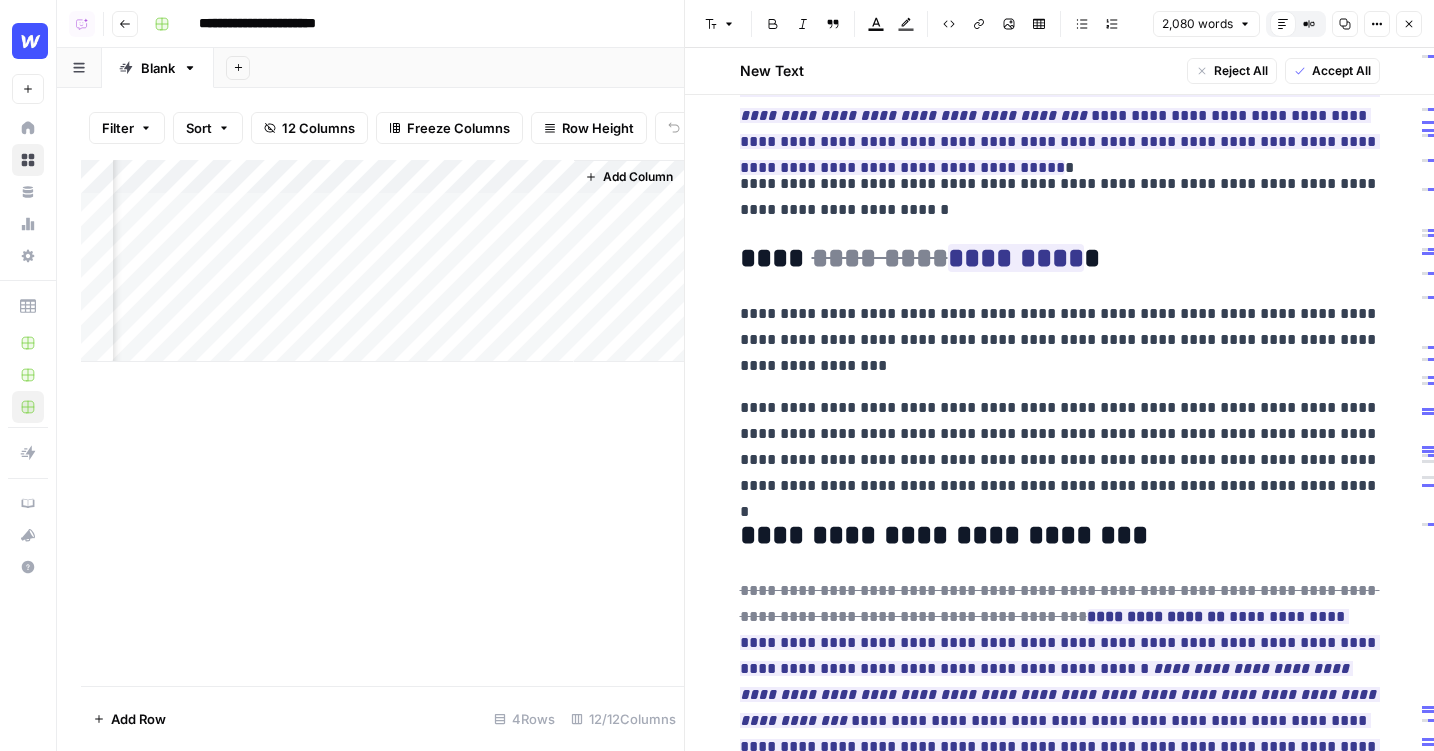 click 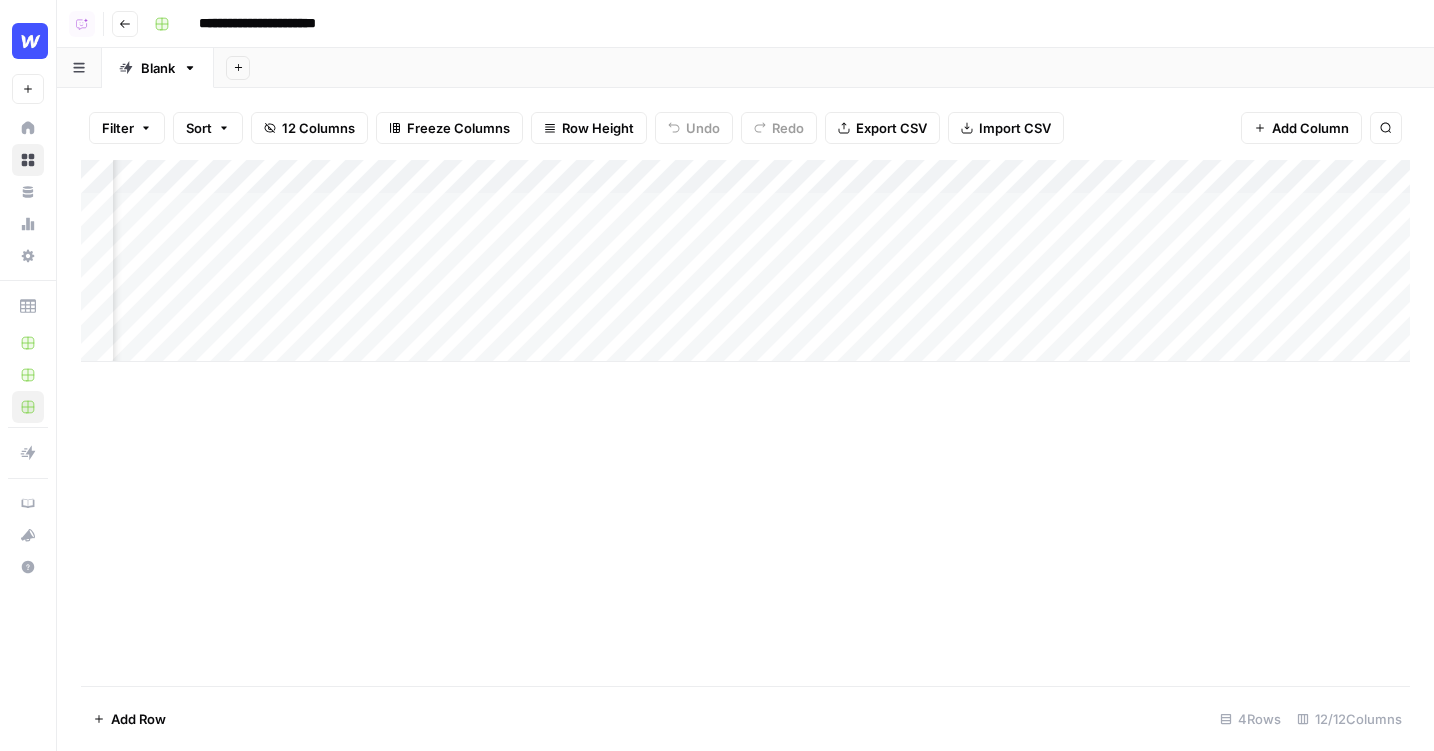 scroll, scrollTop: 0, scrollLeft: 1441, axis: horizontal 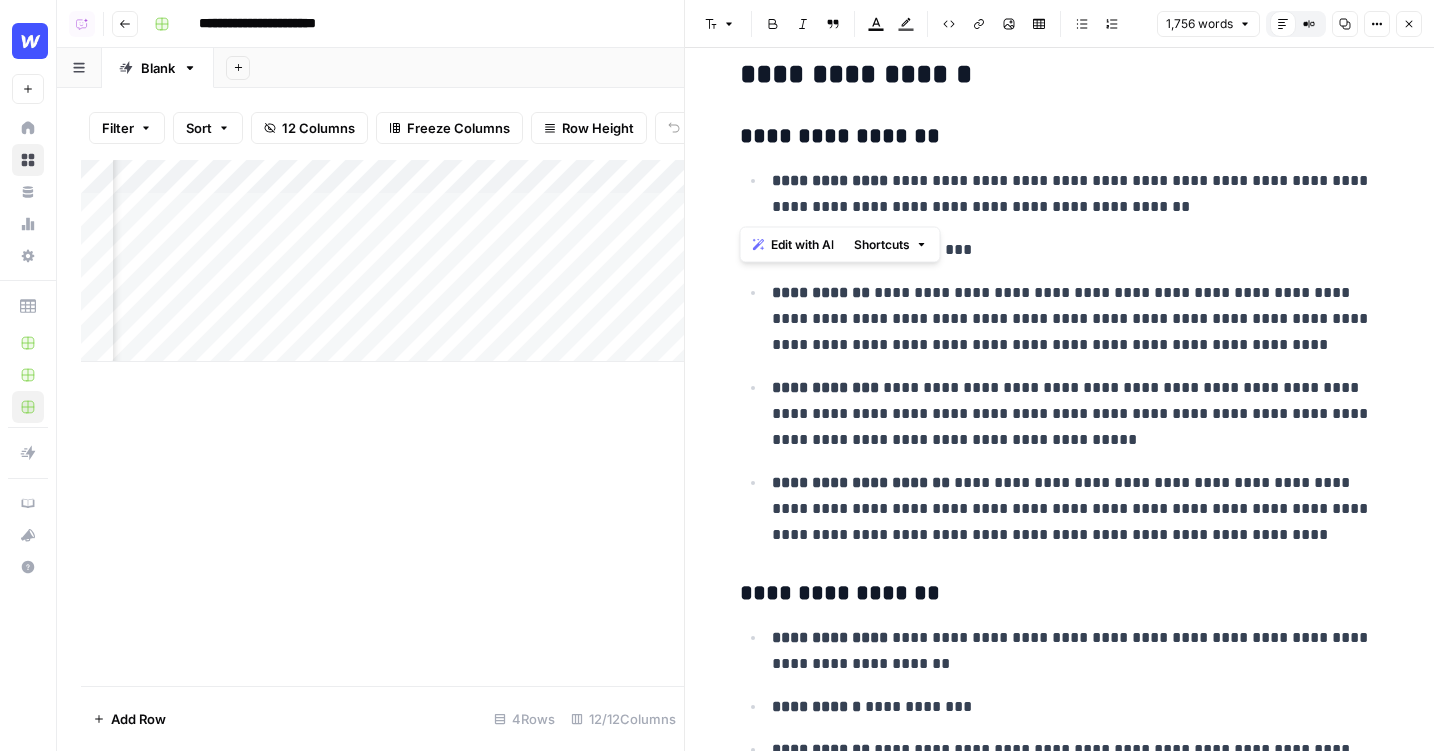 drag, startPoint x: 1126, startPoint y: 199, endPoint x: 736, endPoint y: 141, distance: 394.28925 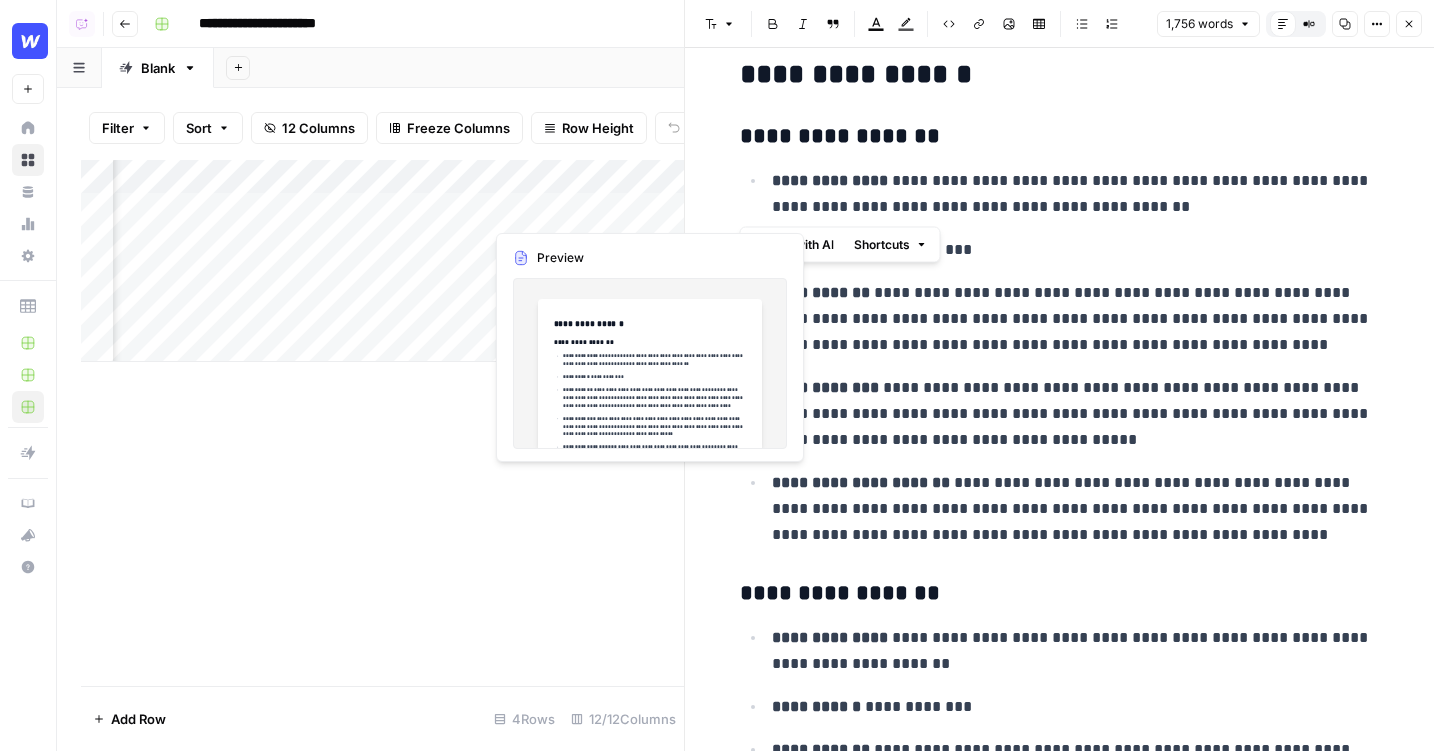 scroll, scrollTop: 0, scrollLeft: 1503, axis: horizontal 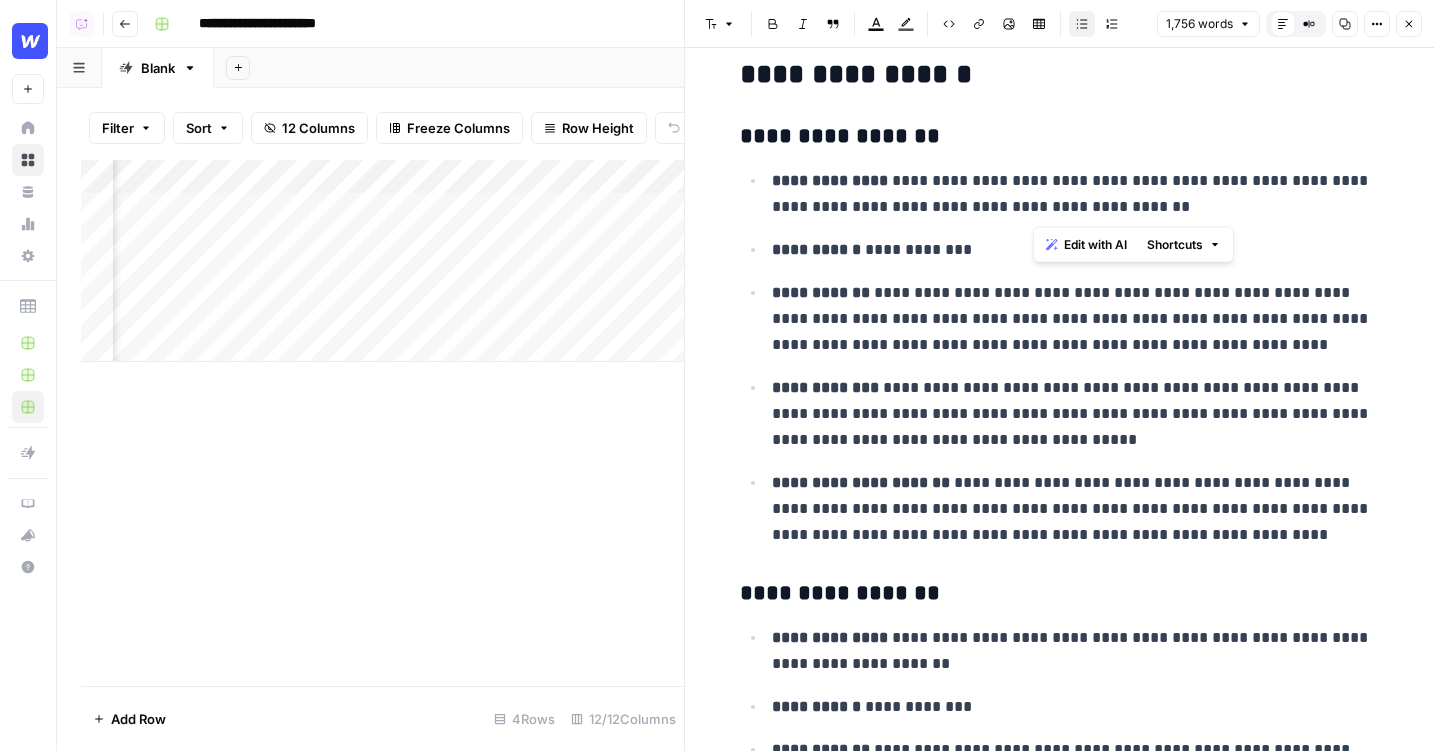 drag, startPoint x: 1115, startPoint y: 205, endPoint x: 1000, endPoint y: 188, distance: 116.24973 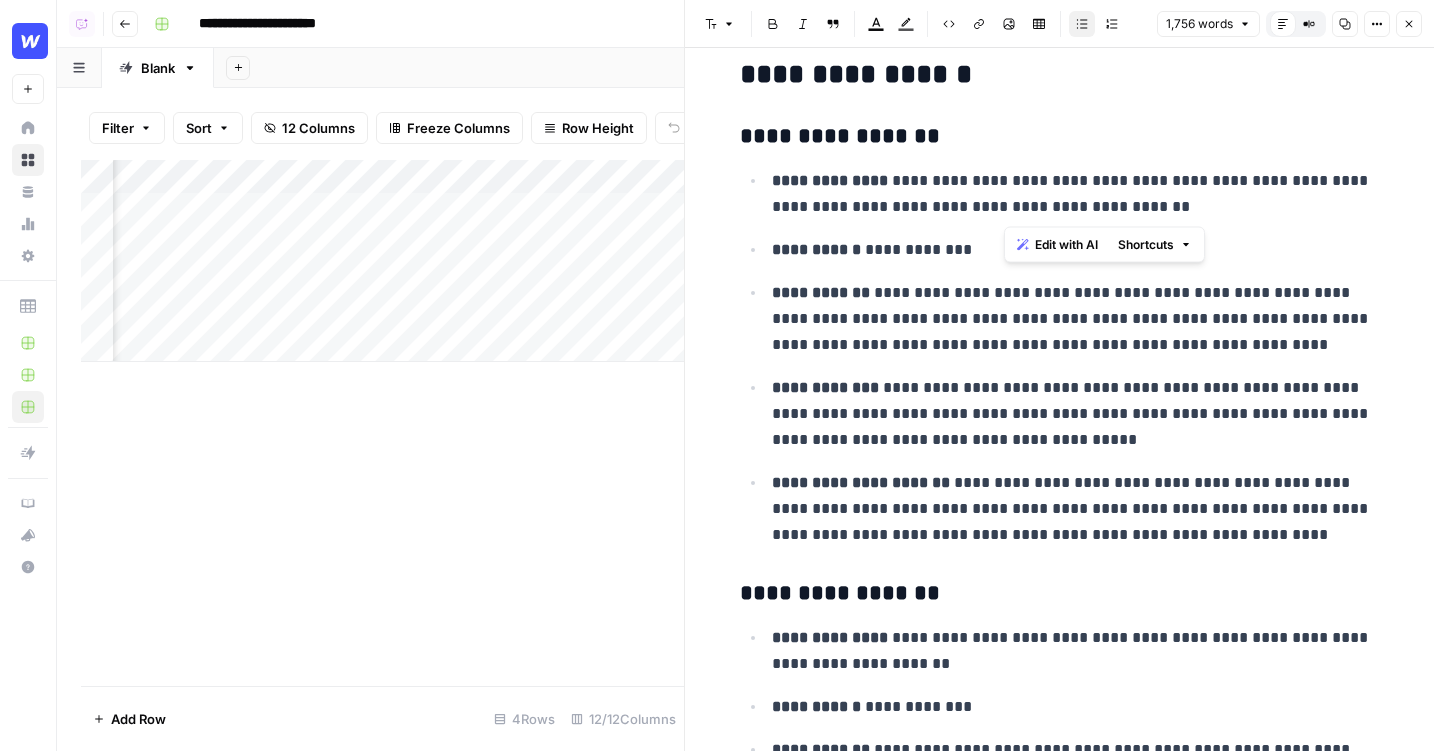 click on "Edit with AI" at bounding box center (1066, 245) 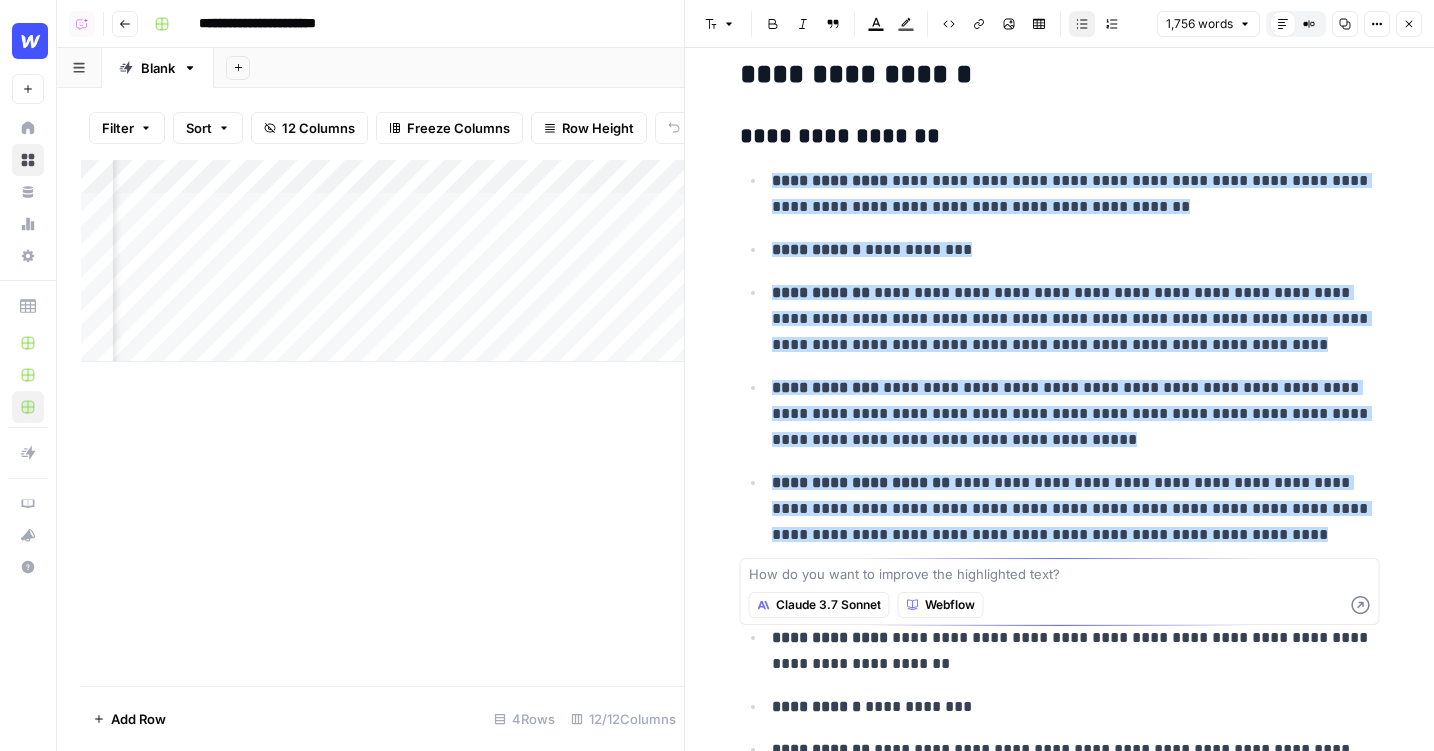click on "**********" at bounding box center (1060, 3928) 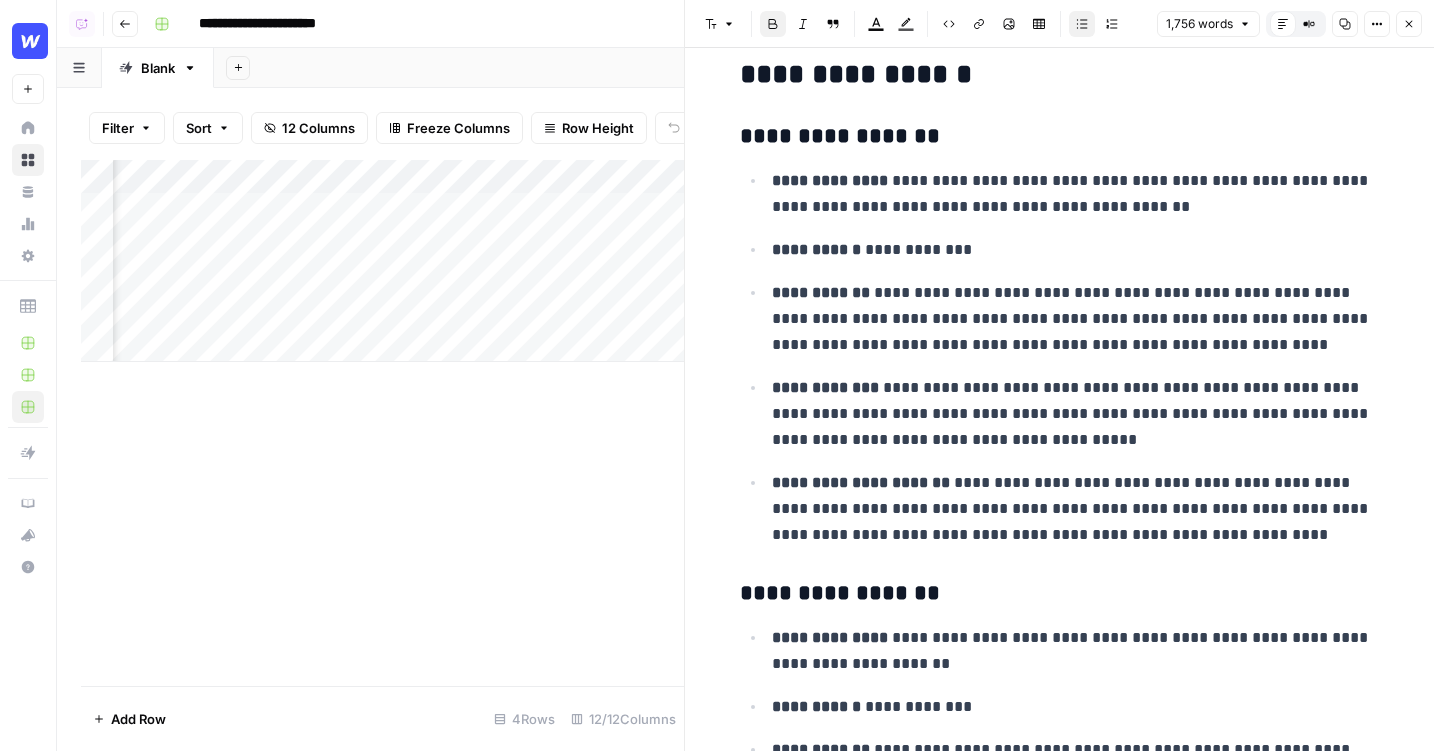 scroll, scrollTop: 0, scrollLeft: 2204, axis: horizontal 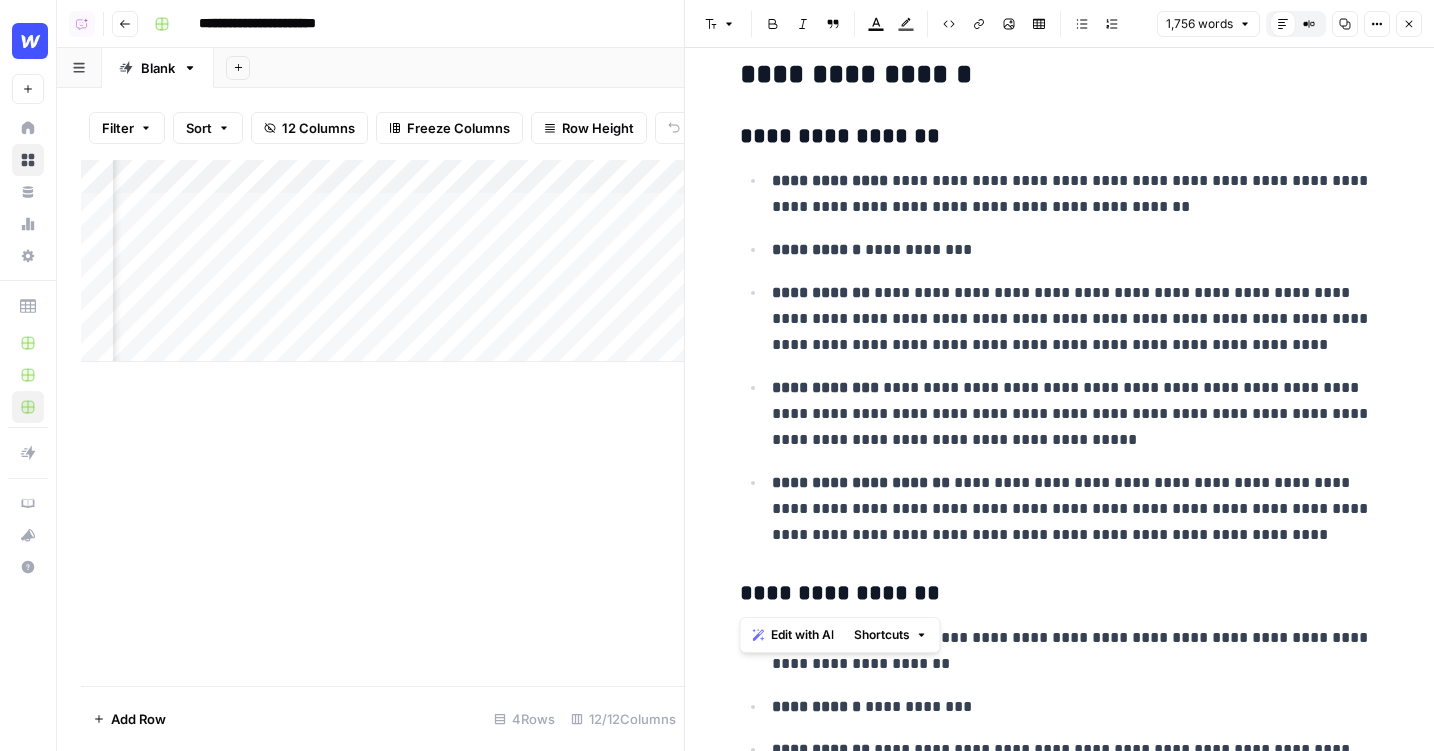 drag, startPoint x: 739, startPoint y: 133, endPoint x: 1212, endPoint y: 543, distance: 625.96246 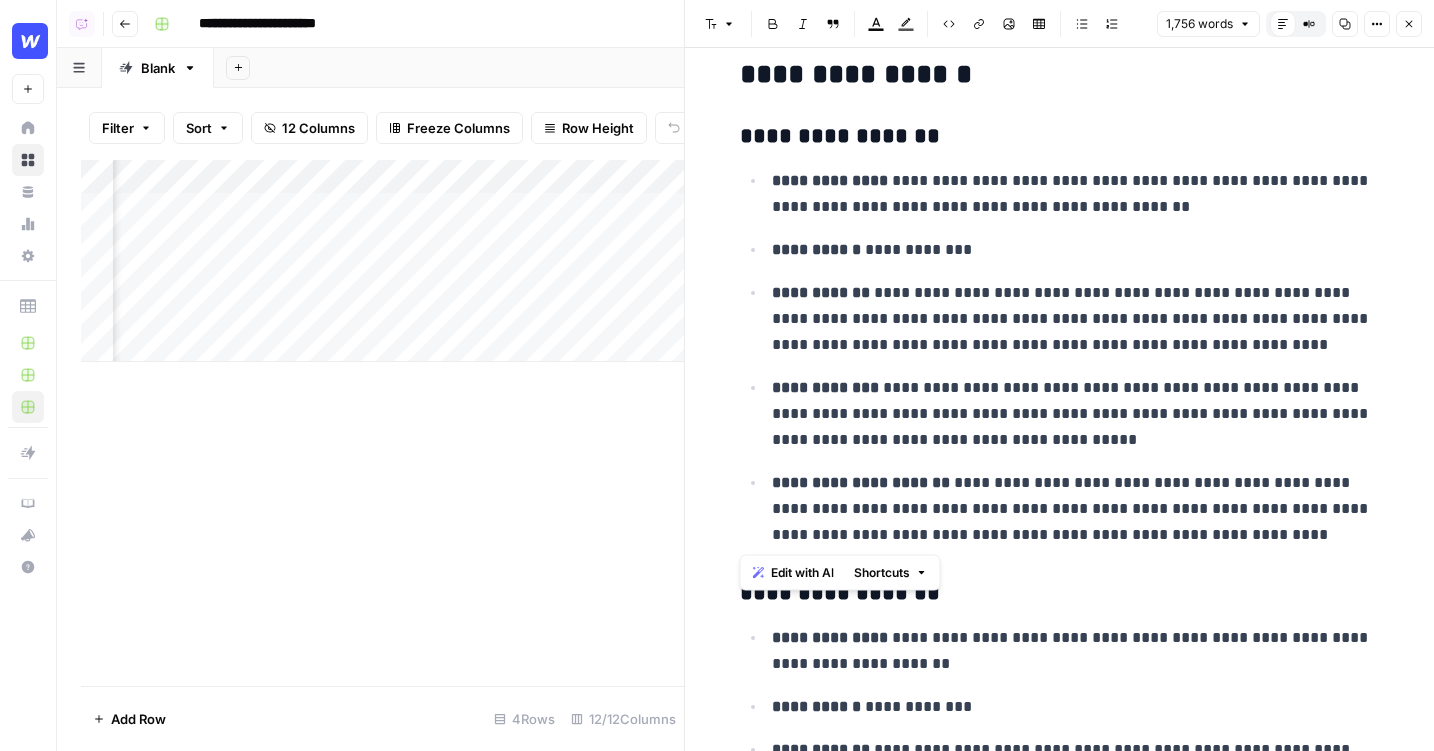 click on "**********" at bounding box center [1076, 319] 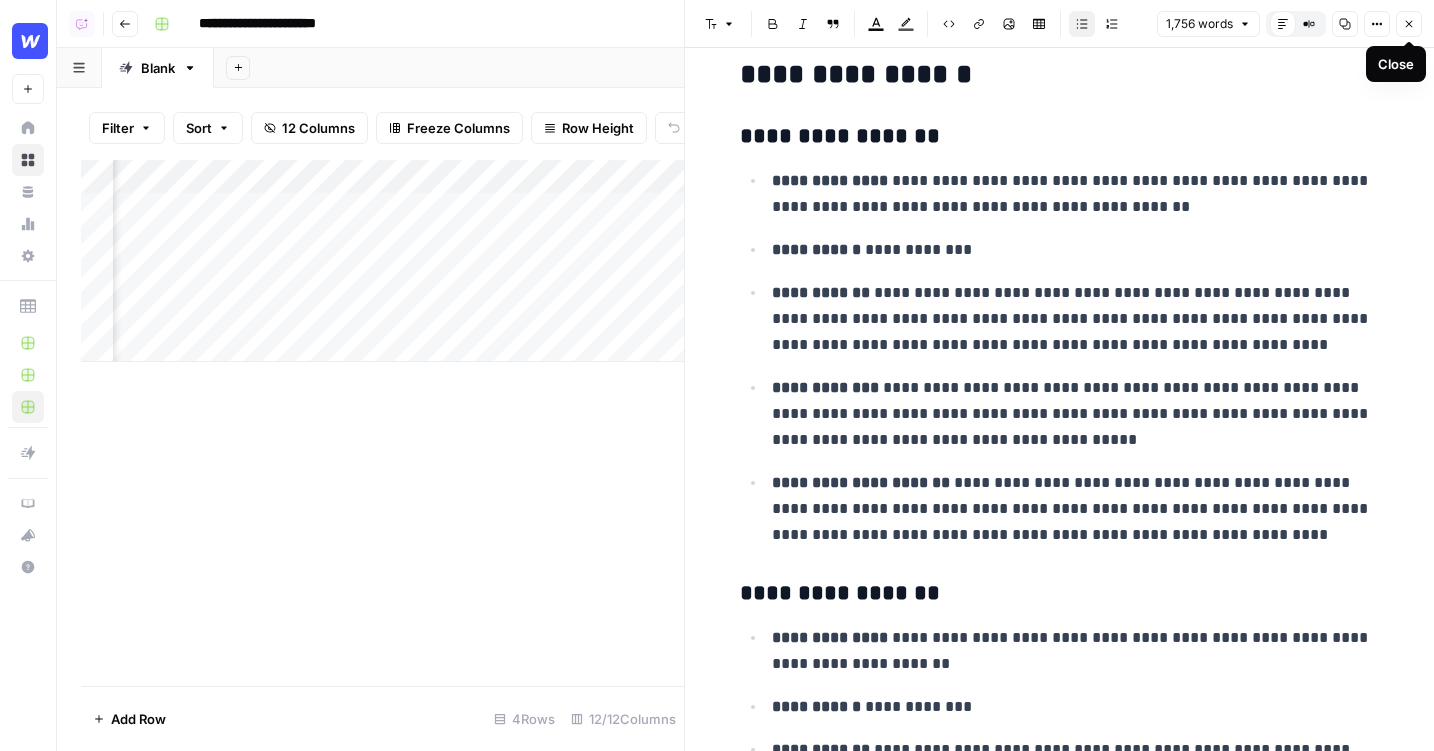 click 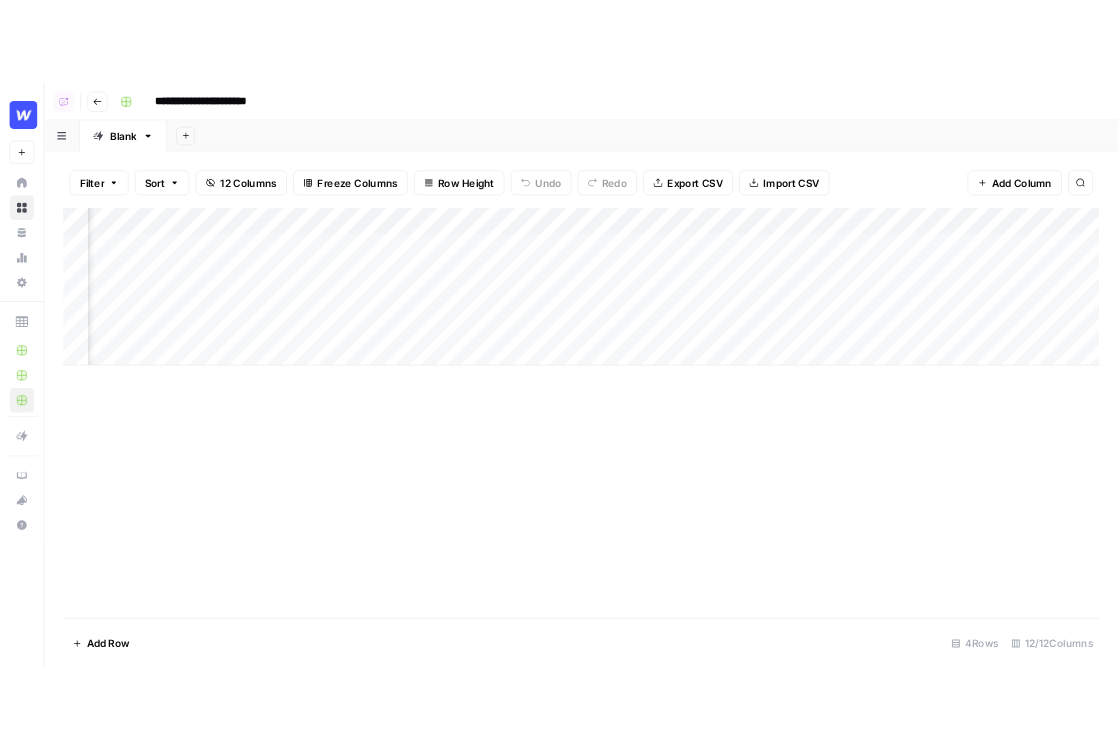 scroll, scrollTop: 0, scrollLeft: 243, axis: horizontal 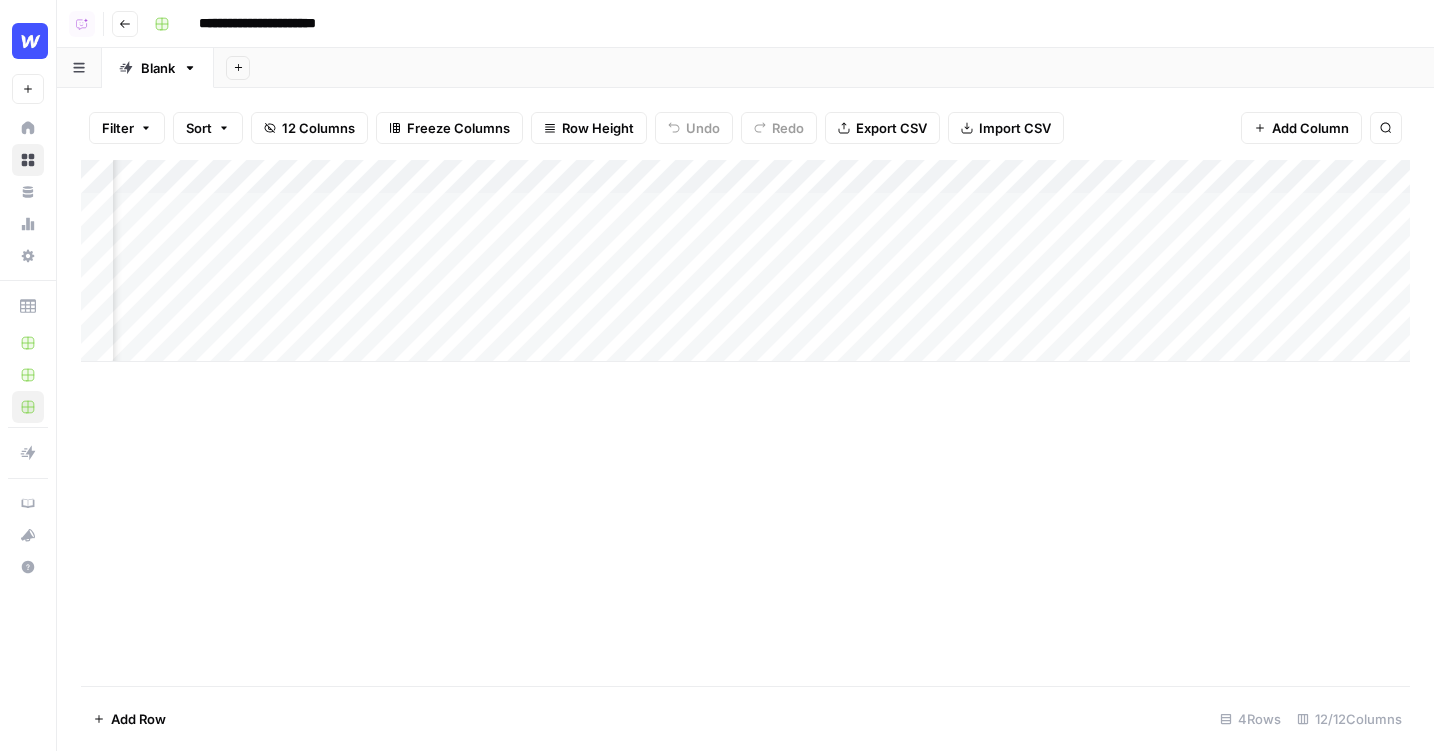 click on "Add Sheet" at bounding box center [824, 68] 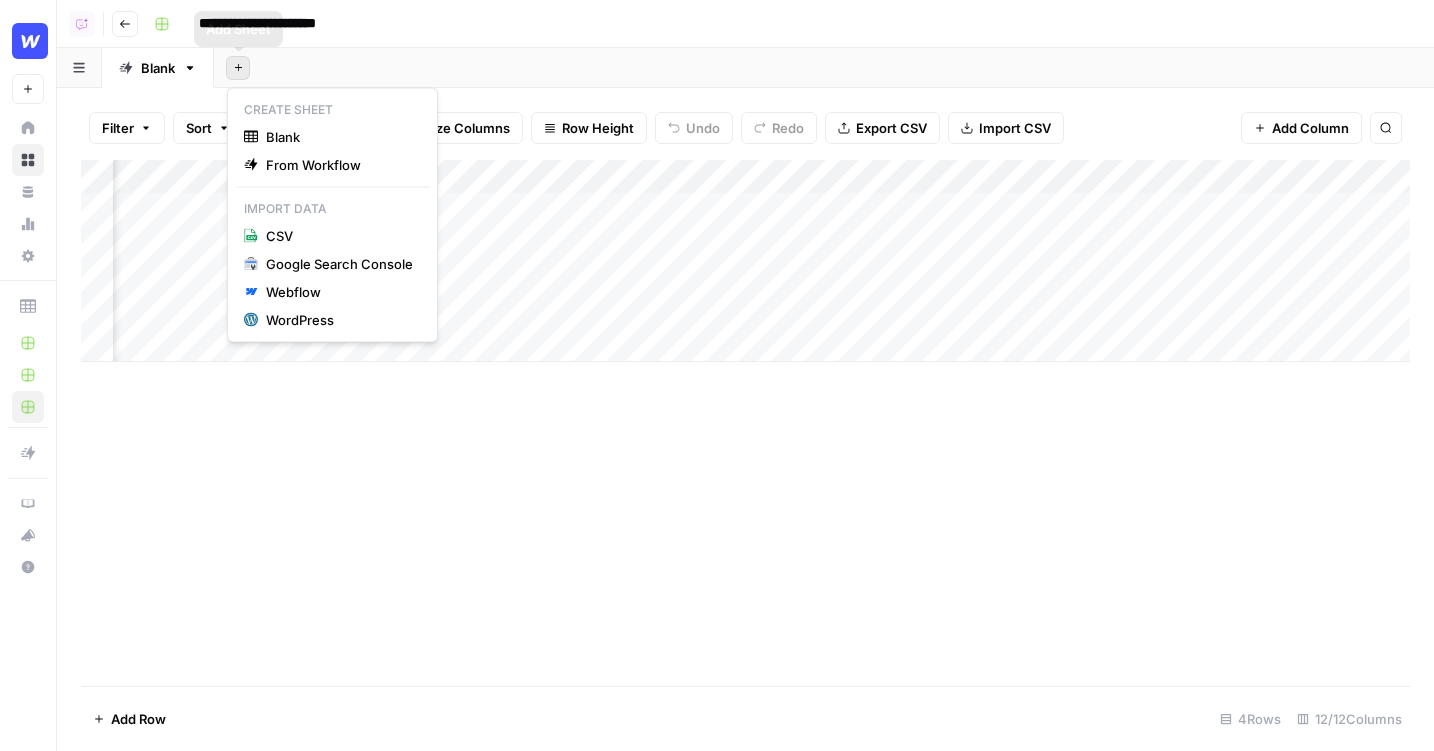 click 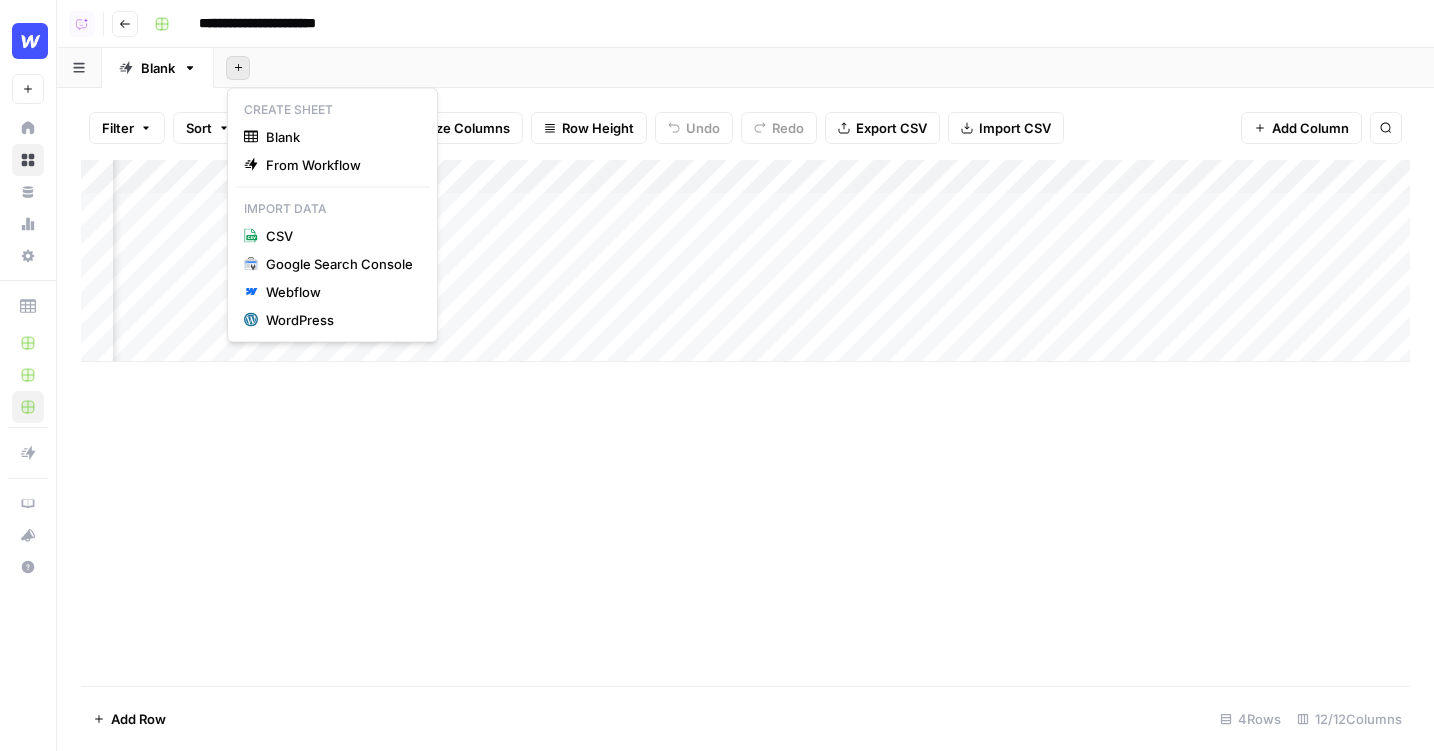 click on "**********" at bounding box center (780, 24) 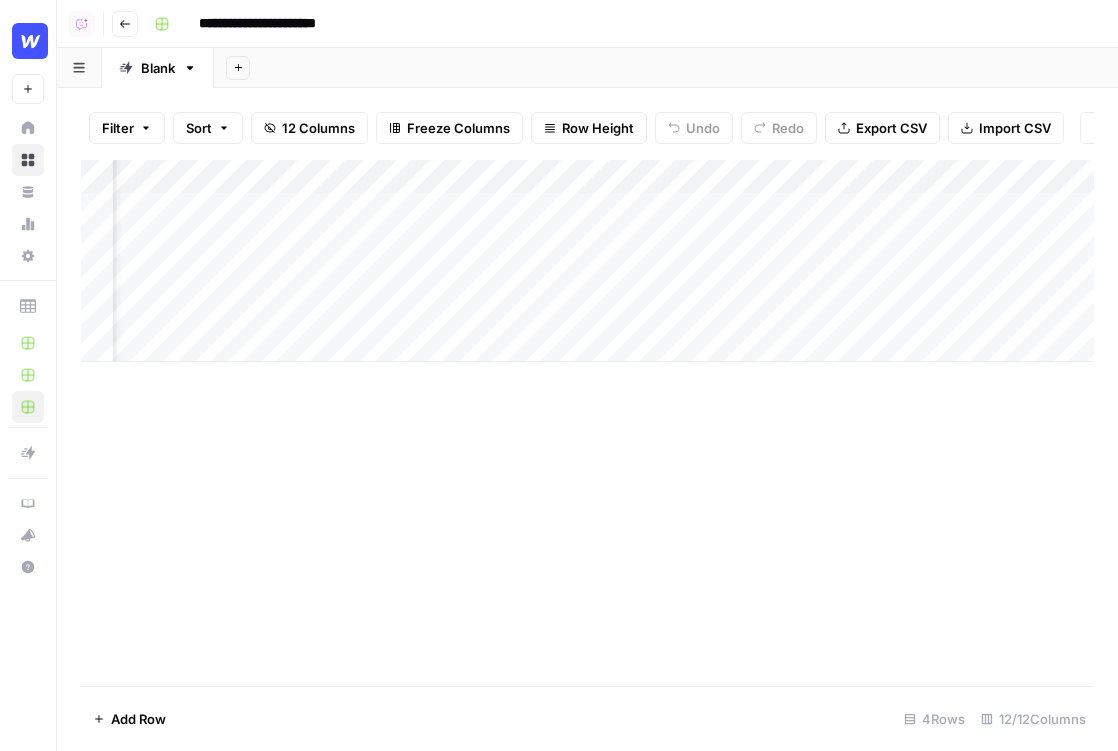 scroll, scrollTop: 0, scrollLeft: 0, axis: both 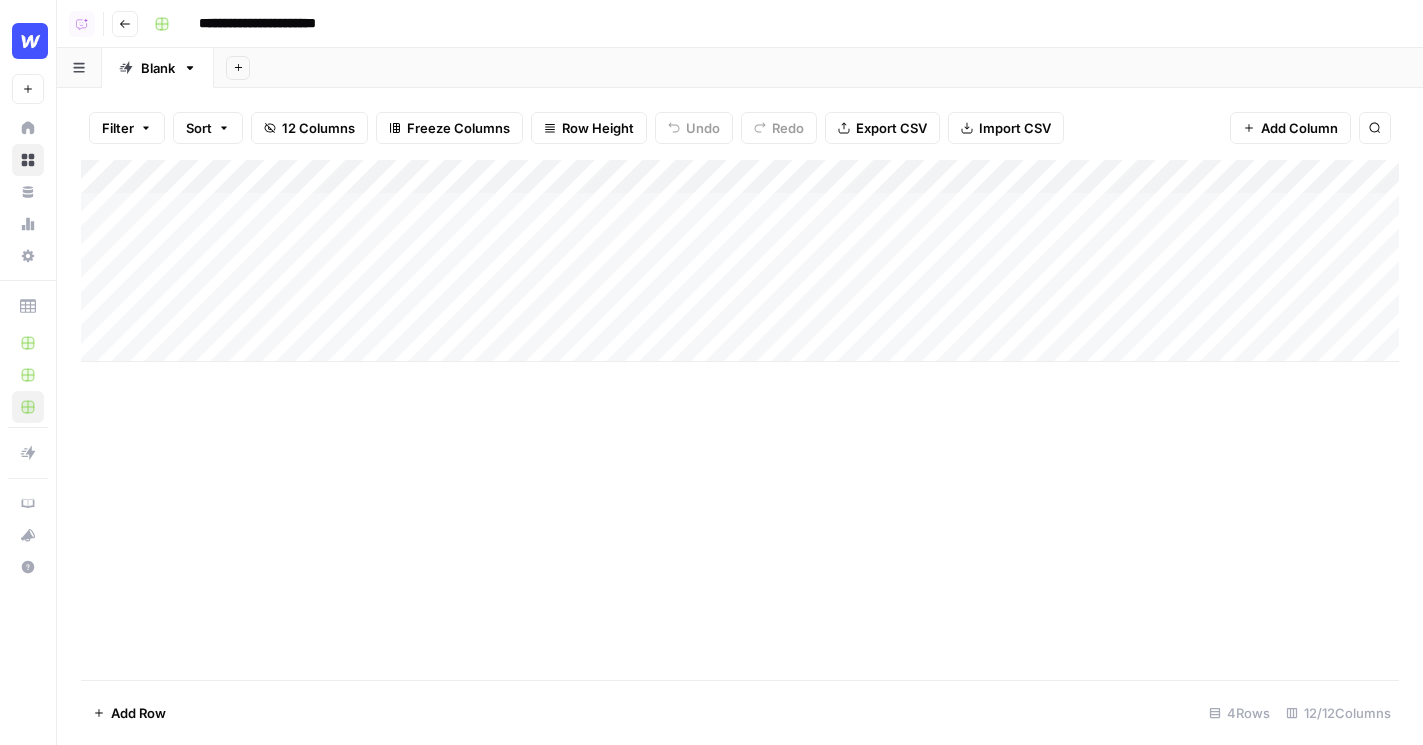 click 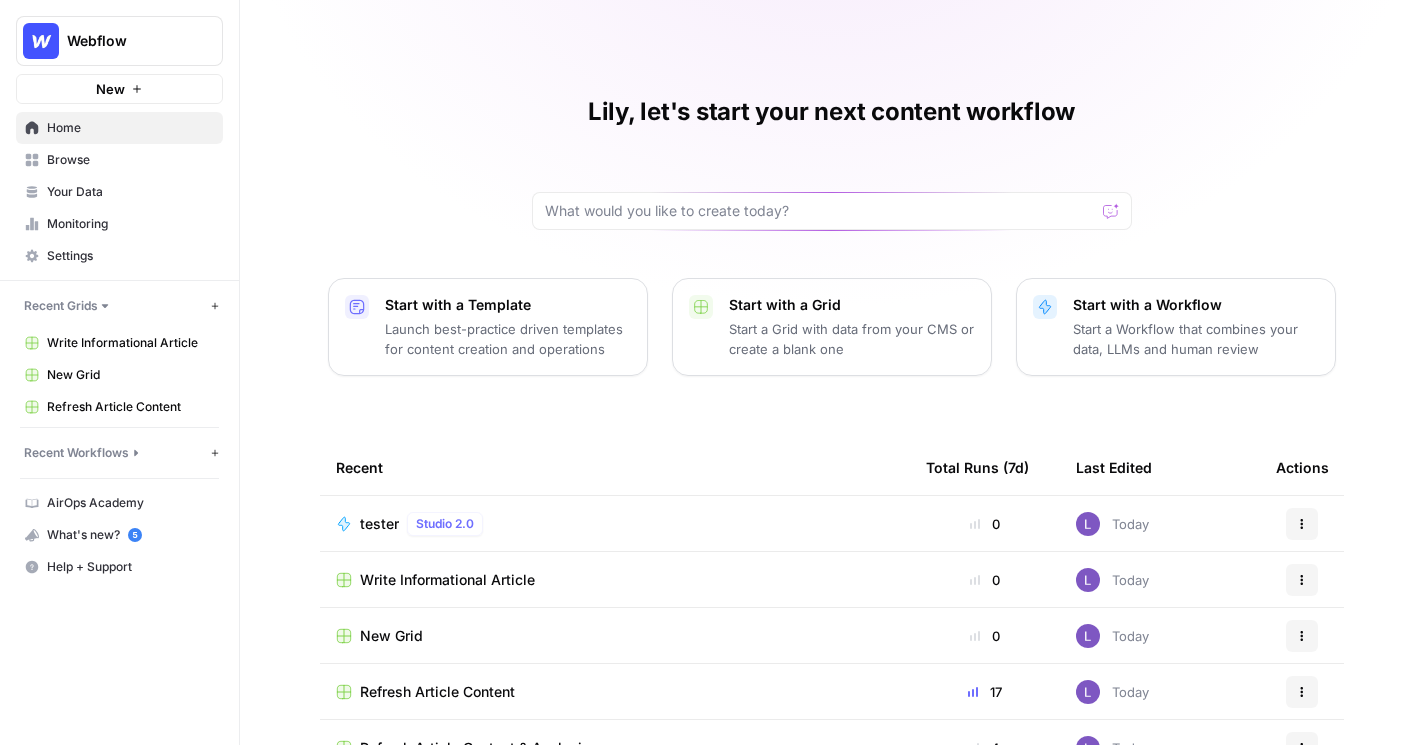 click on "Monitoring" at bounding box center (130, 224) 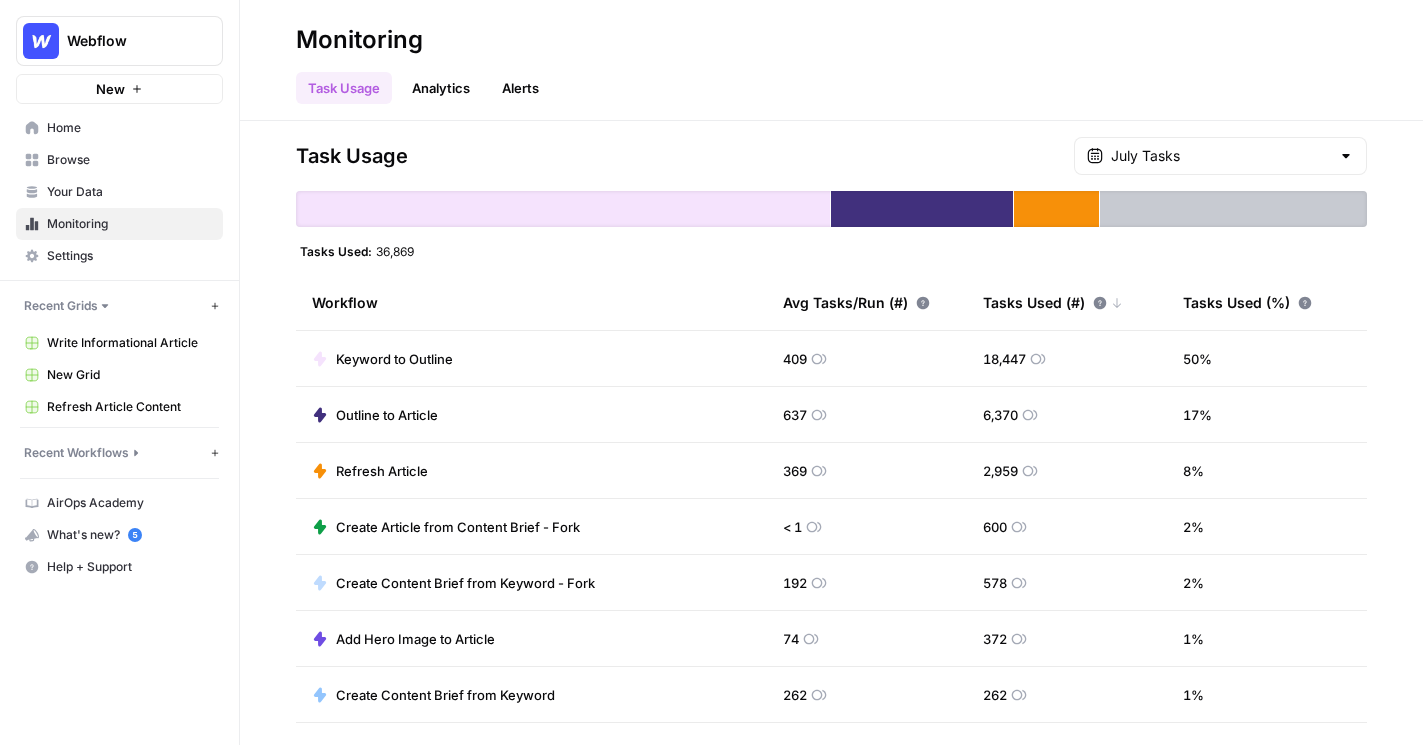 click on "Your Data" at bounding box center (130, 192) 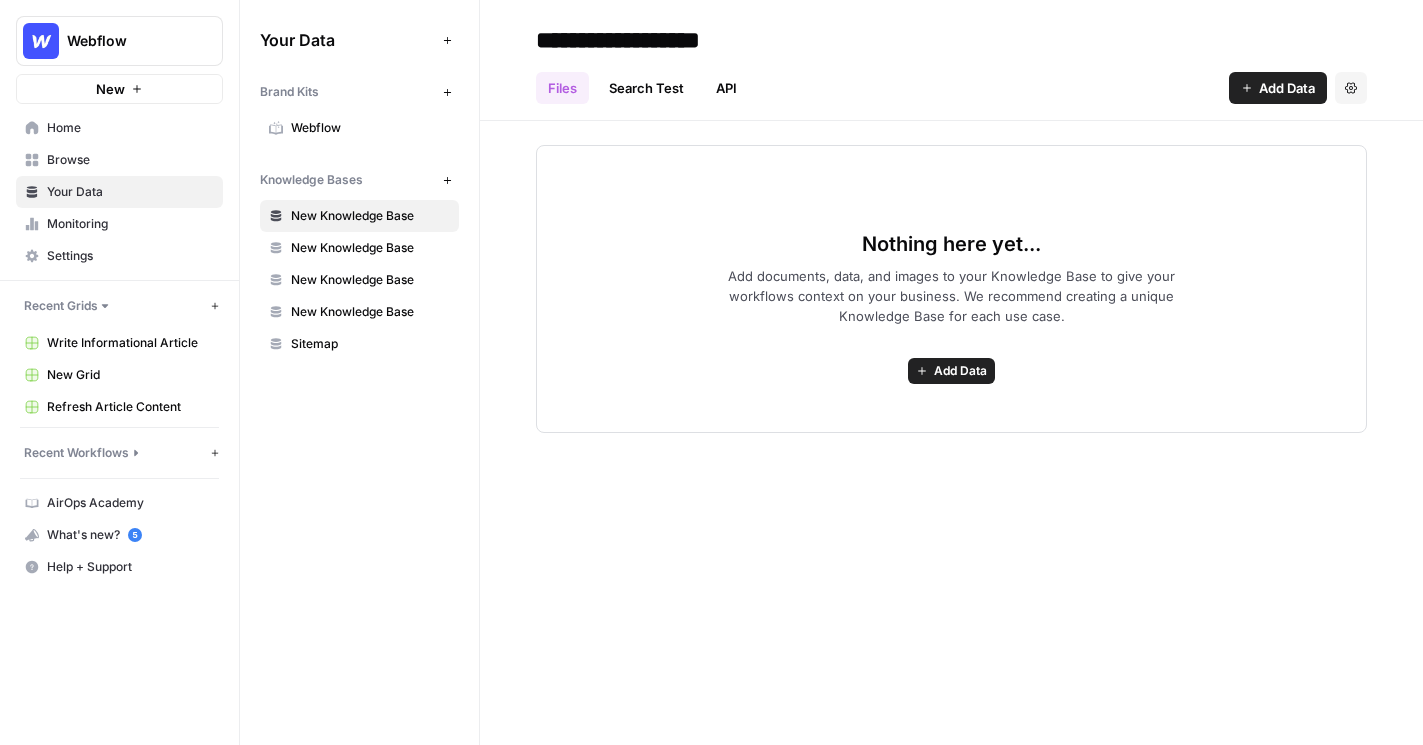 click on "Settings" at bounding box center (130, 256) 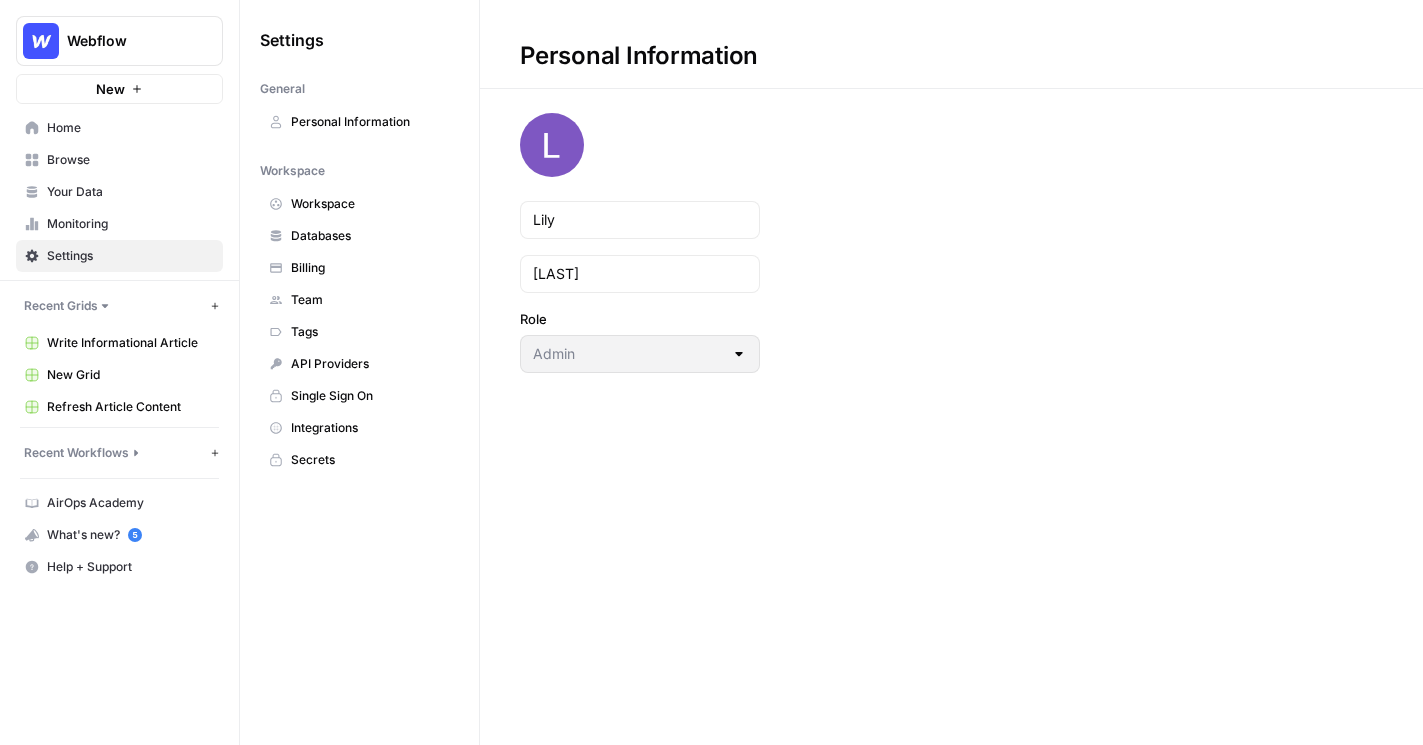 click on "Workspace" at bounding box center (370, 204) 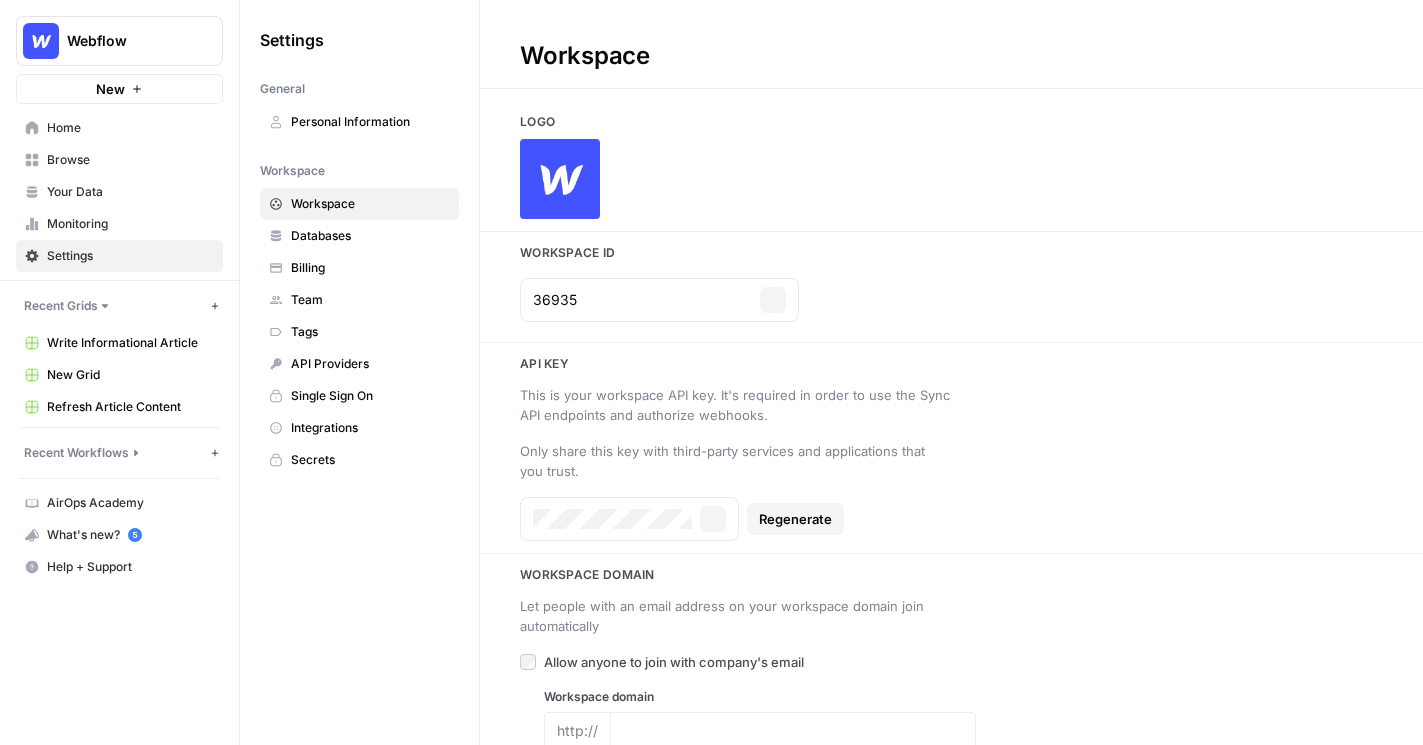 type on "webflow.com" 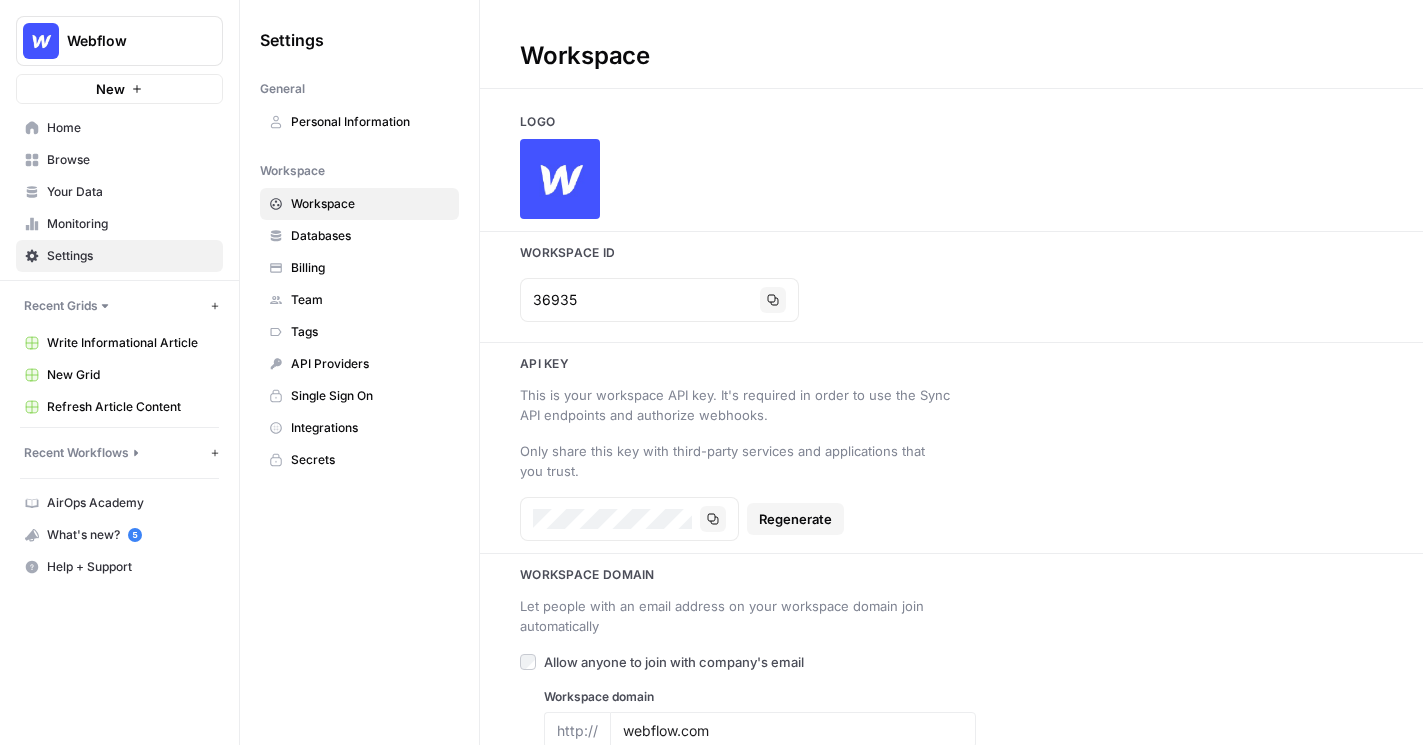 click on "Databases" at bounding box center [370, 236] 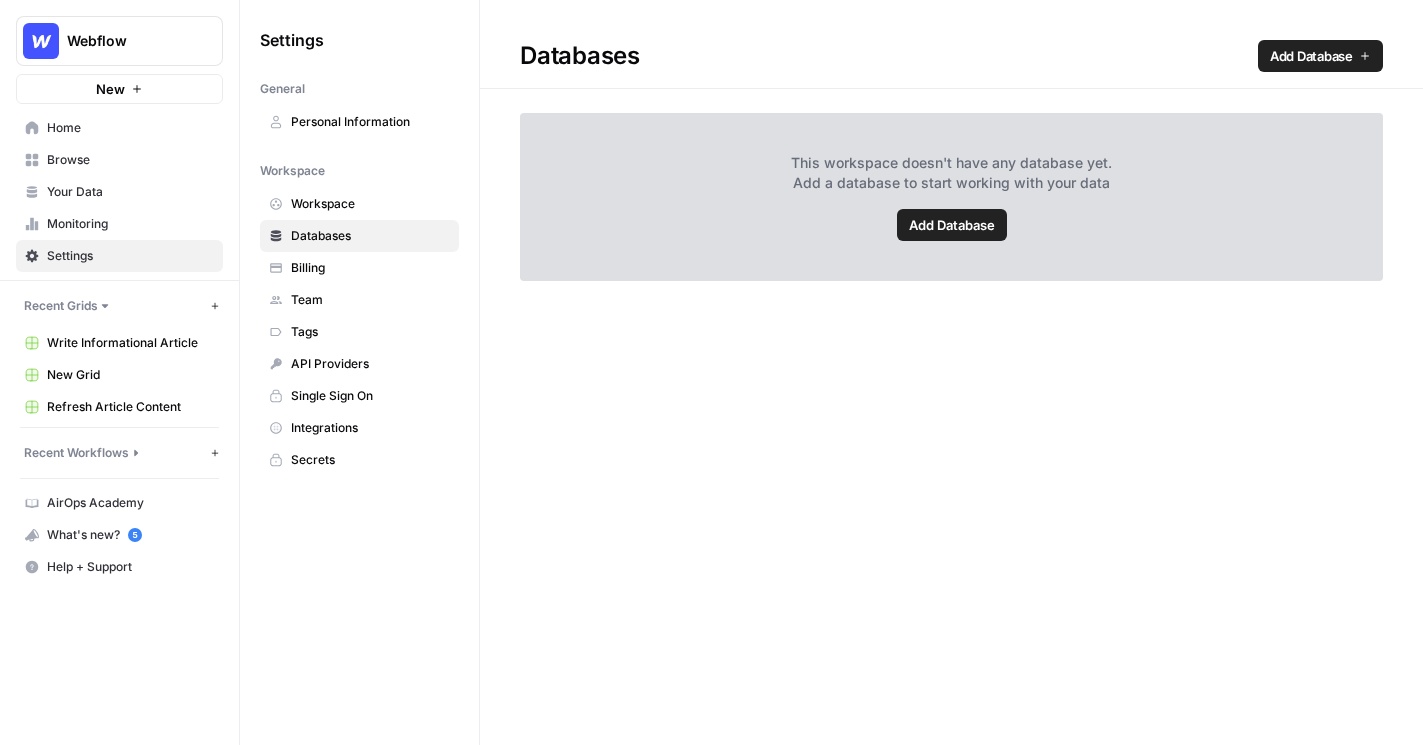 scroll, scrollTop: 0, scrollLeft: 0, axis: both 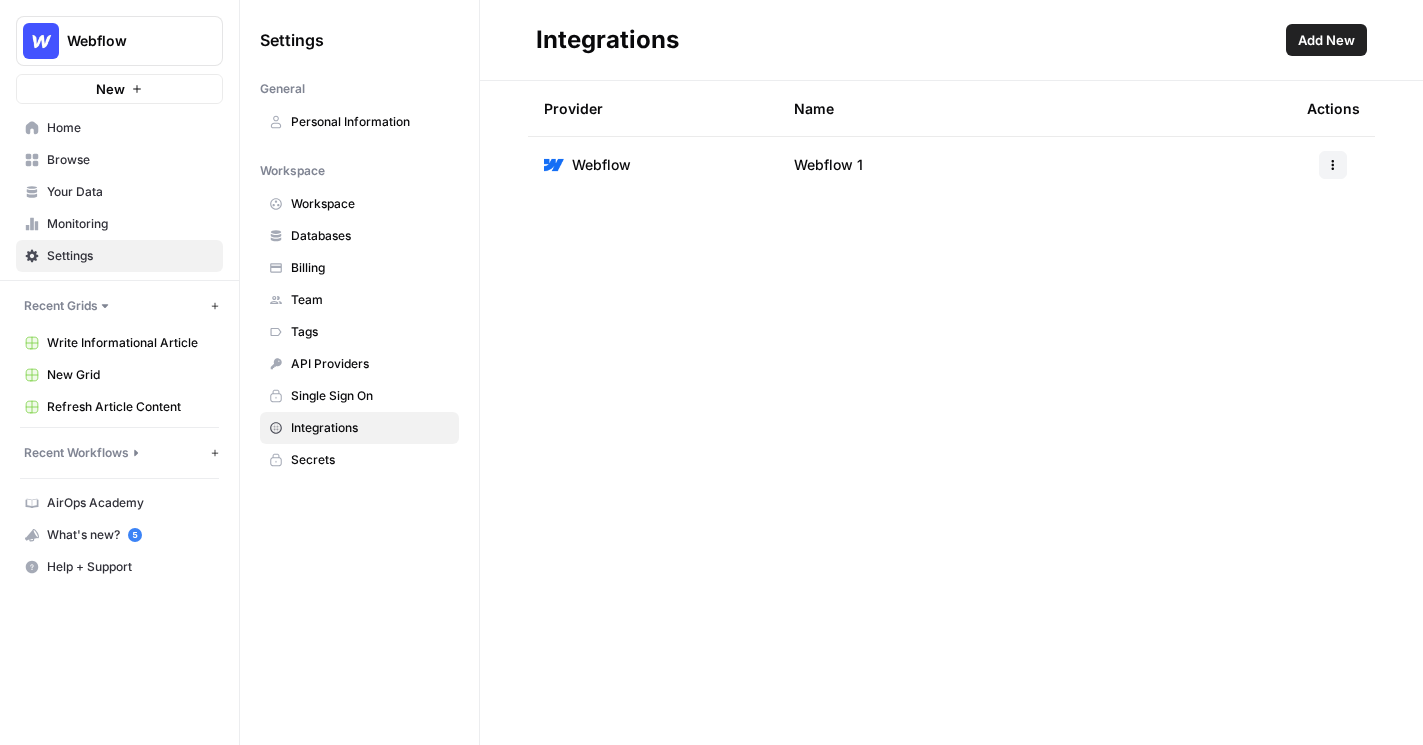 click on "Add New" at bounding box center [1326, 40] 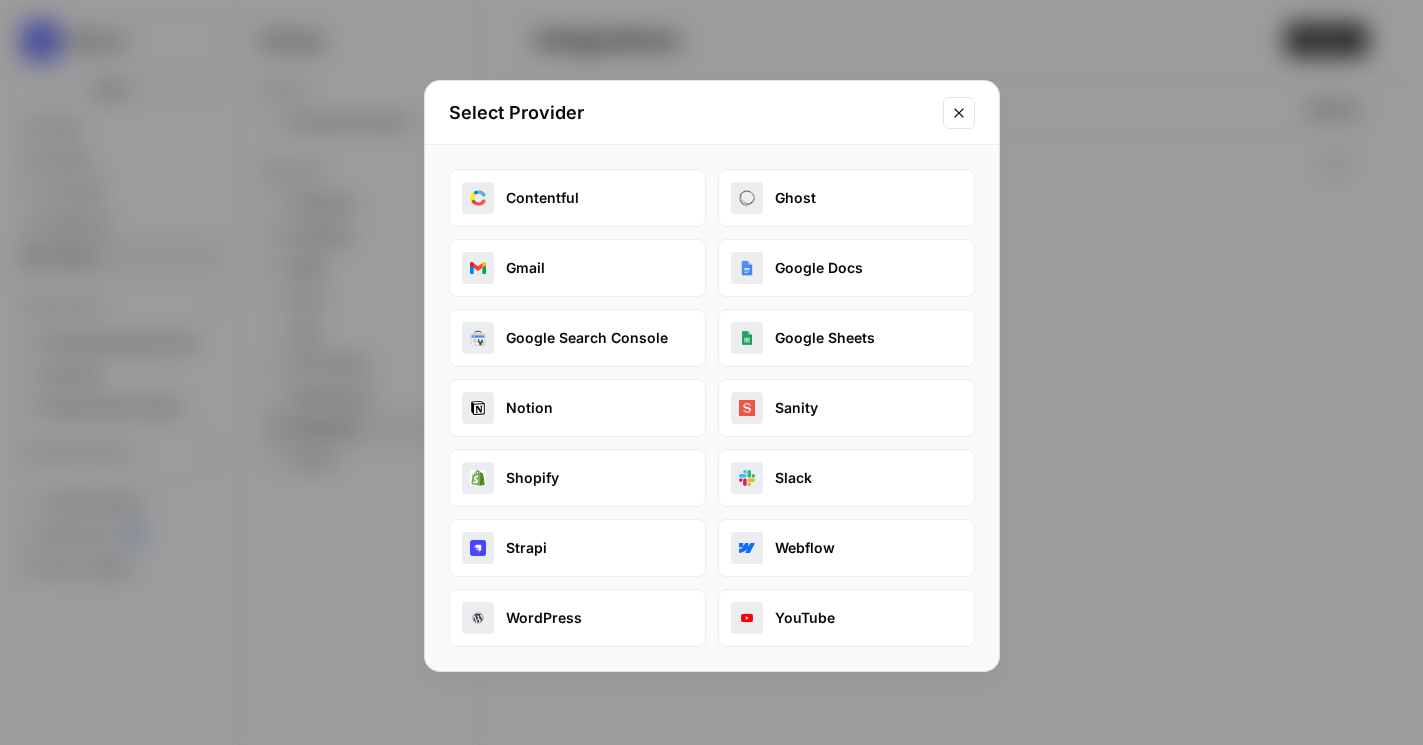 click 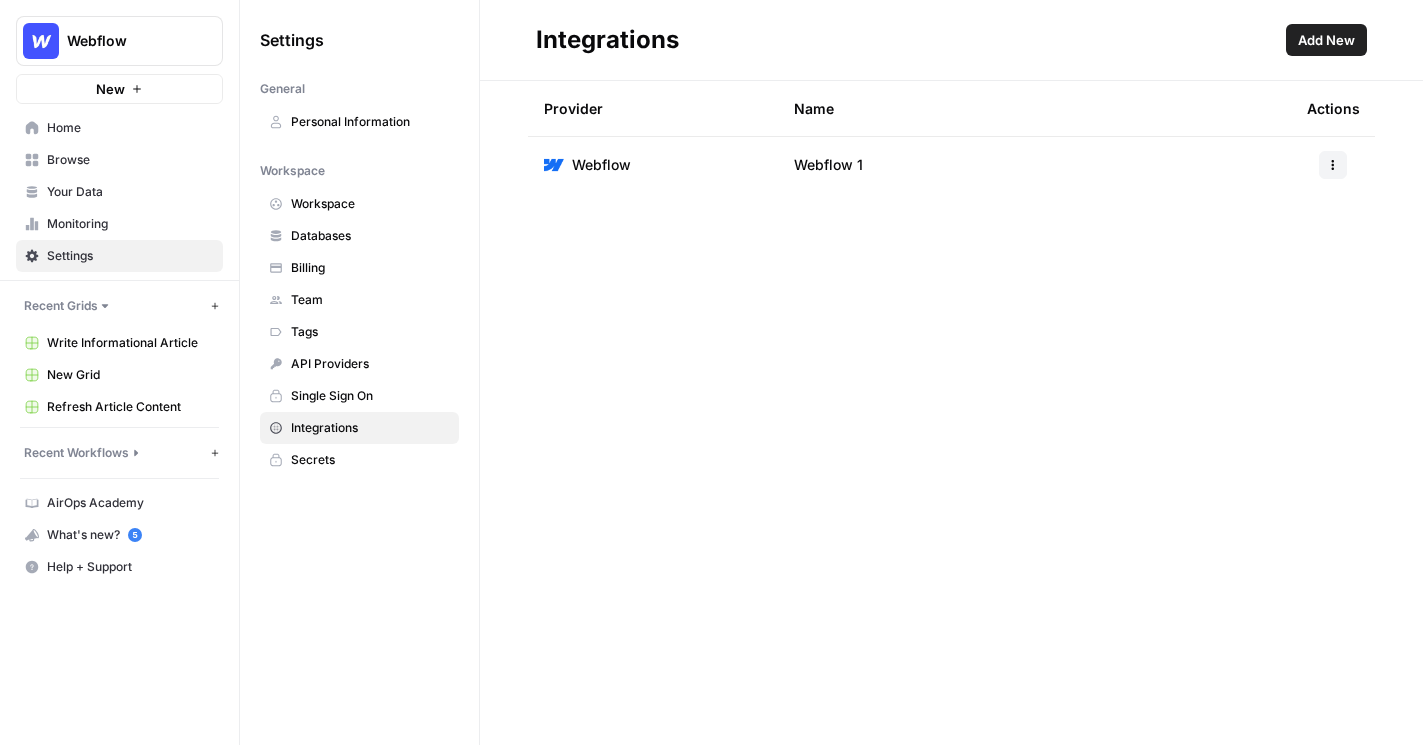 click on "Add New" at bounding box center (1326, 40) 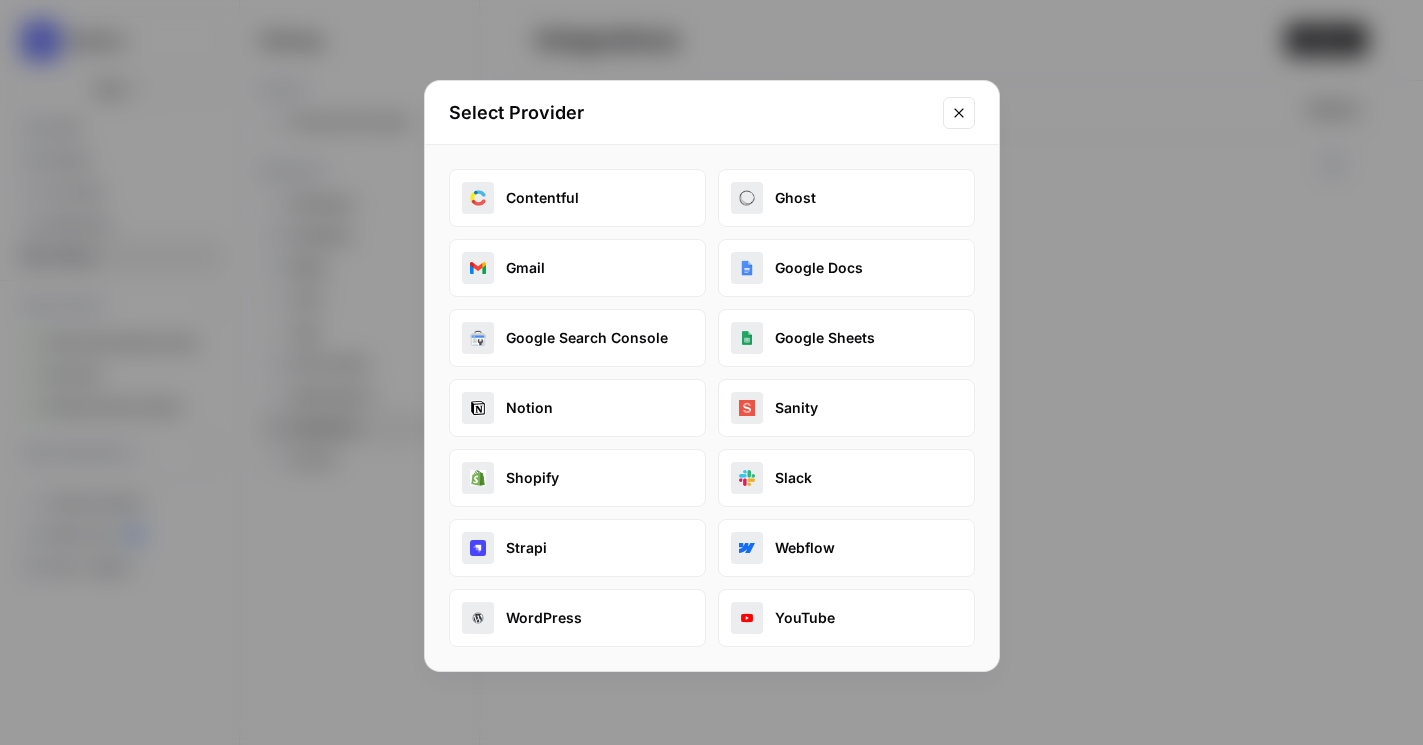 click at bounding box center [959, 113] 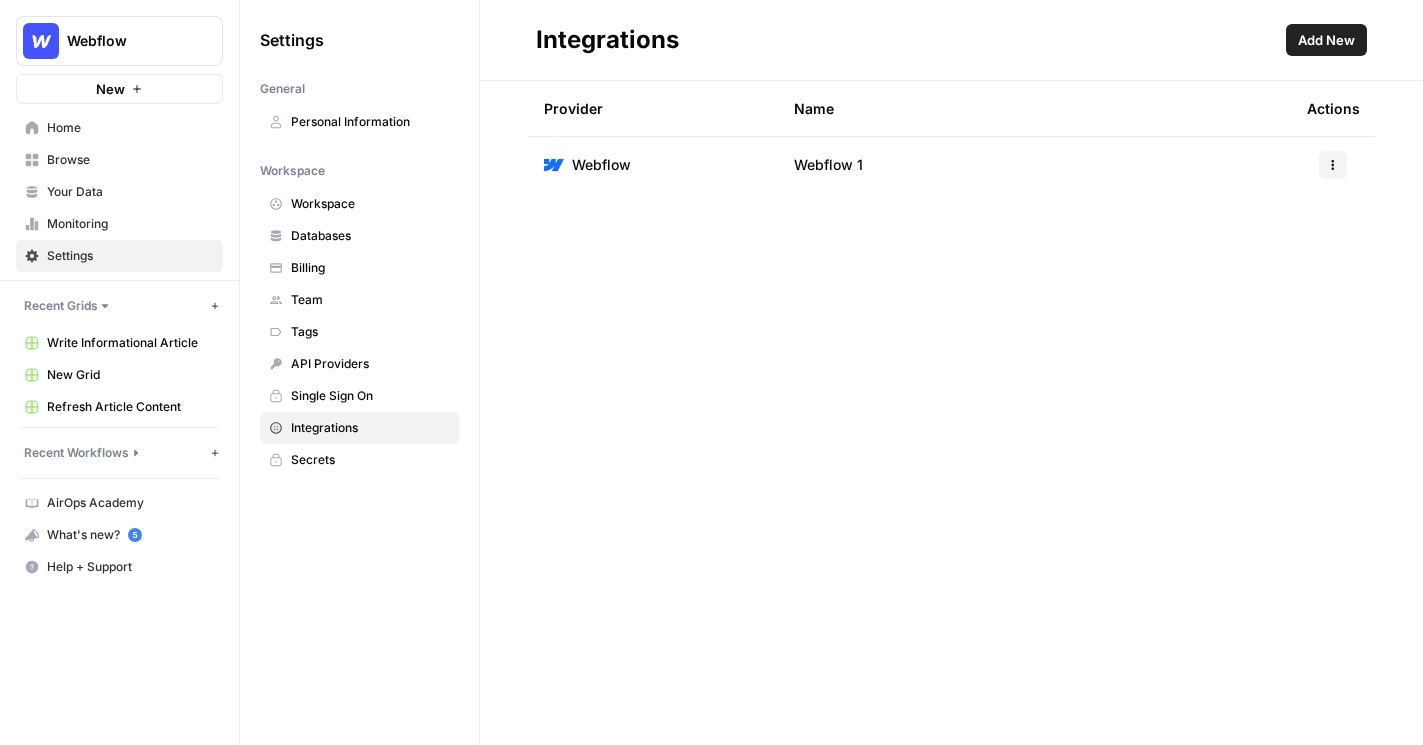 click 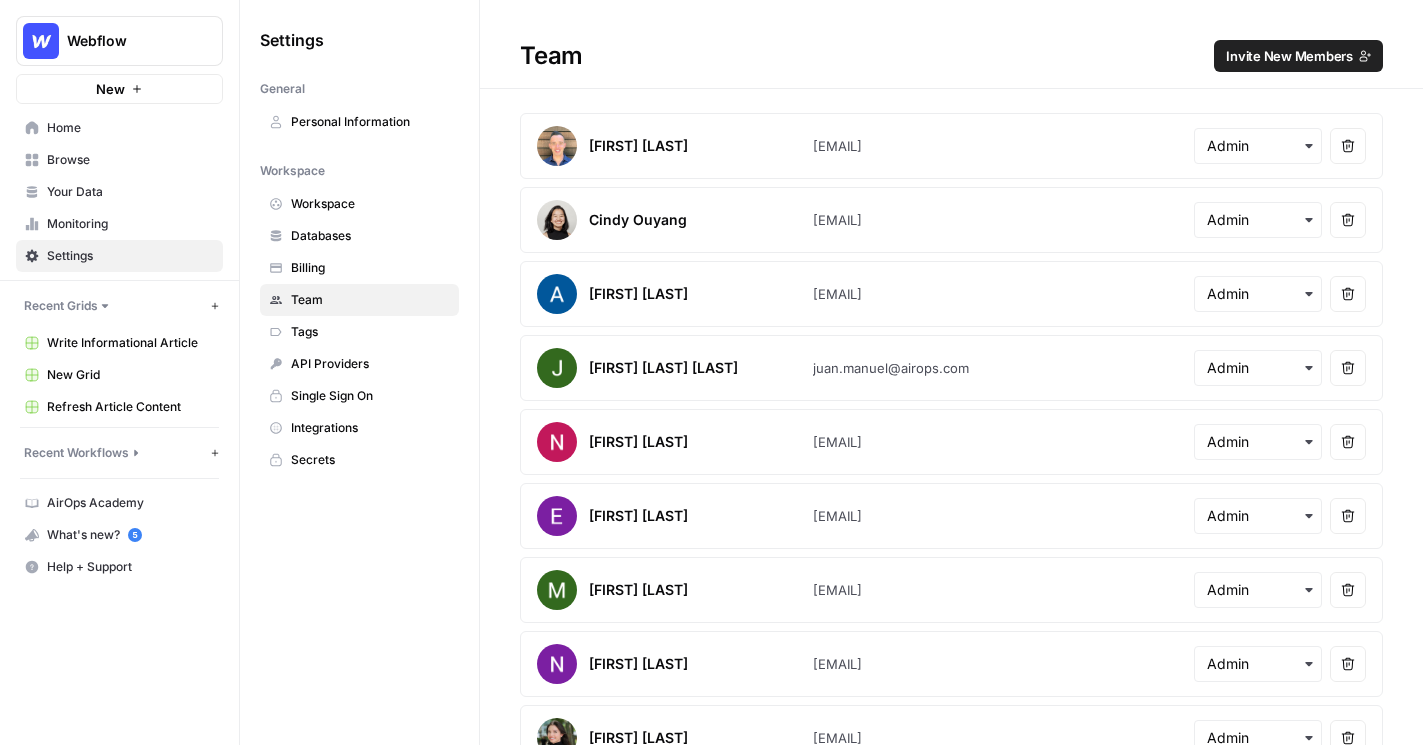 click at bounding box center (1258, 146) 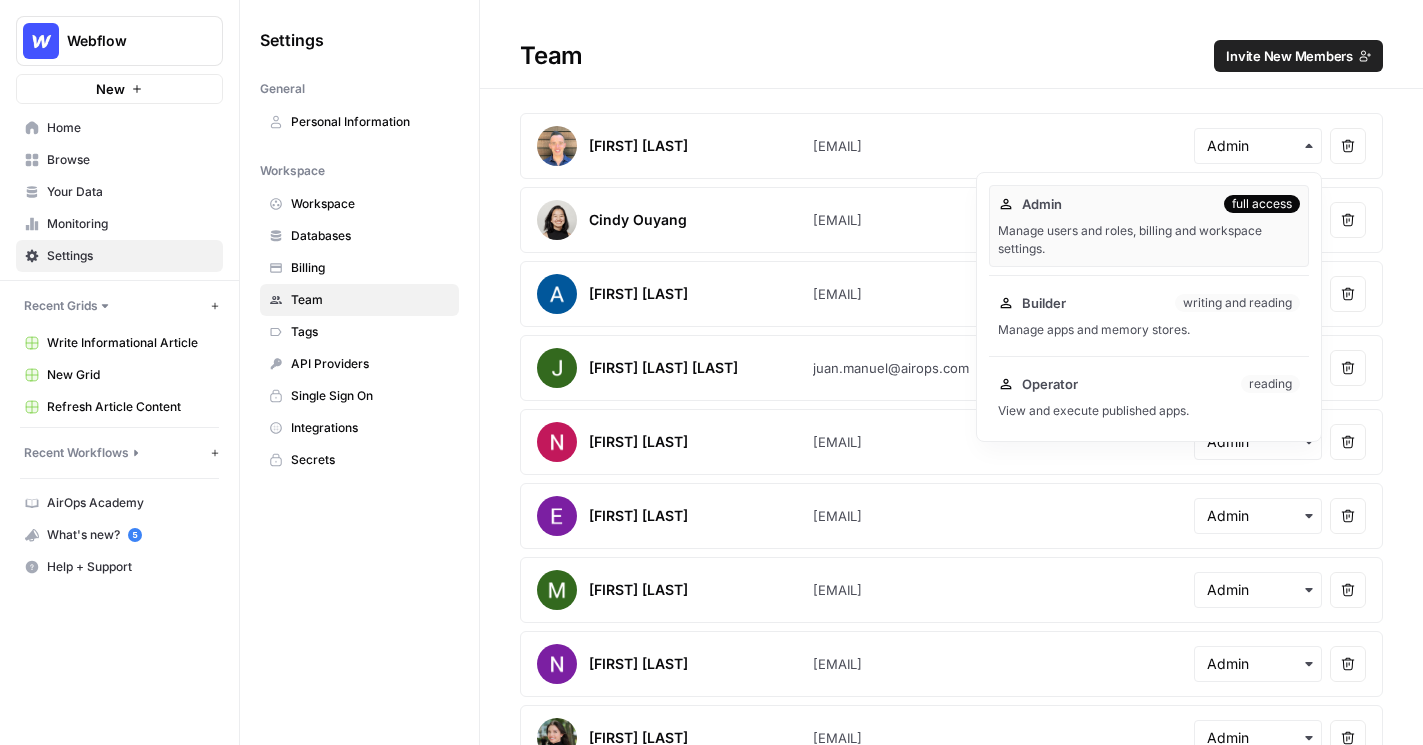 click on "Team Invite New Members" at bounding box center [951, 56] 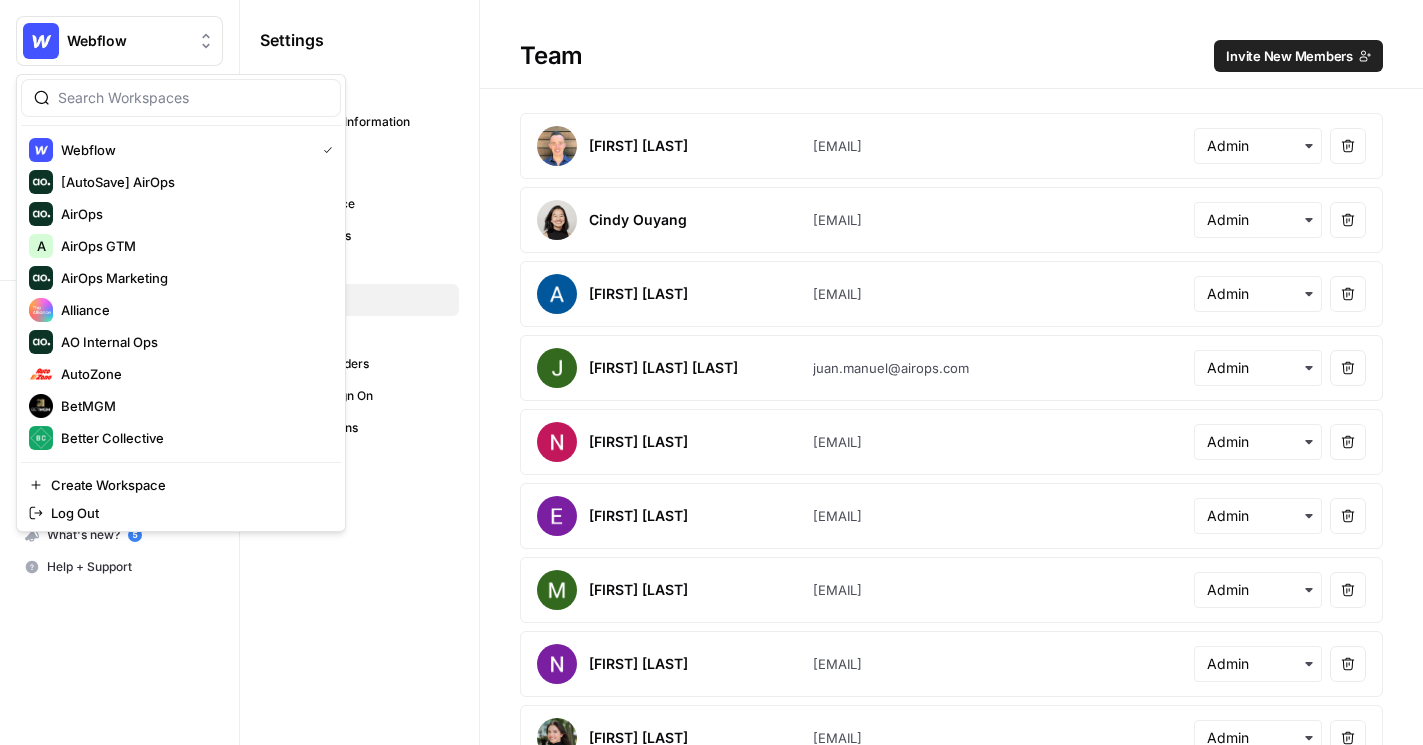 click on "Webflow" at bounding box center (127, 41) 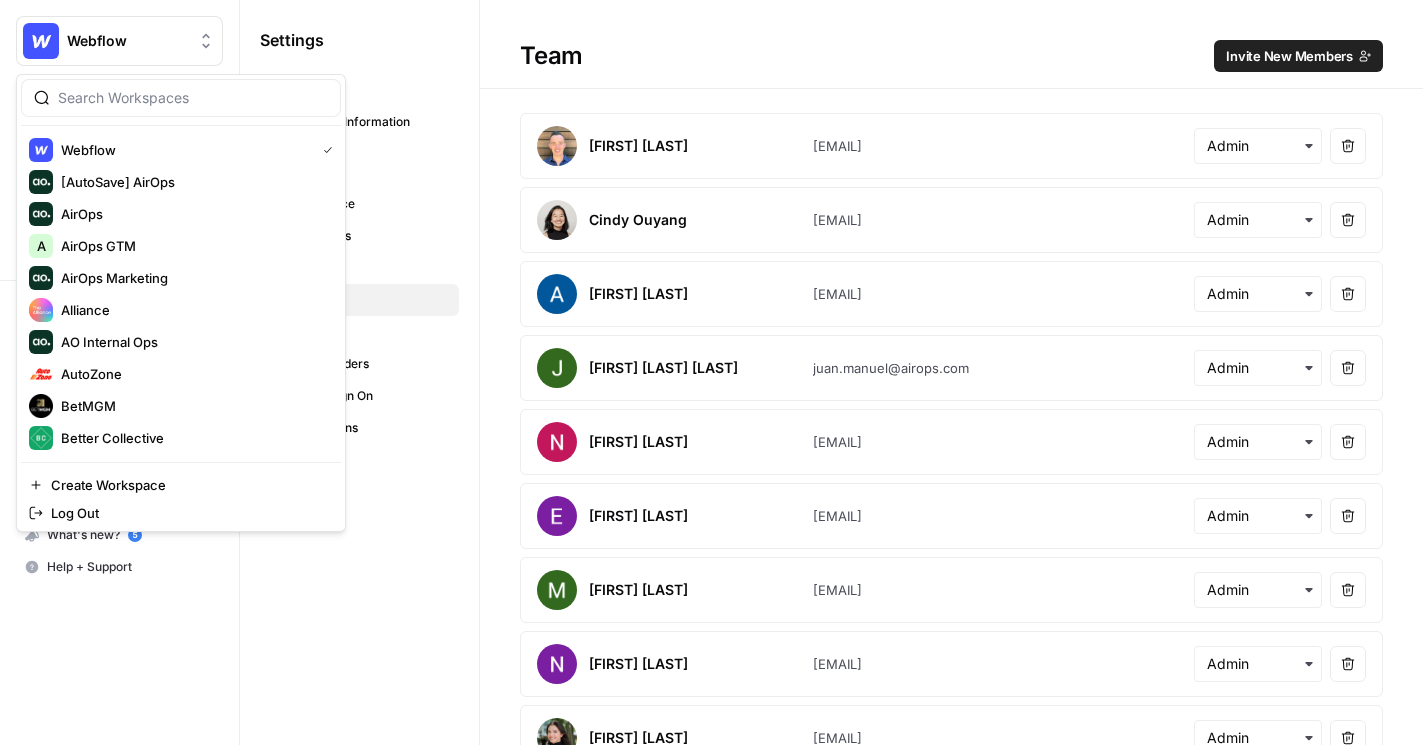 click on "Settings General Personal Information Workspace Workspace Databases Billing Team Tags API Providers Single Sign On Integrations Secrets" at bounding box center (359, 250) 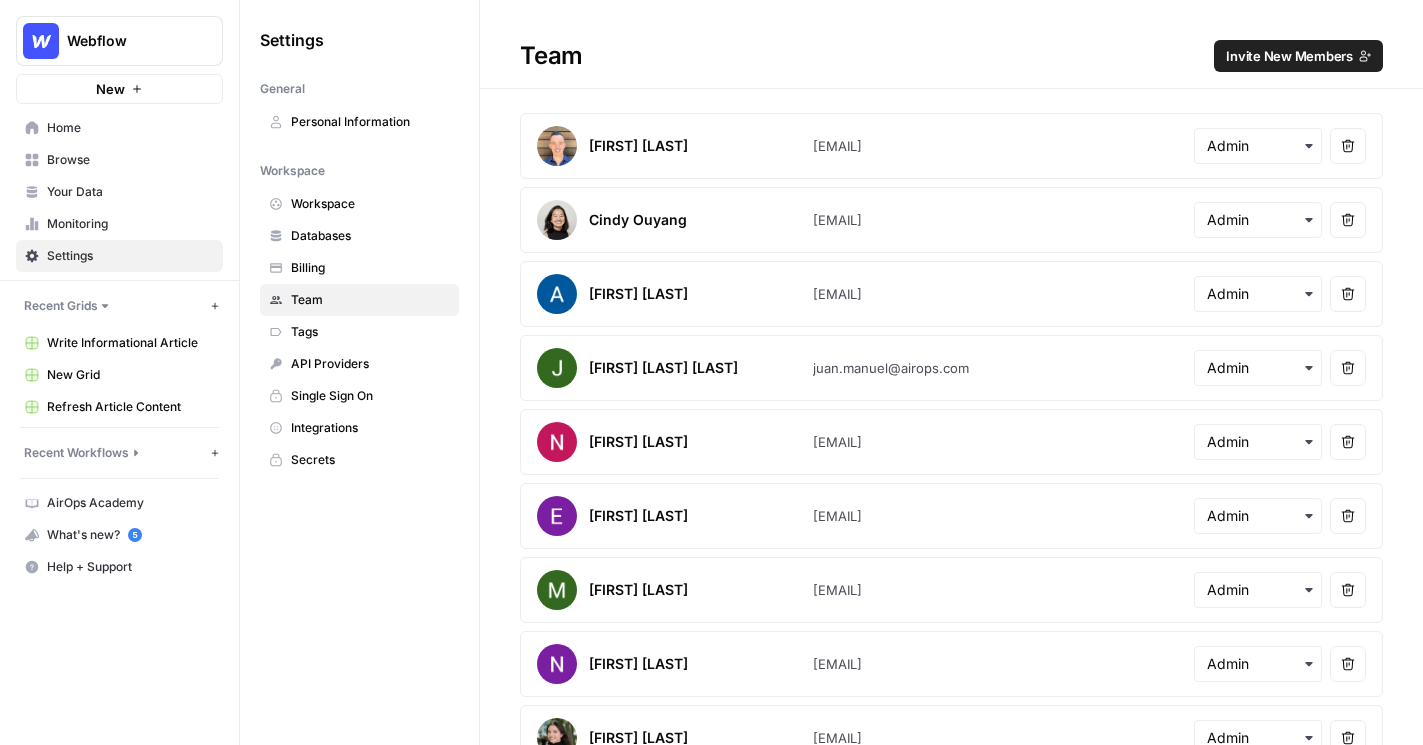 click on "Webflow" at bounding box center (127, 41) 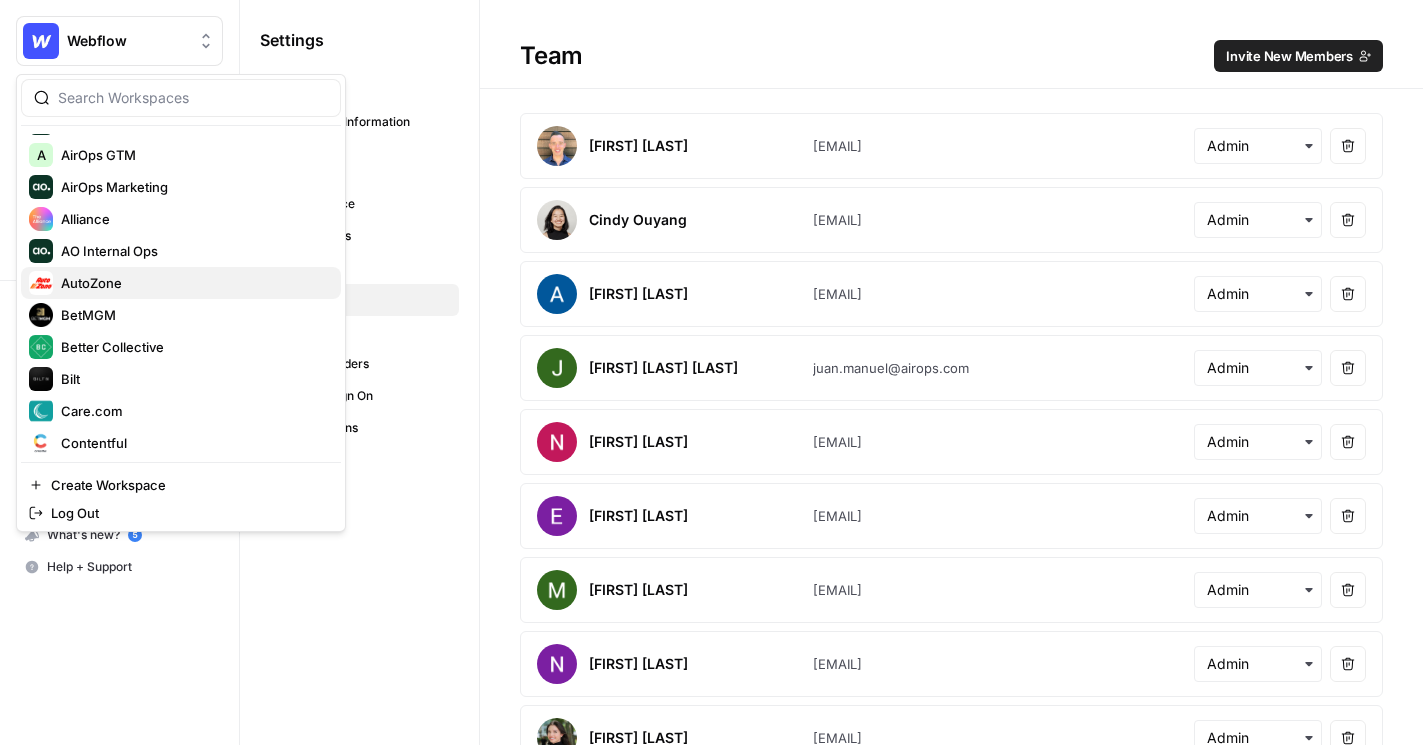 scroll, scrollTop: 0, scrollLeft: 0, axis: both 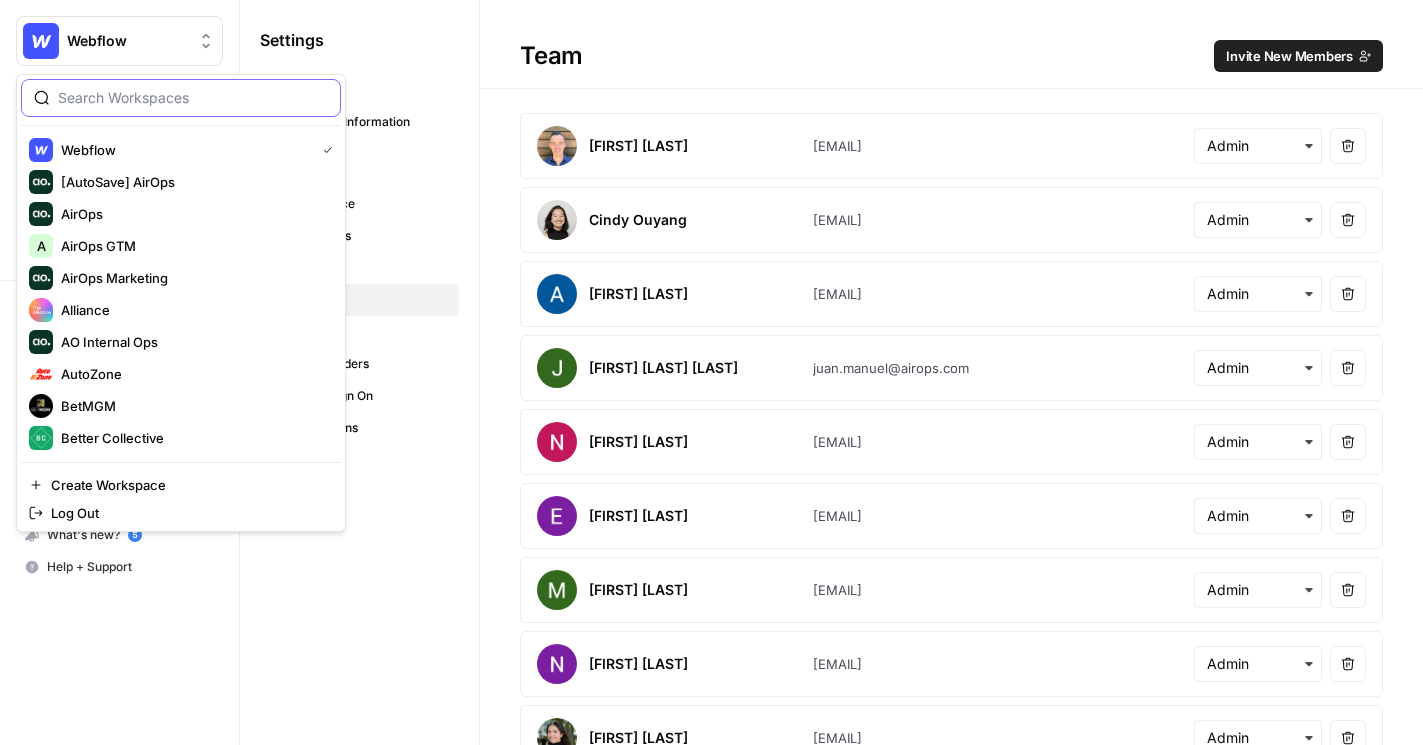 click at bounding box center (193, 98) 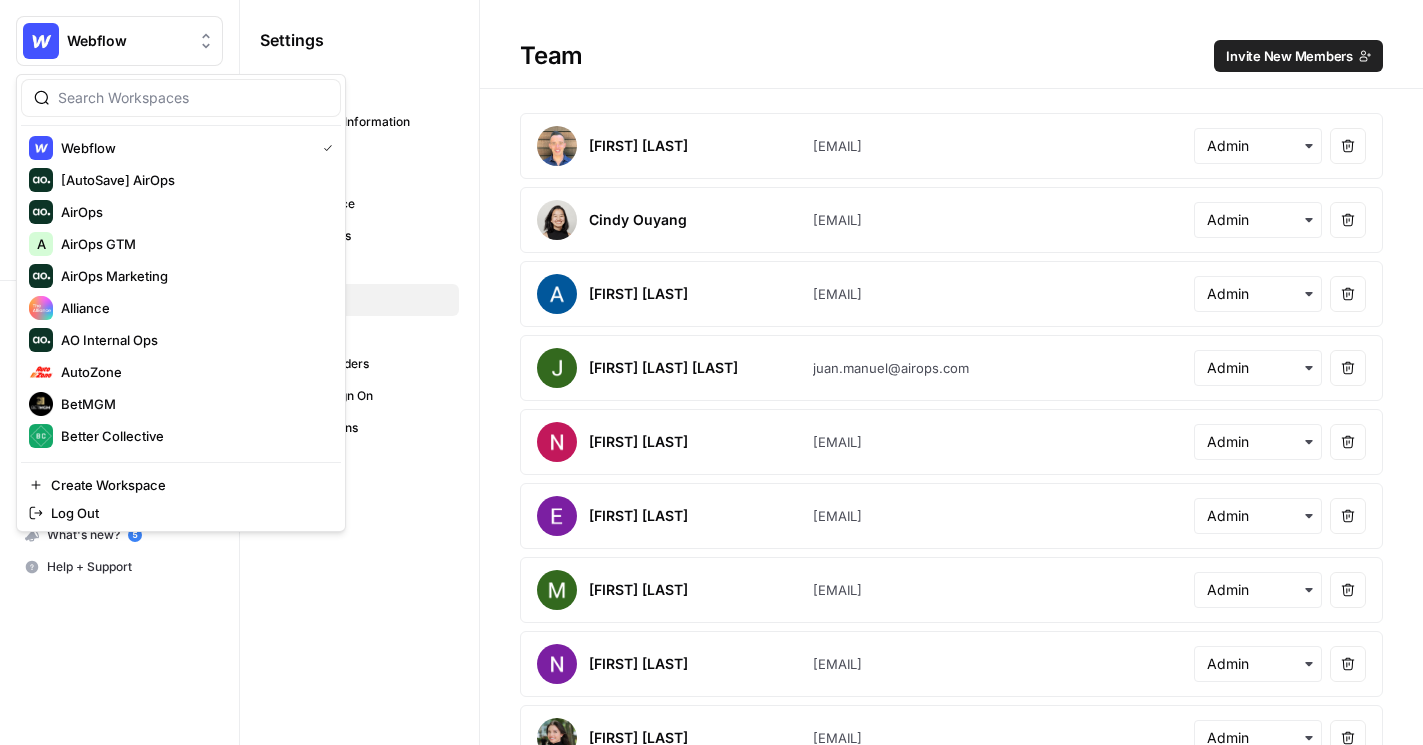 scroll, scrollTop: 0, scrollLeft: 0, axis: both 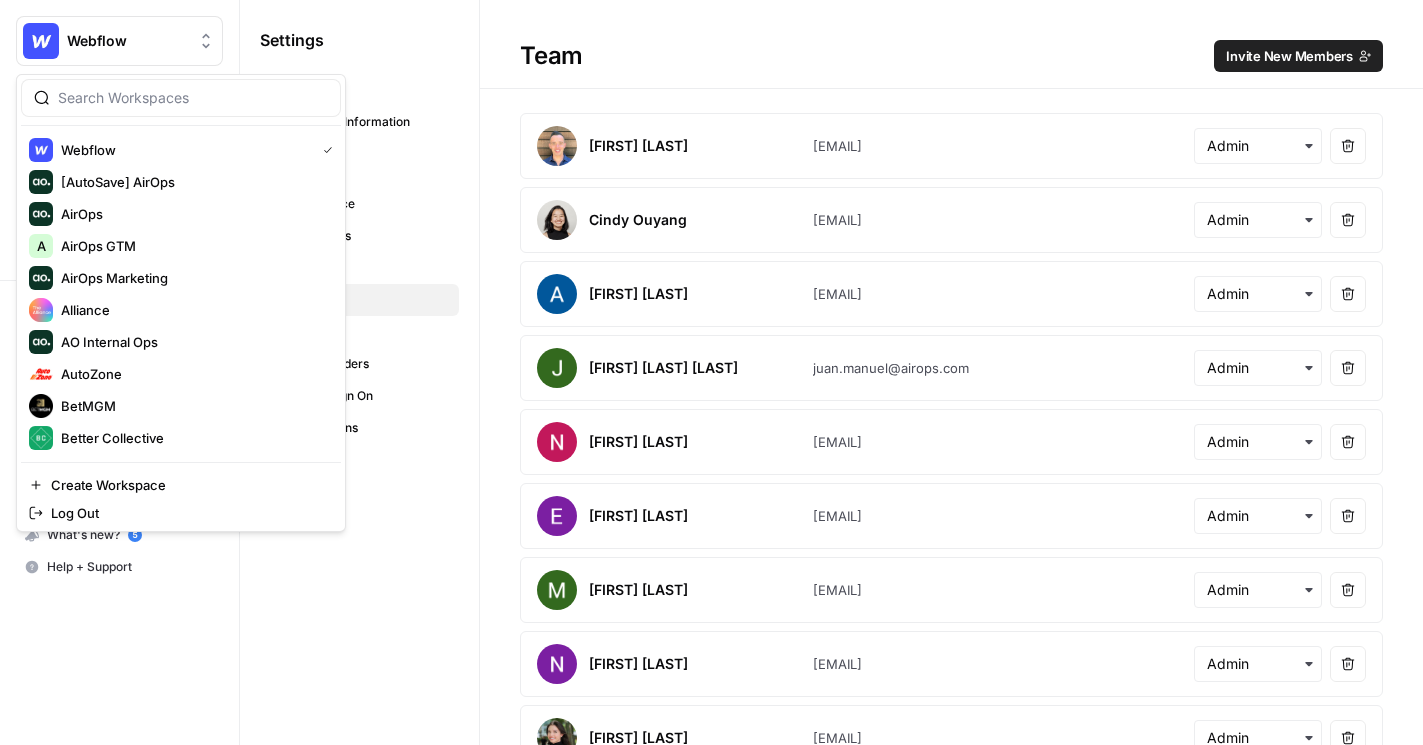 click on "Settings" at bounding box center [359, 40] 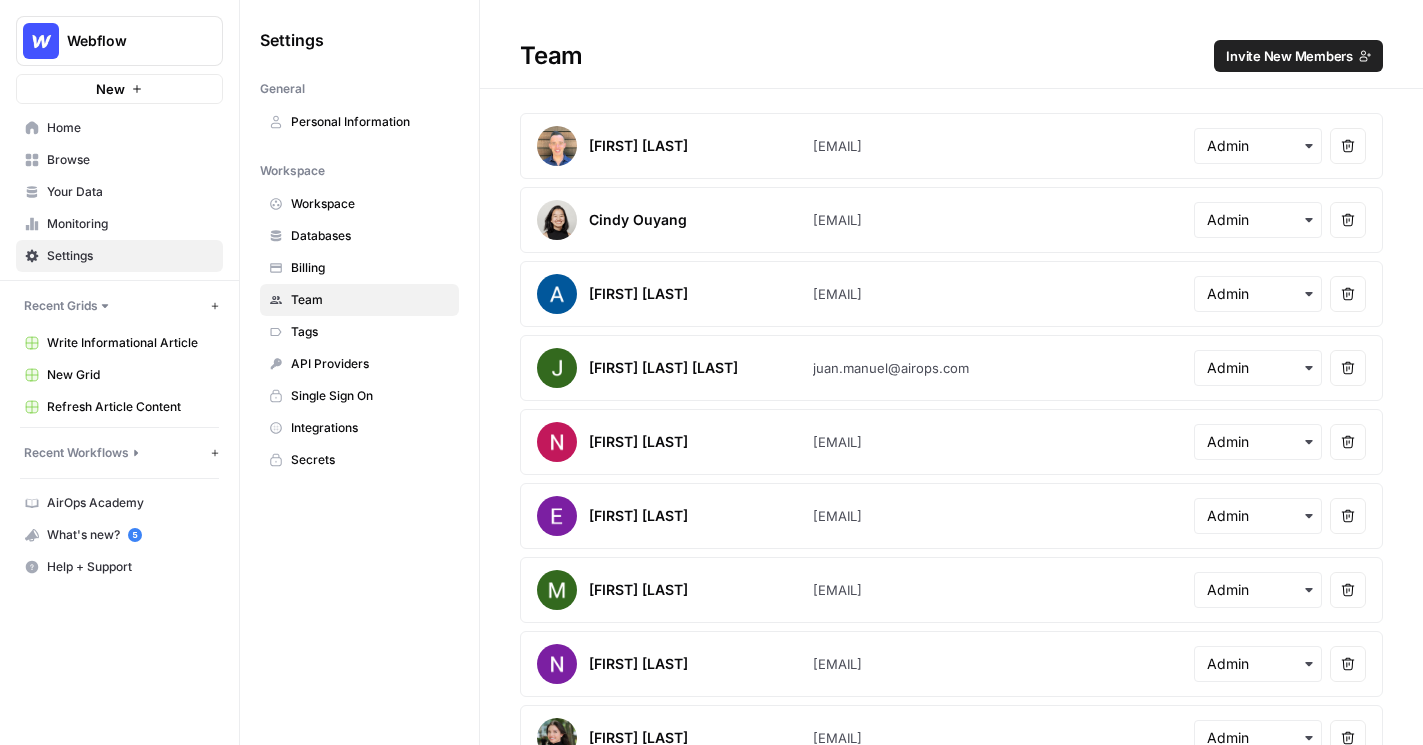 click on "Home" at bounding box center [130, 128] 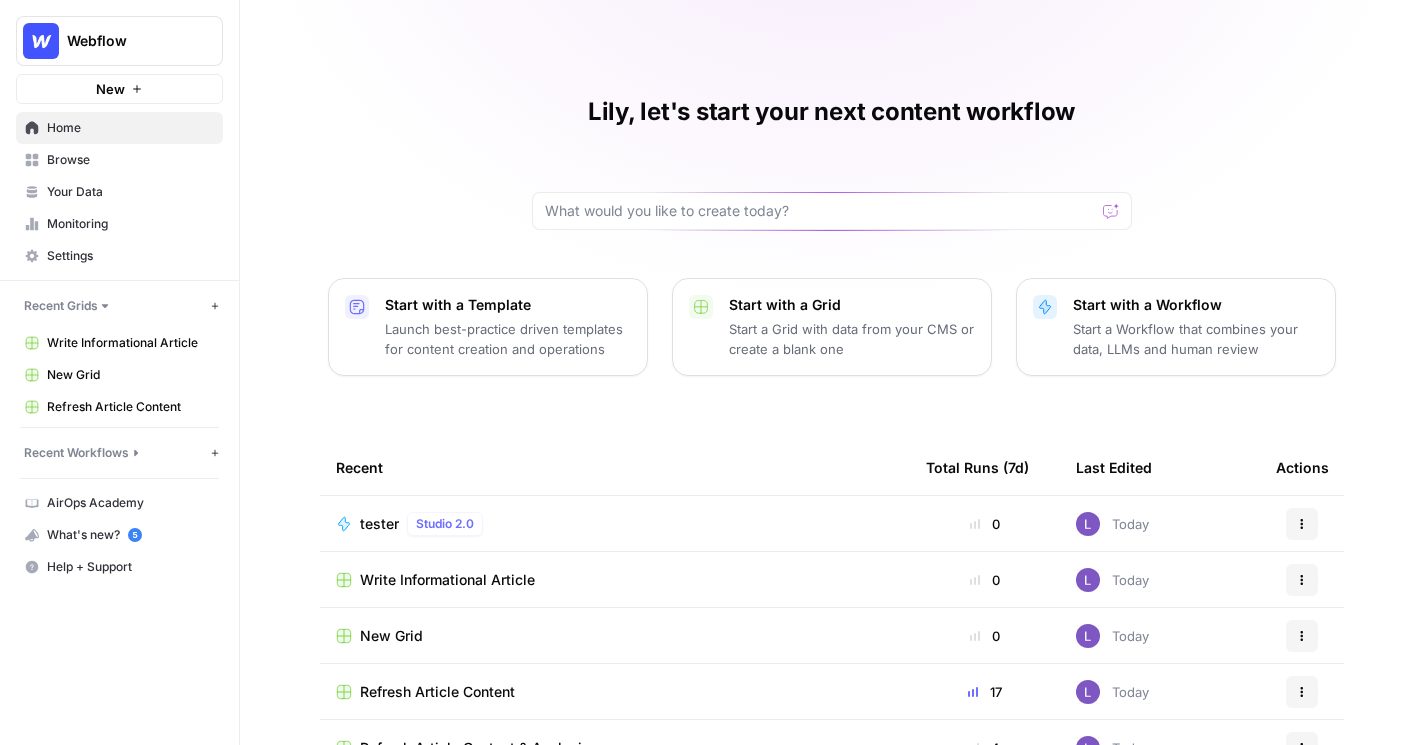 click on "Your Data" at bounding box center [130, 192] 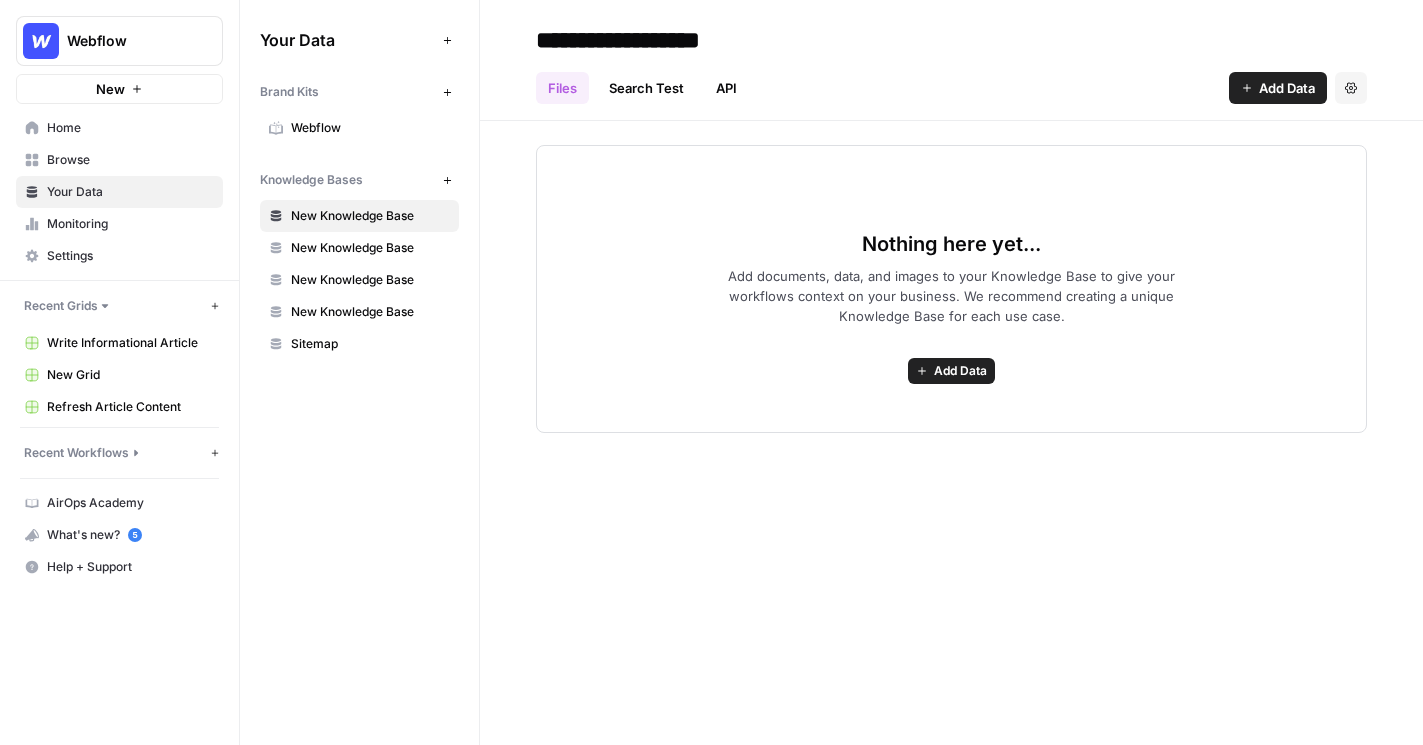 click on "Webflow" at bounding box center (127, 41) 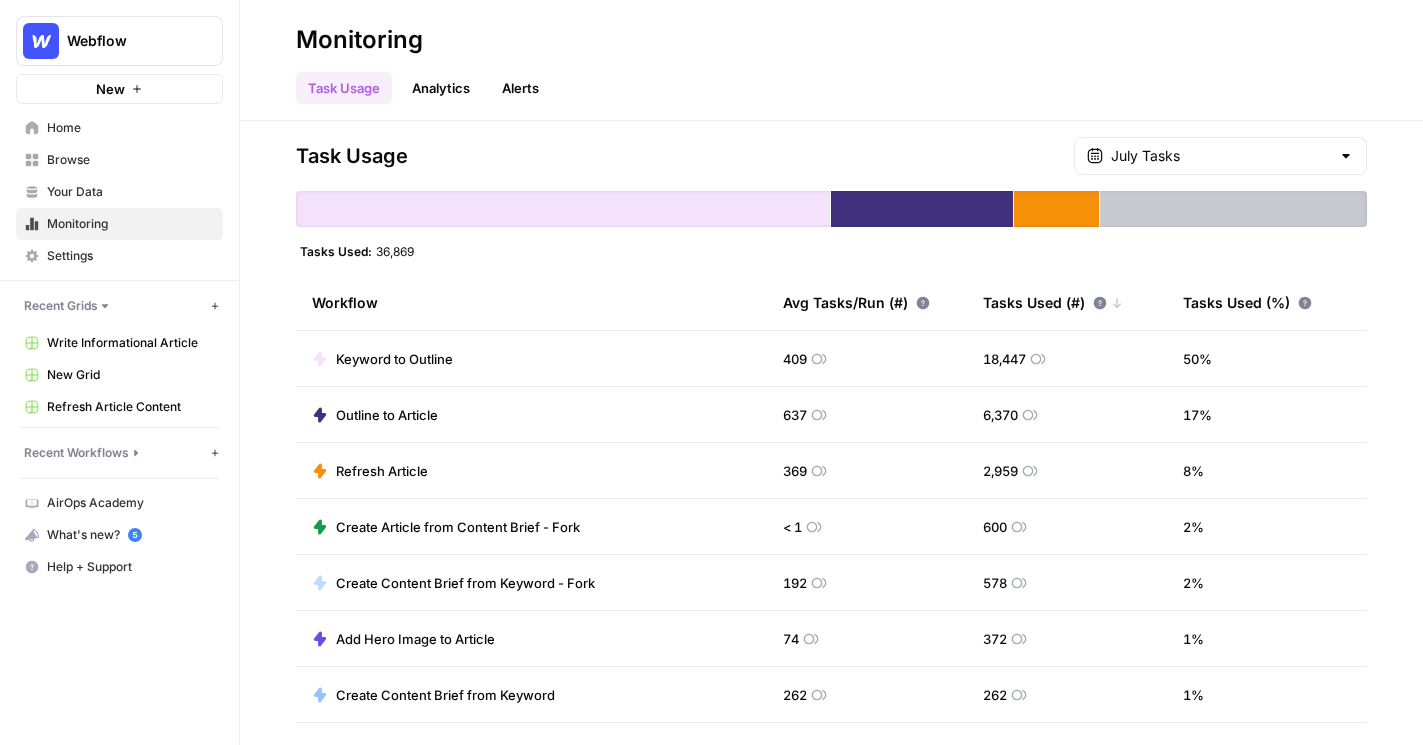 click on "Your Data" at bounding box center [130, 192] 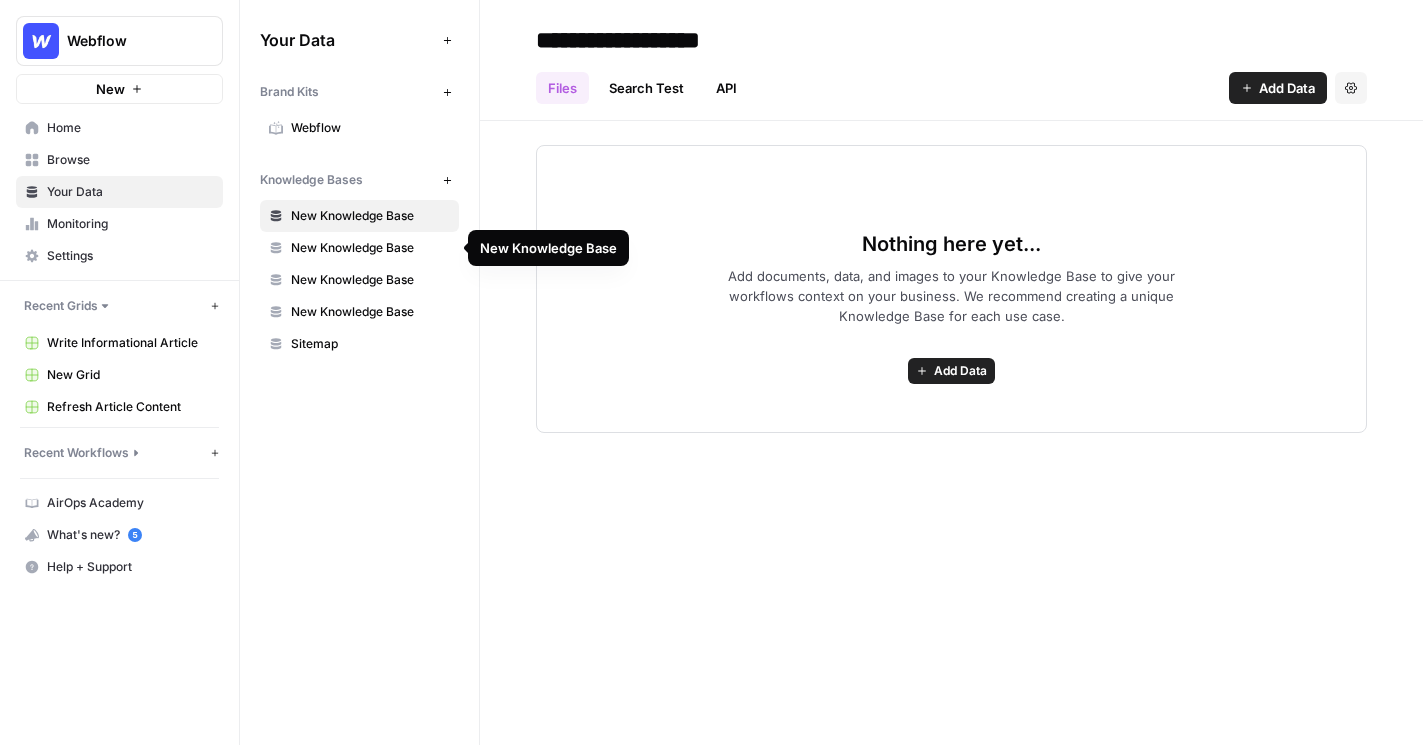 click on "New Knowledge Base" at bounding box center (359, 248) 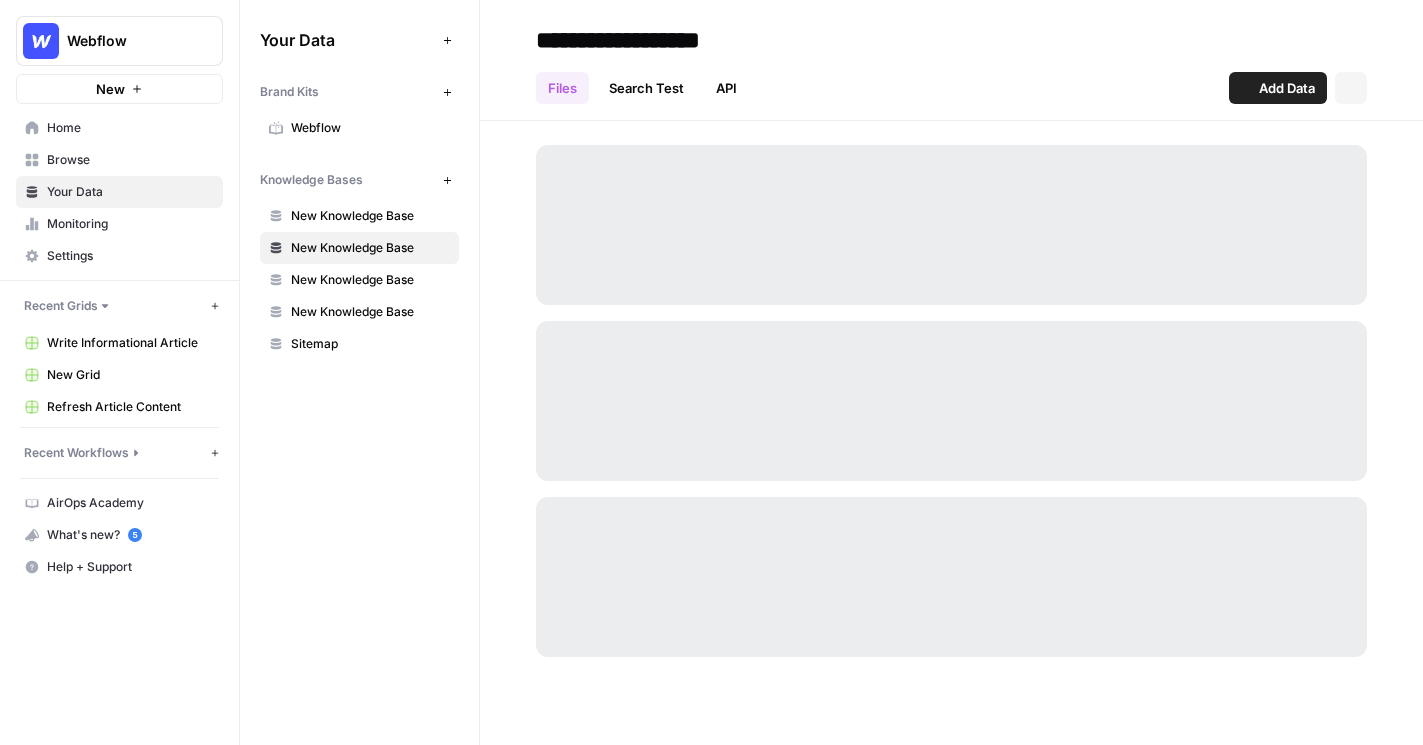 click on "New Knowledge Base" at bounding box center (370, 216) 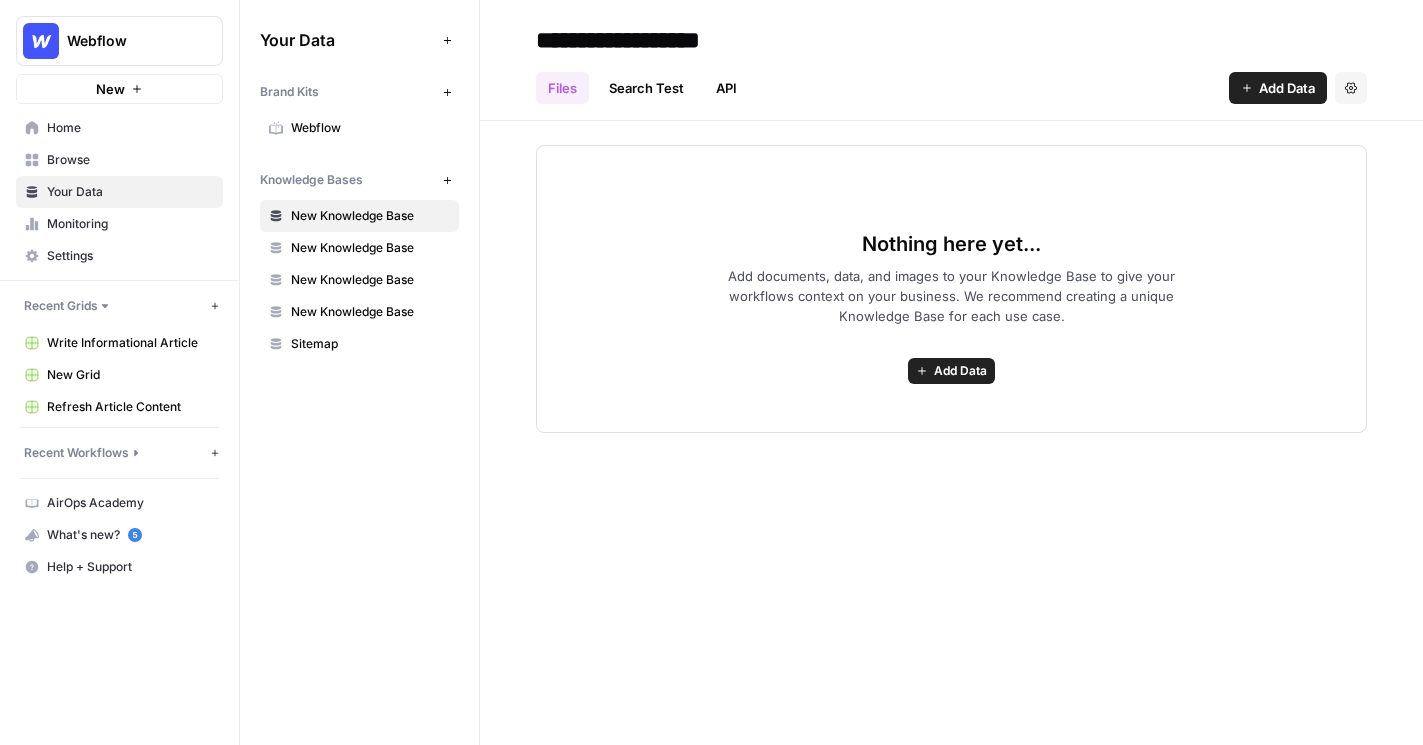 click on "**********" at bounding box center (688, 40) 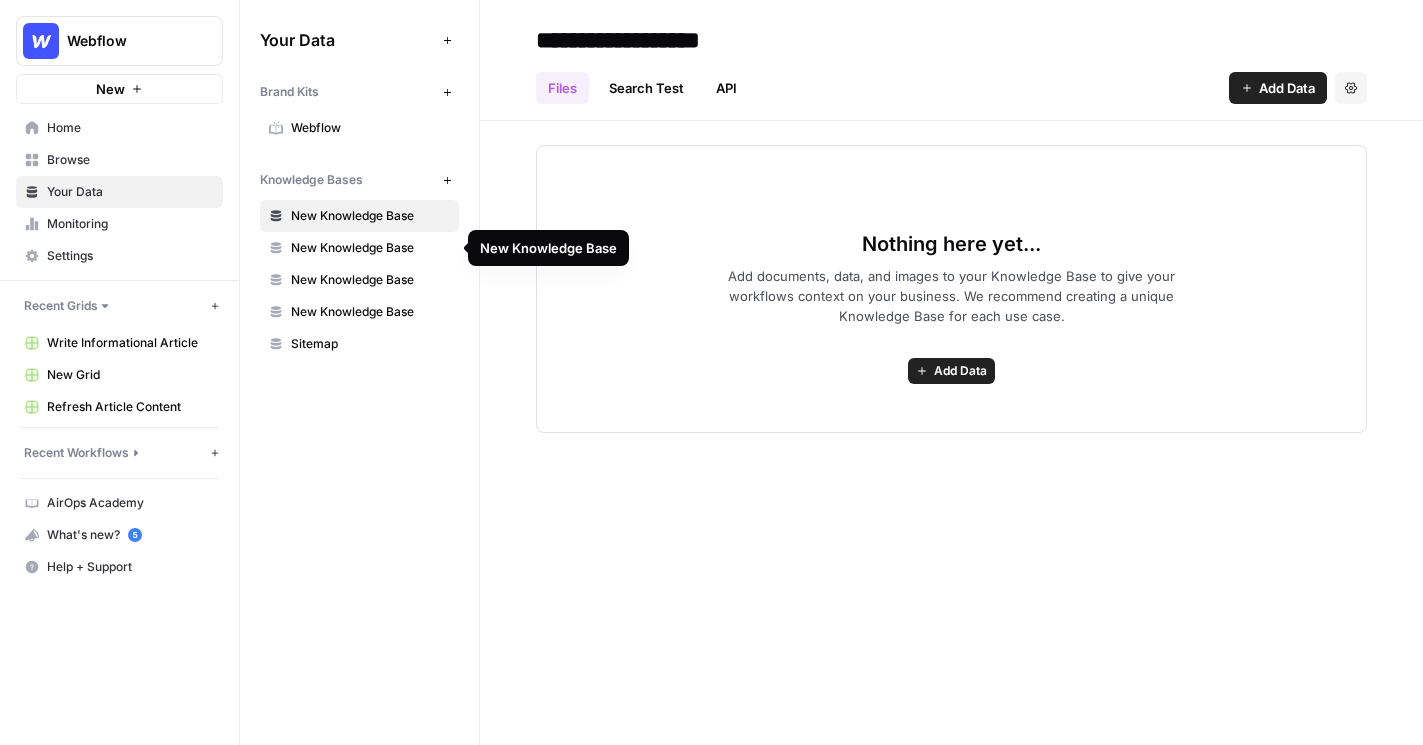 click on "New Knowledge Base" at bounding box center (370, 248) 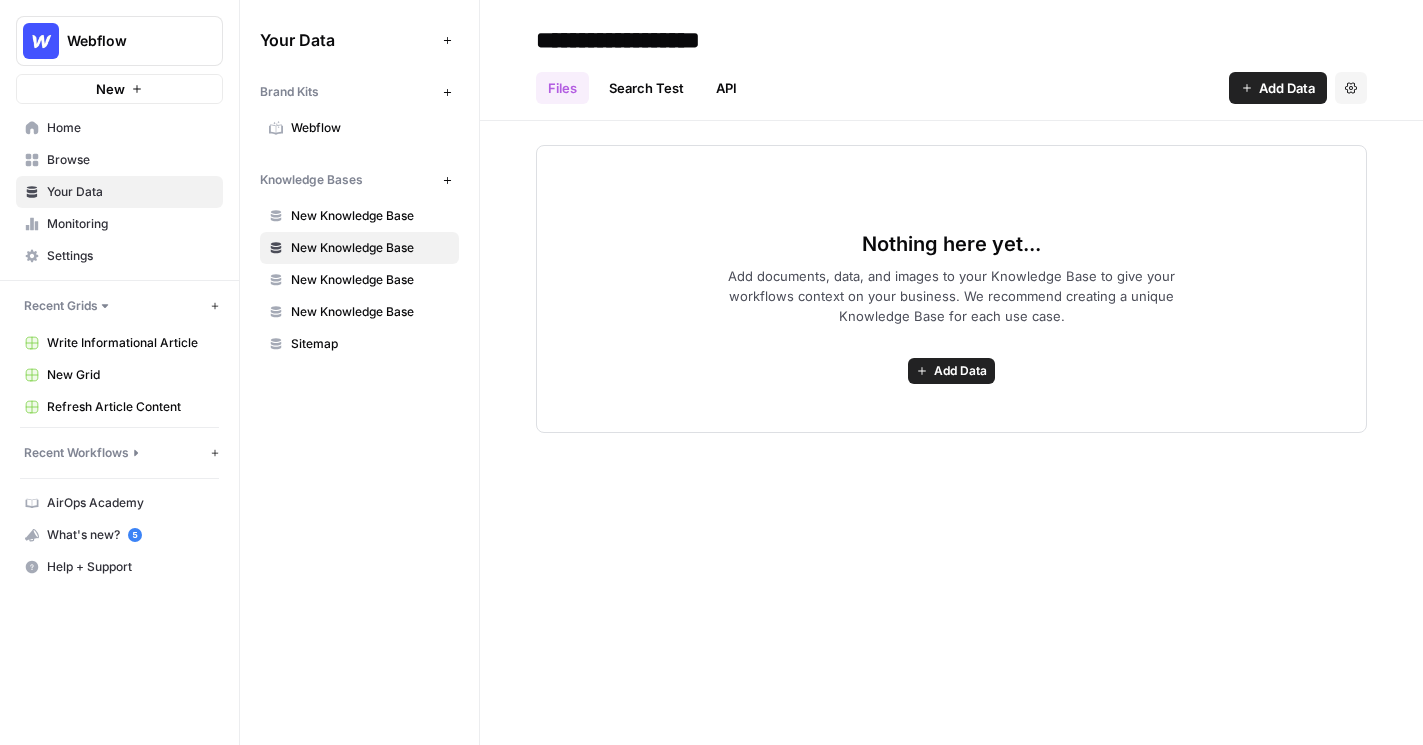 click on "Browse" at bounding box center [130, 160] 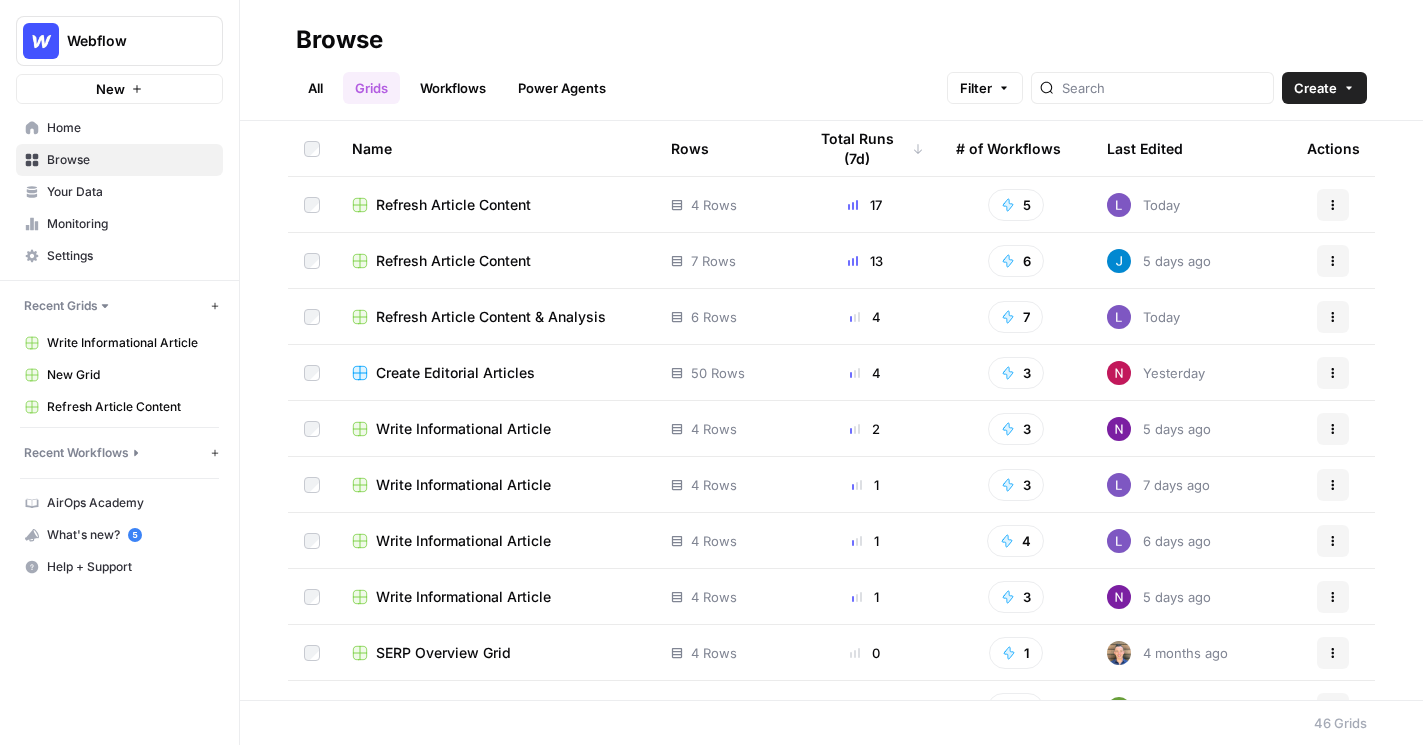 click on "All" at bounding box center [315, 88] 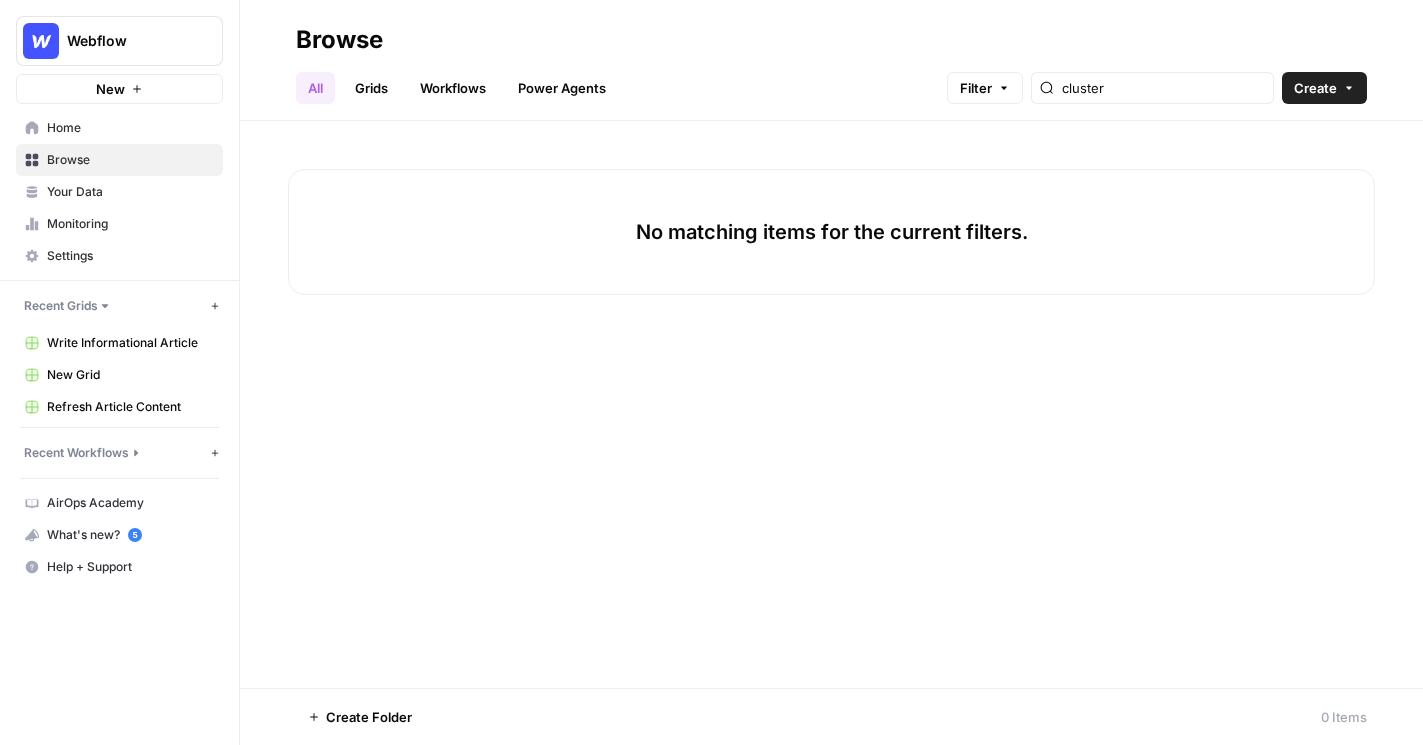 click on "Grids" at bounding box center (371, 88) 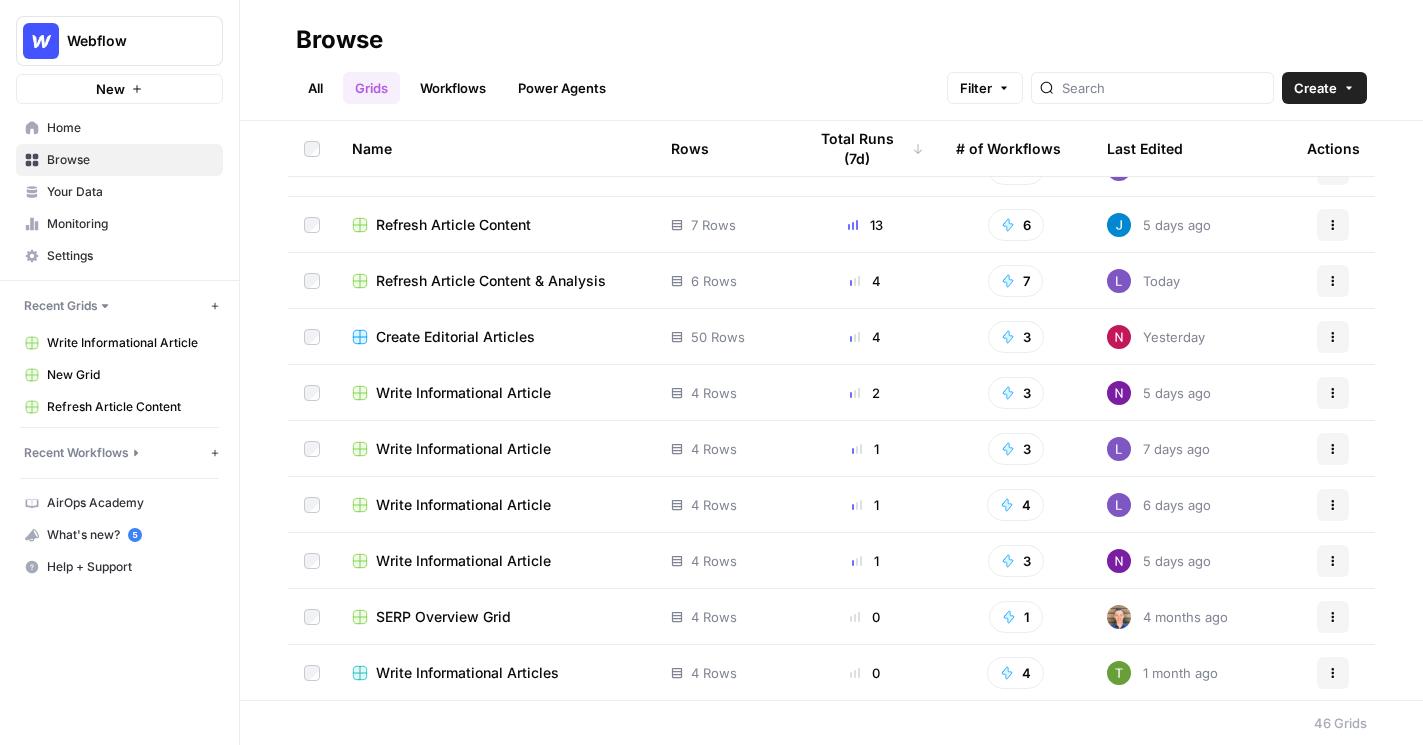 scroll, scrollTop: 0, scrollLeft: 0, axis: both 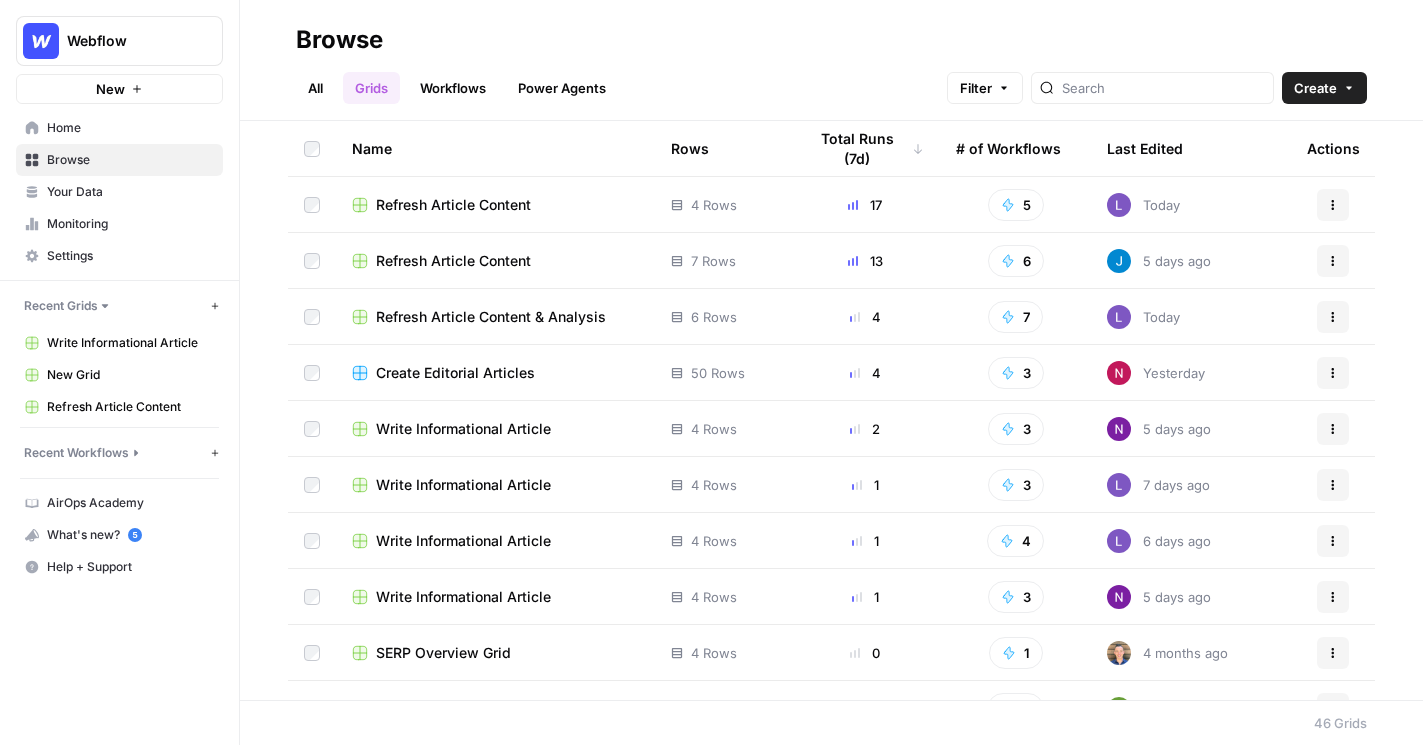 click on "Actions" at bounding box center [1333, 205] 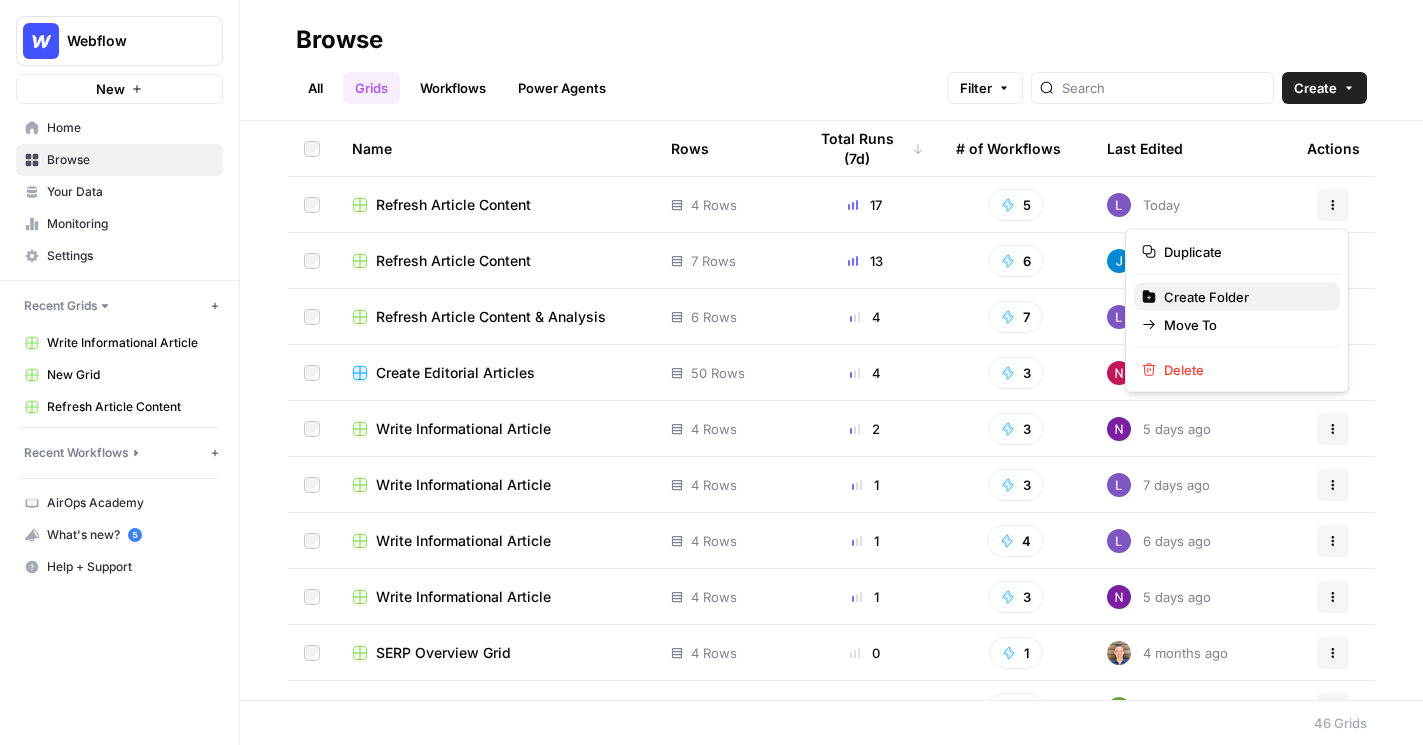 click on "Create Folder" at bounding box center (1244, 297) 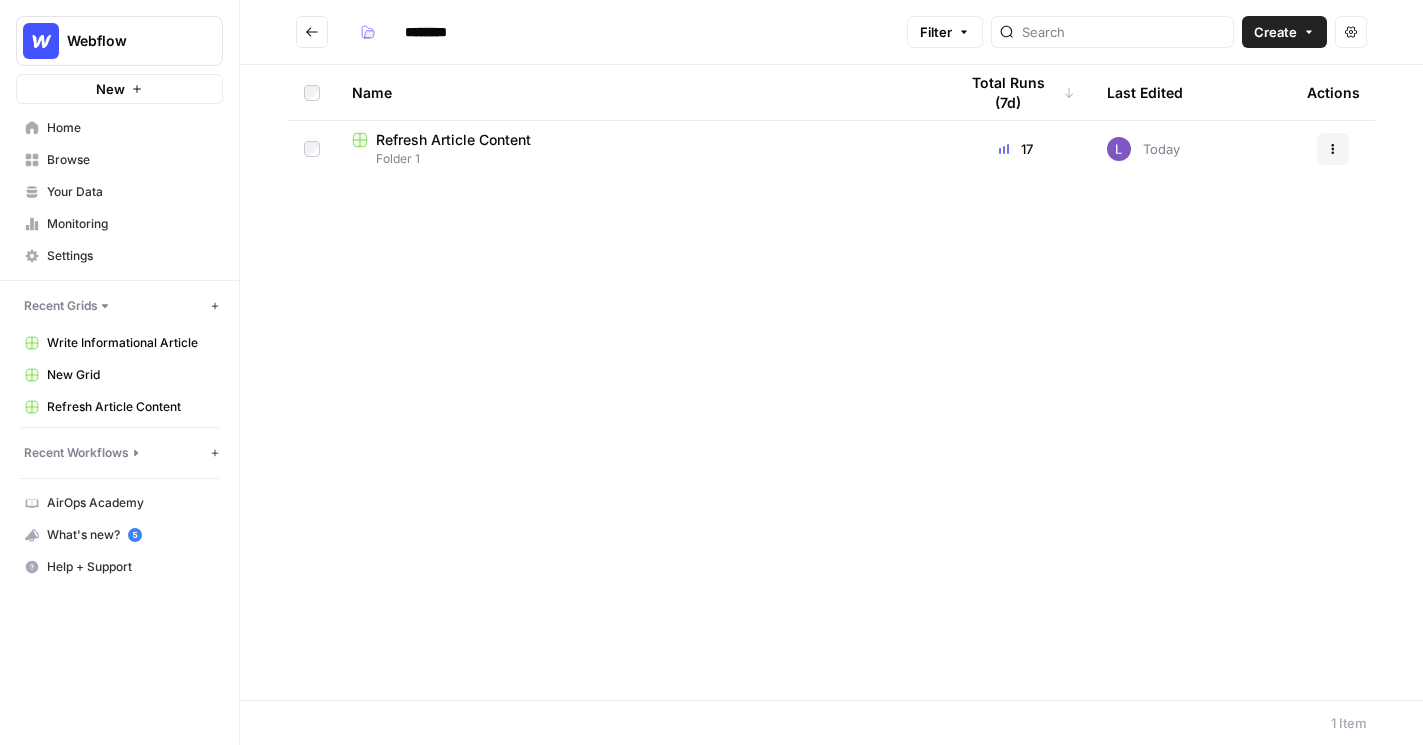 click on "********" at bounding box center [452, 32] 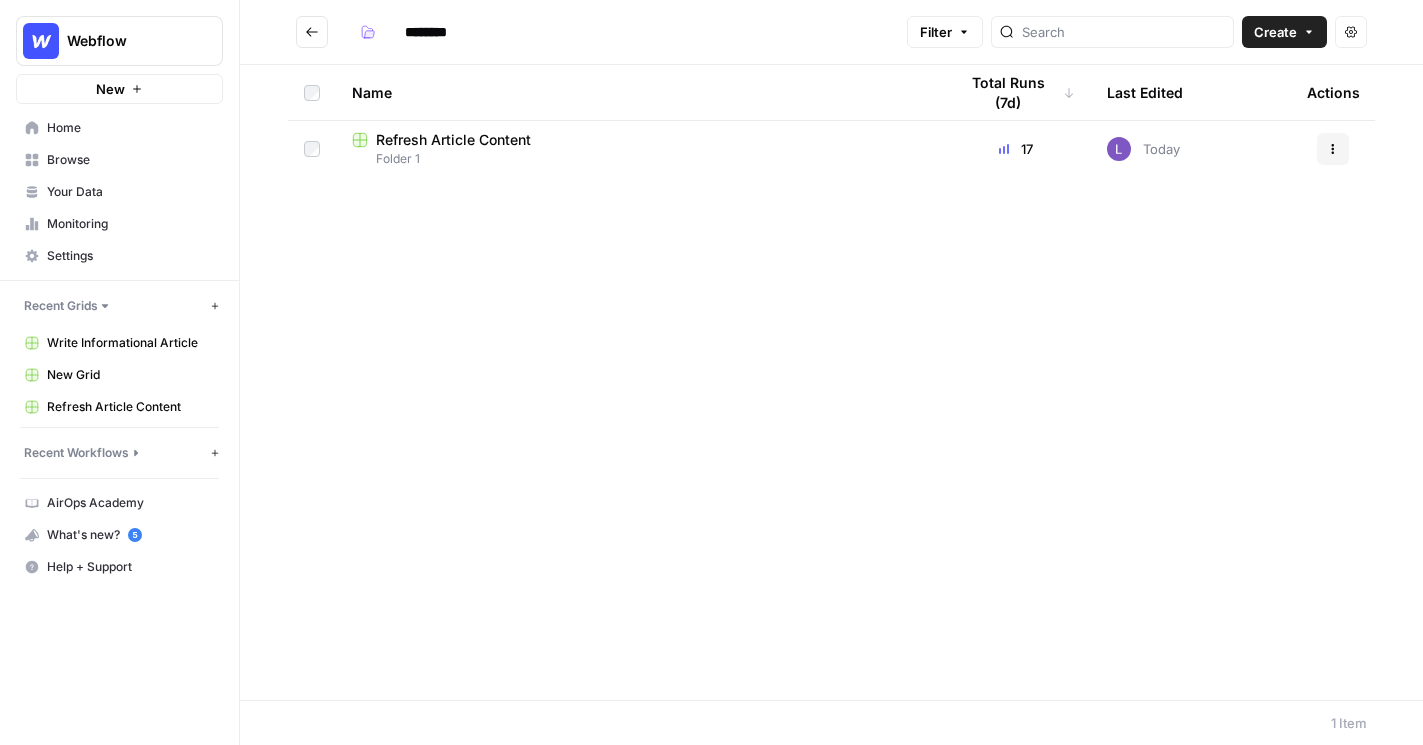 type on "*******" 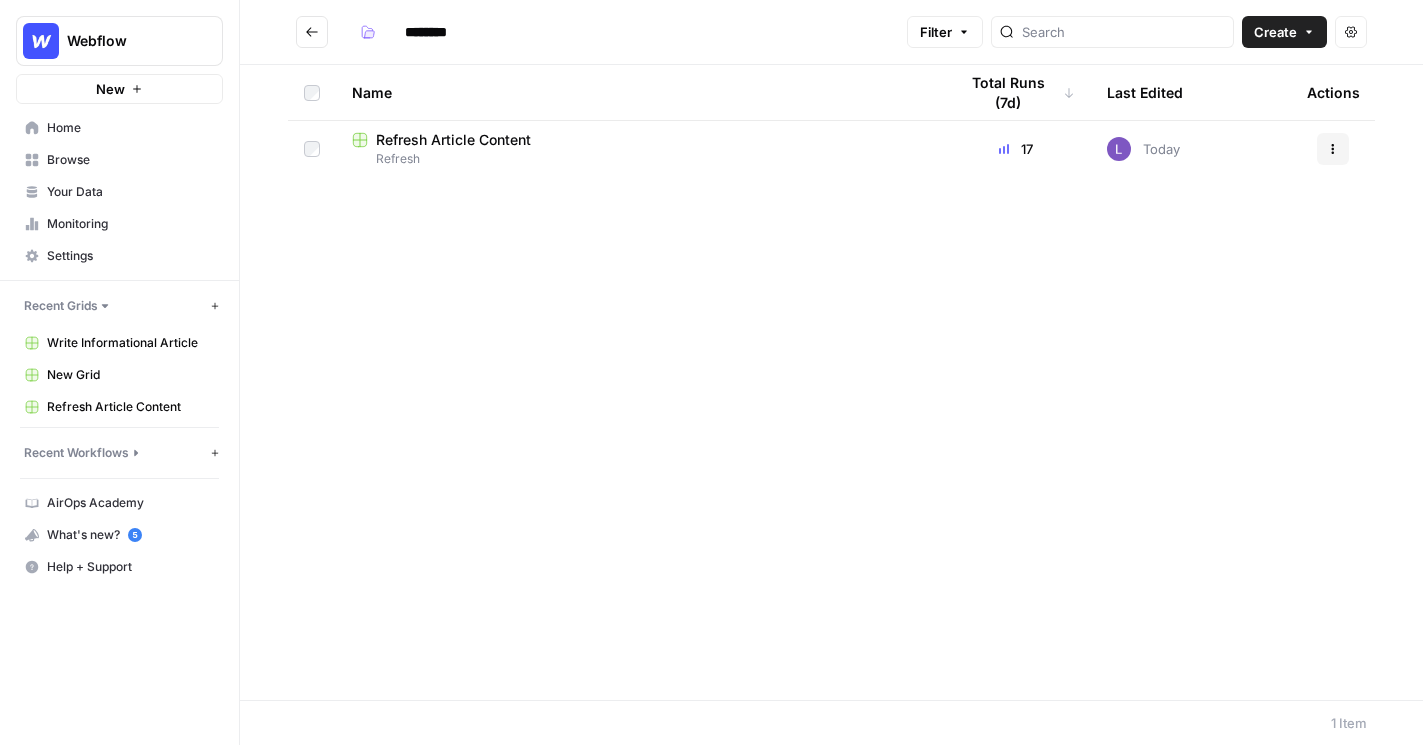 click at bounding box center [312, 32] 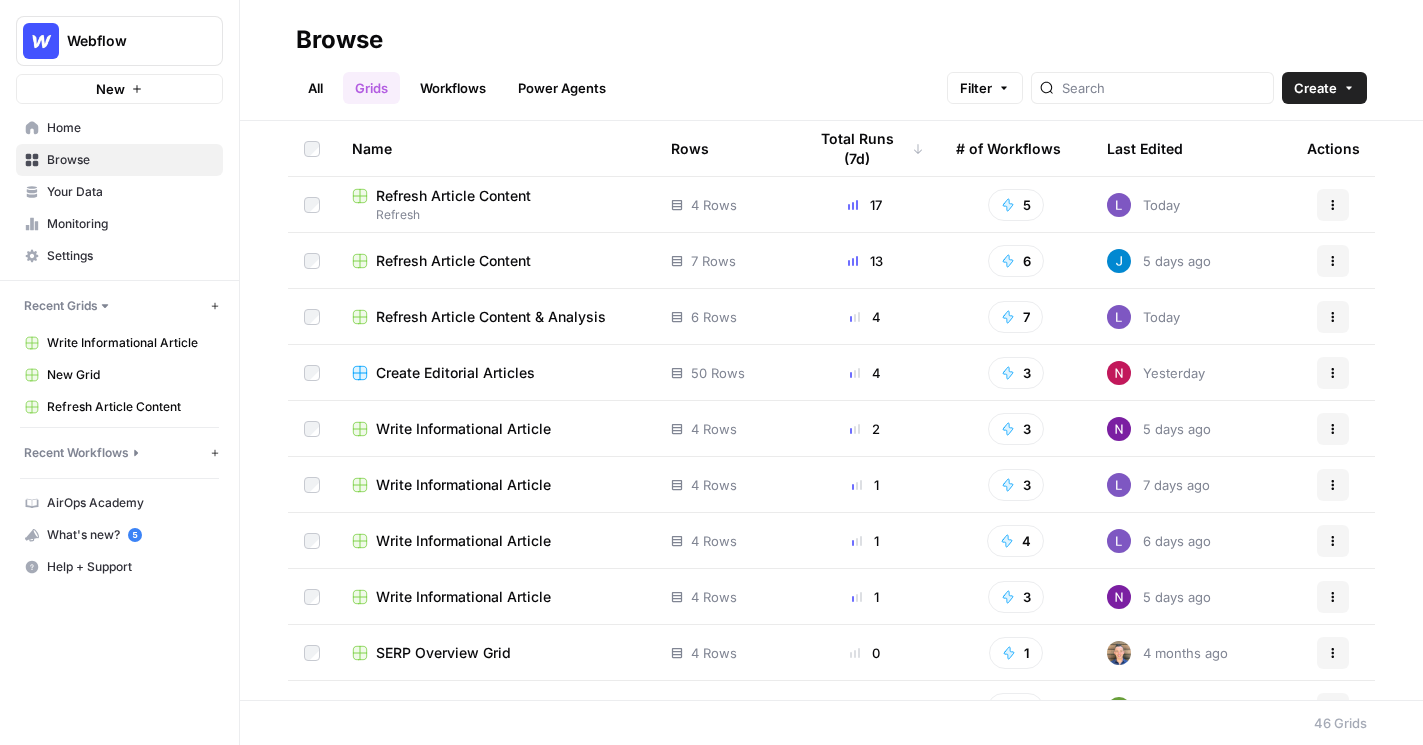 click on "Refresh" at bounding box center (495, 215) 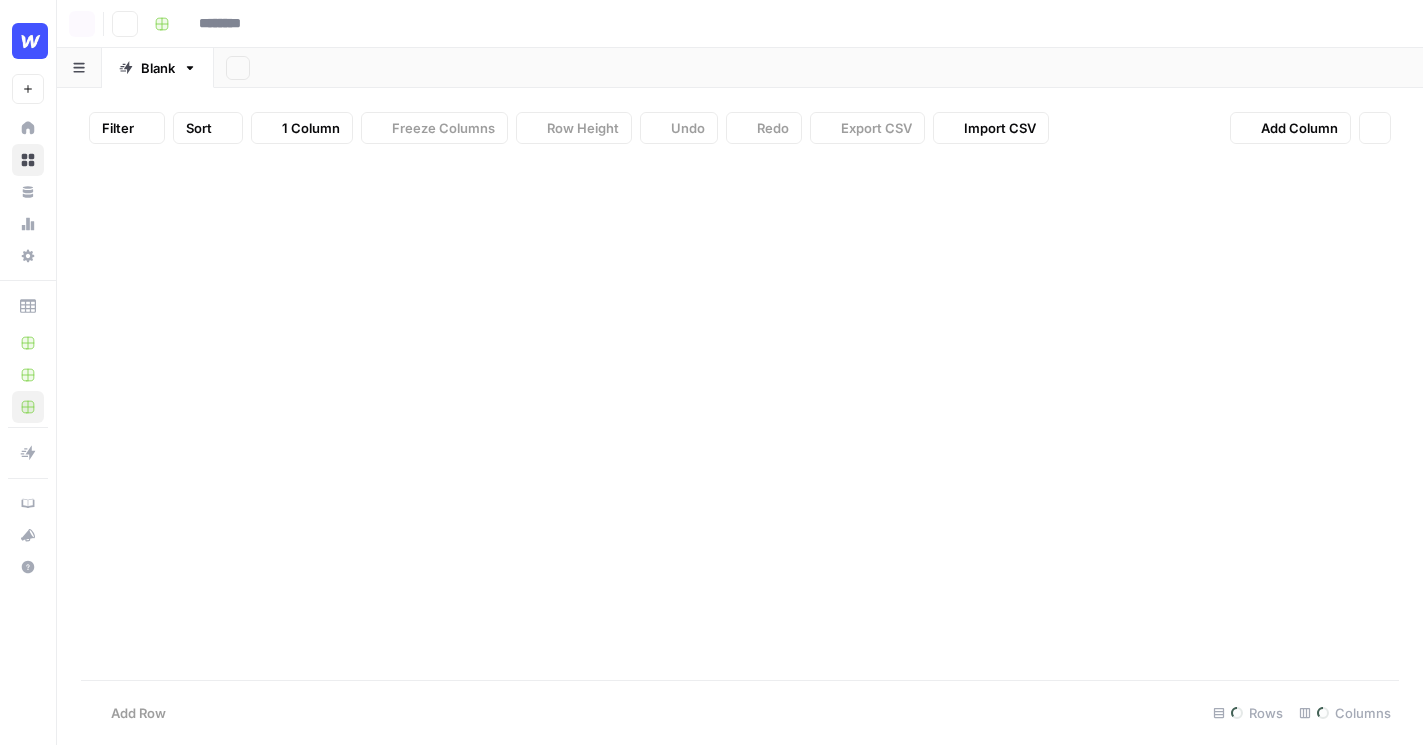 type on "**********" 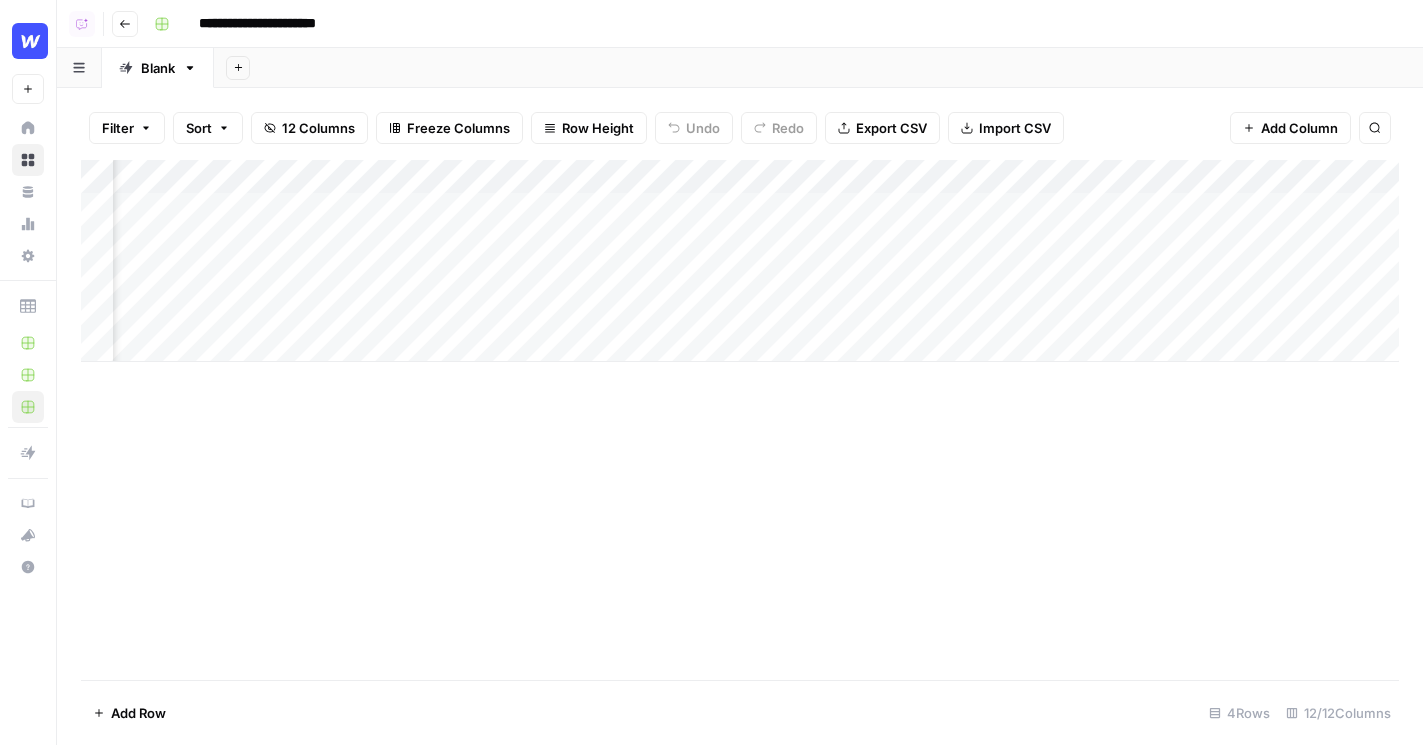 scroll, scrollTop: 0, scrollLeft: 417, axis: horizontal 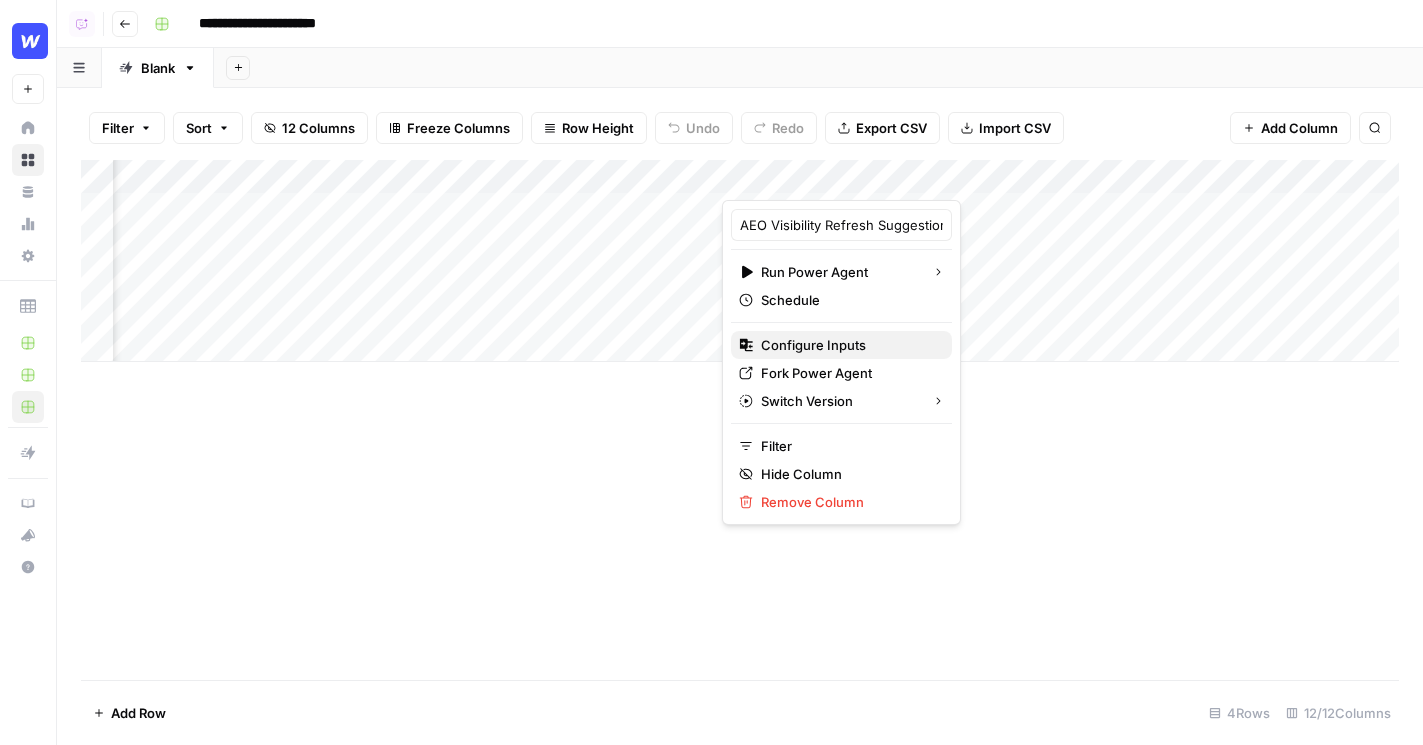 click on "Configure Inputs" at bounding box center [848, 345] 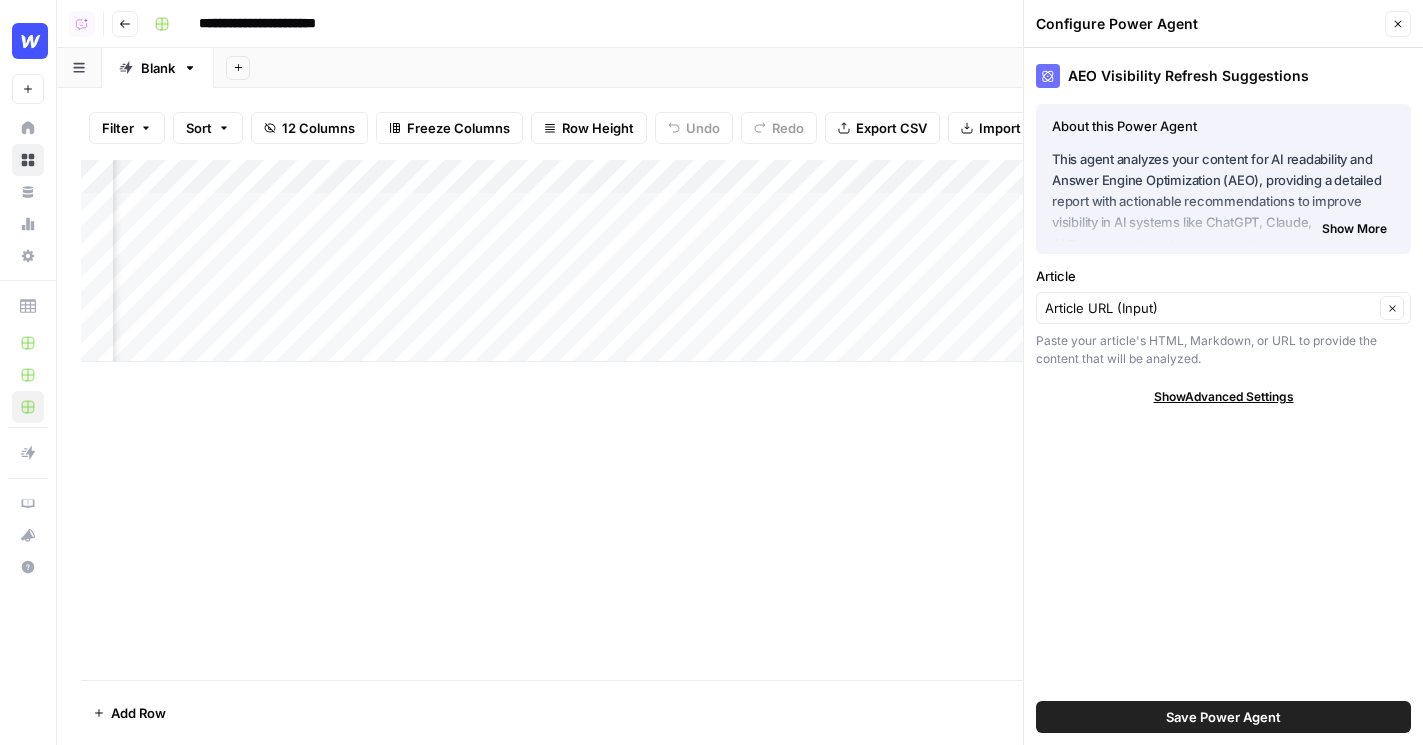click on "Close" at bounding box center [1398, 24] 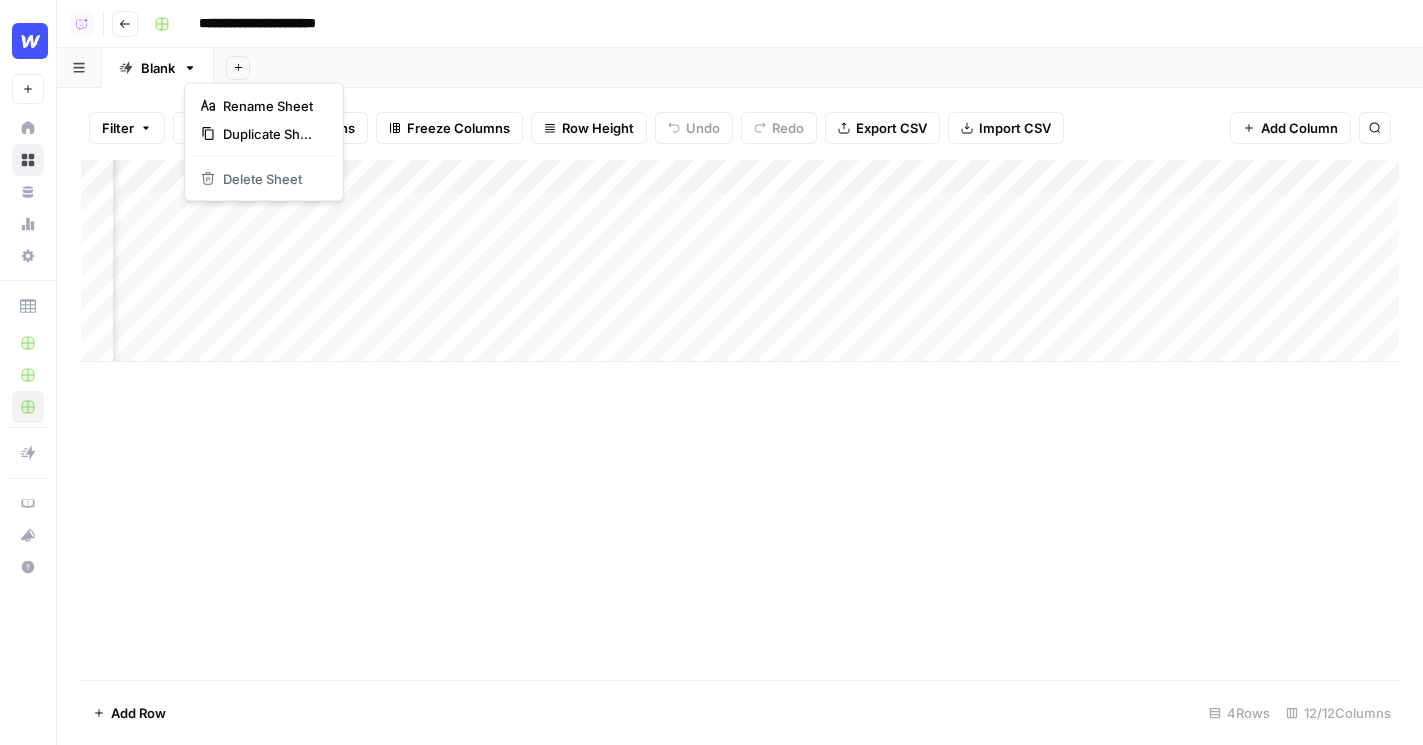 click 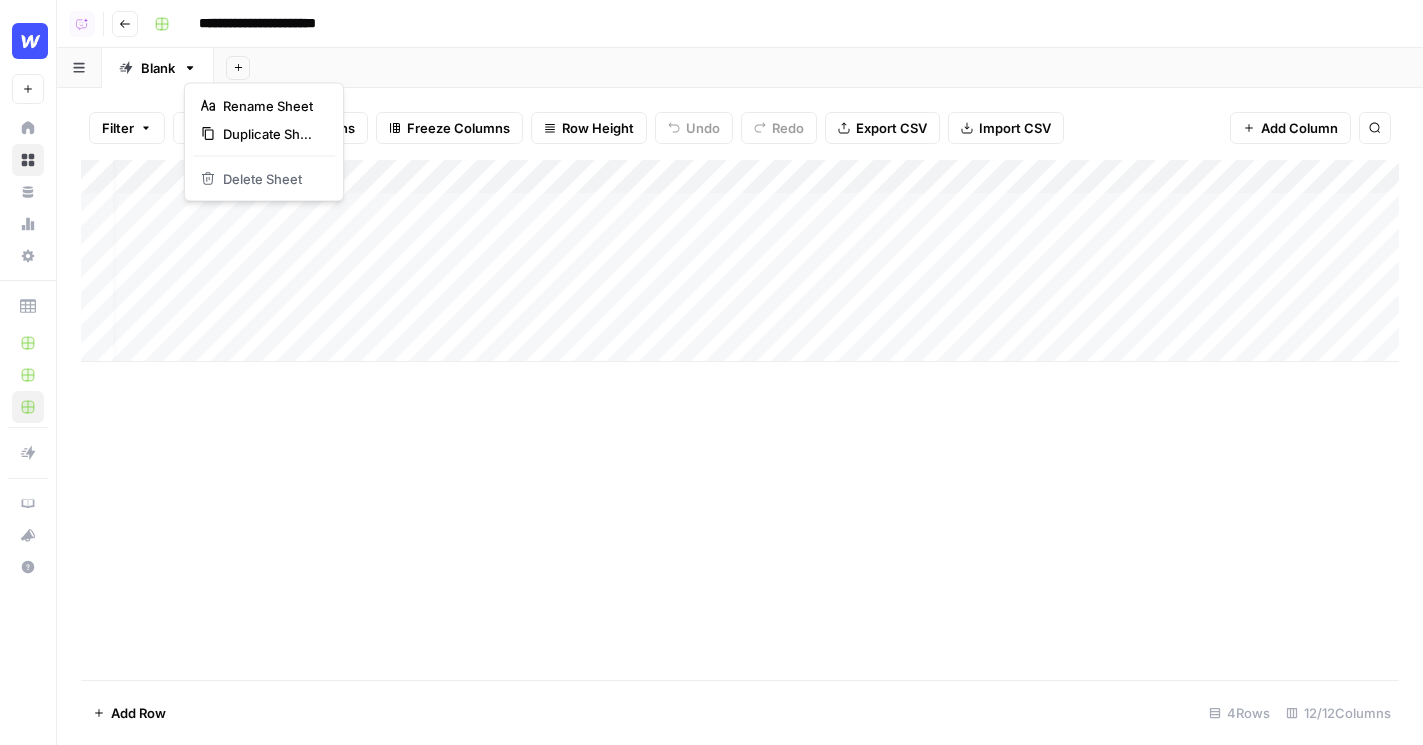scroll, scrollTop: 0, scrollLeft: 0, axis: both 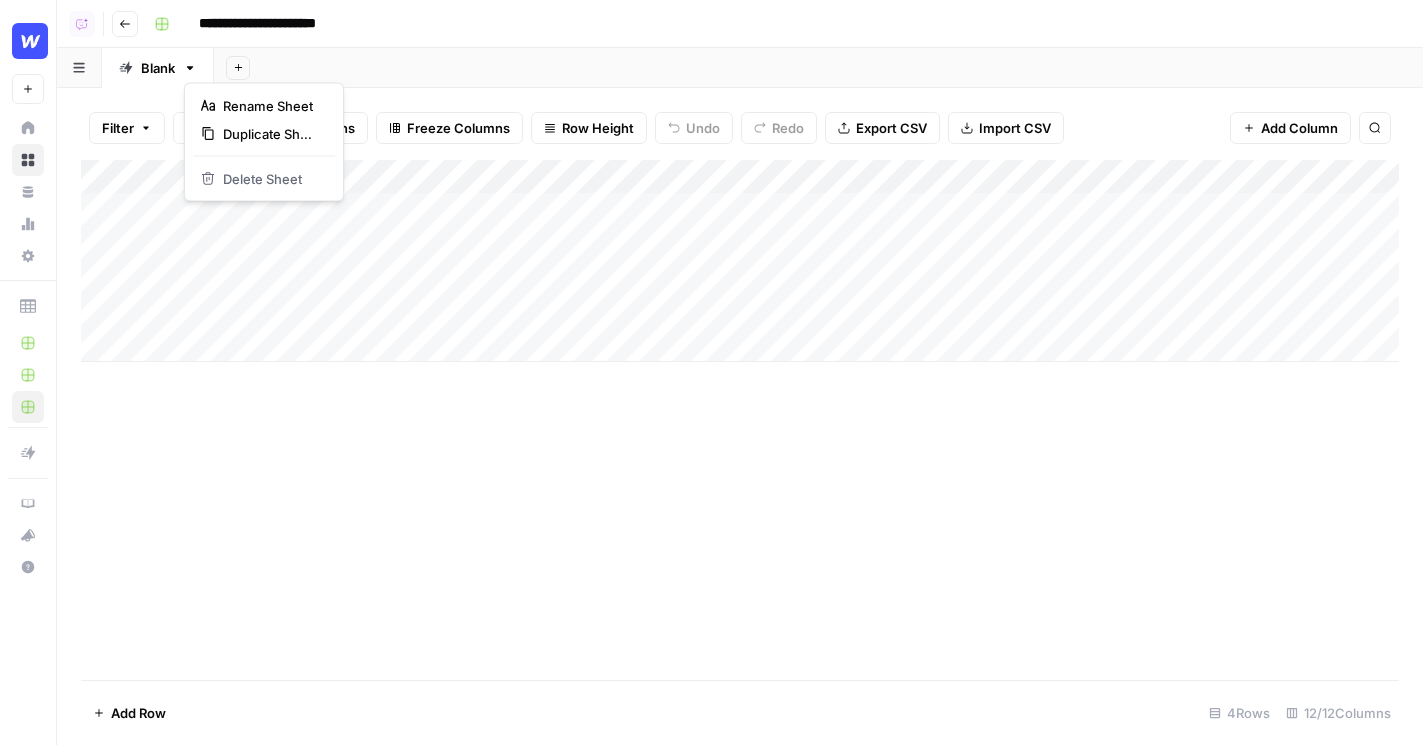 click on "Add Sheet" at bounding box center [818, 68] 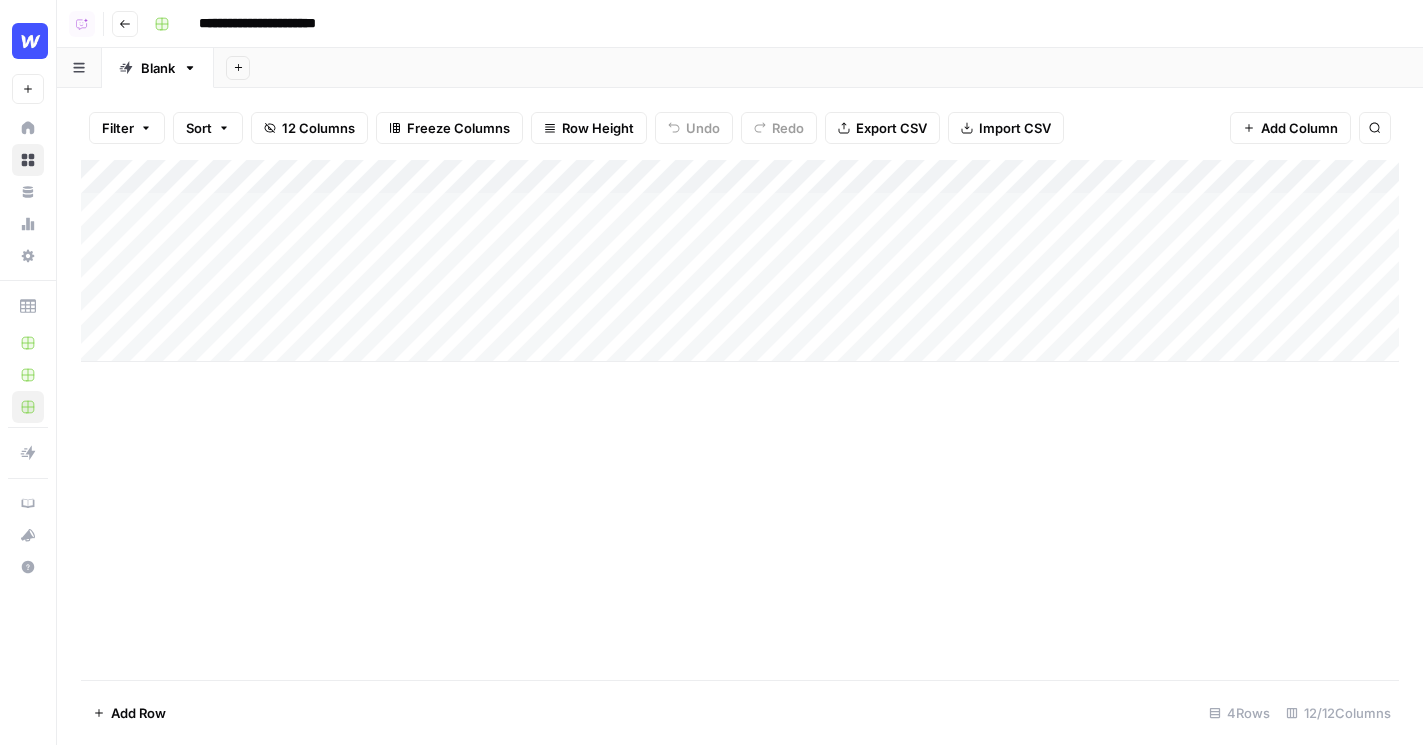 click on "Add Column" at bounding box center (740, 261) 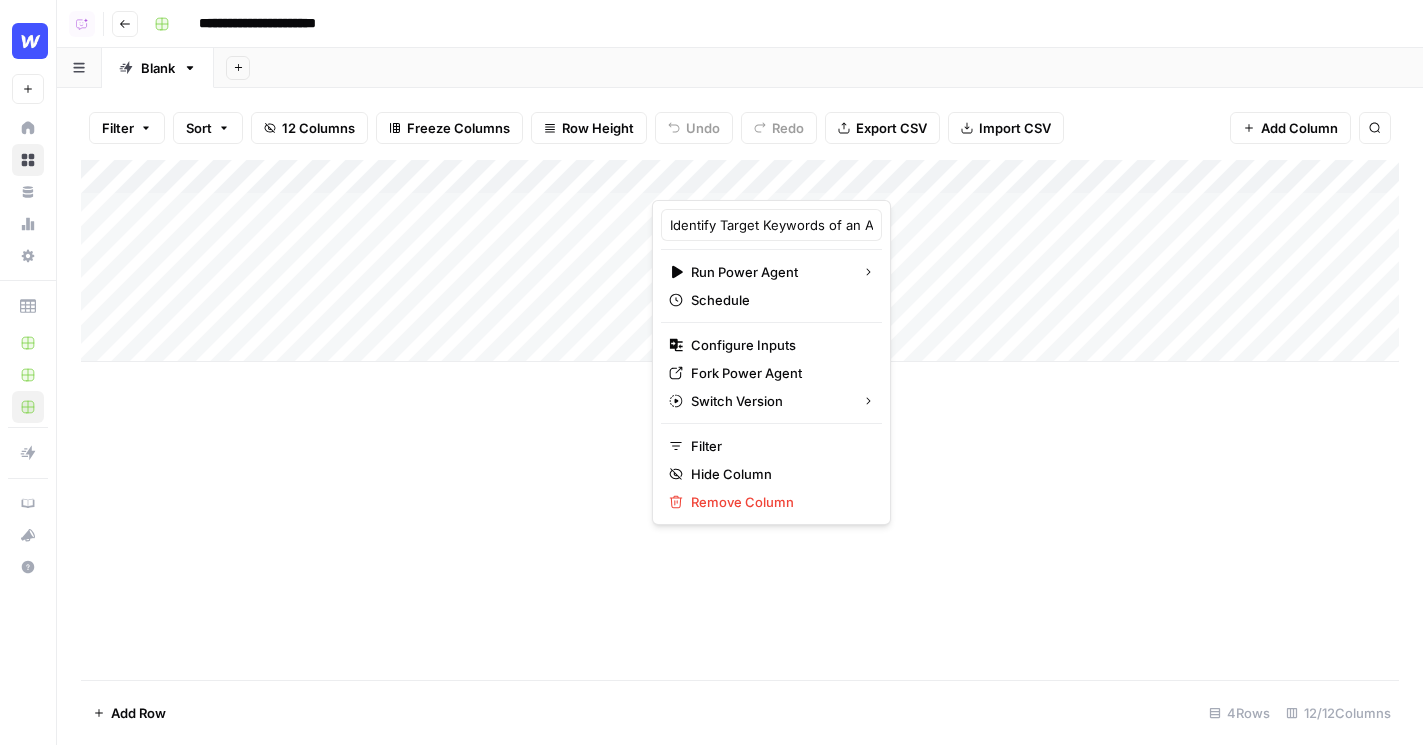 click on "**********" at bounding box center [774, 24] 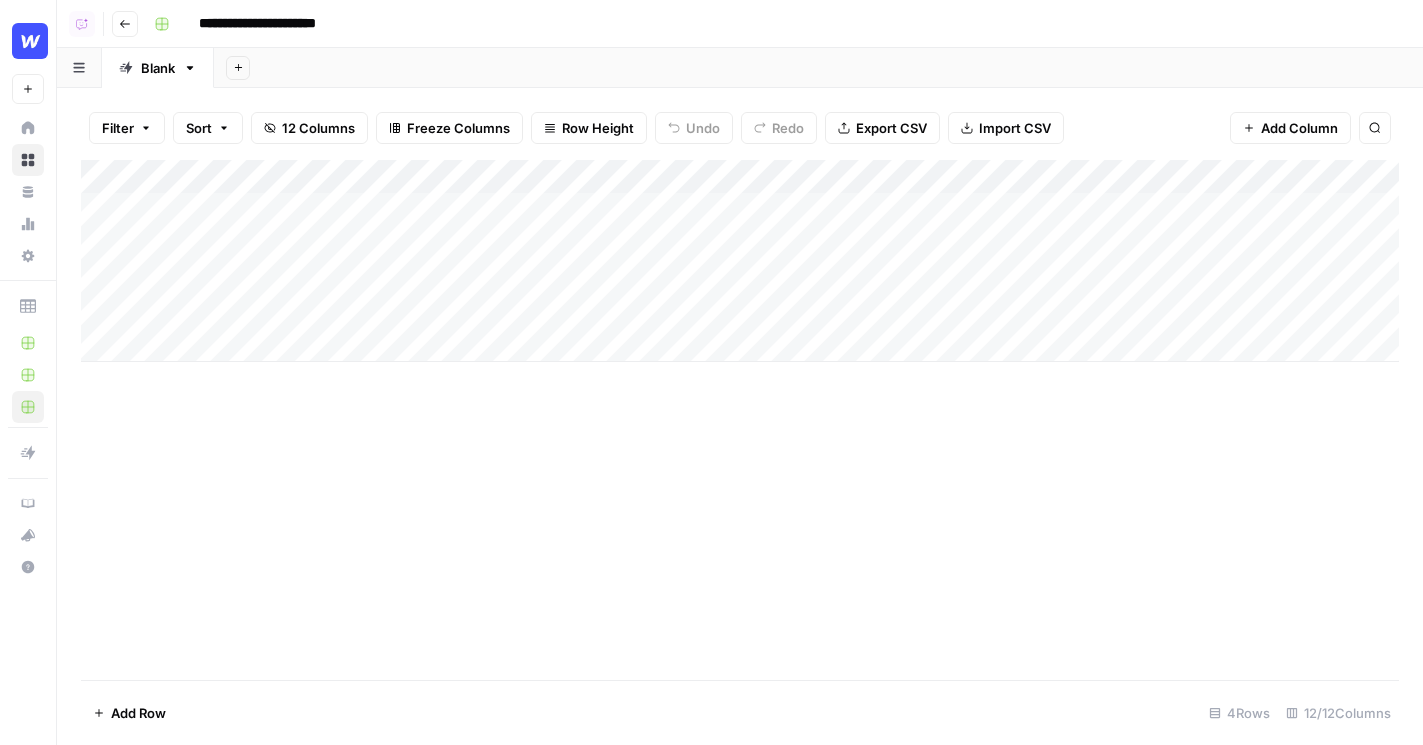 click on "Go back" at bounding box center (125, 24) 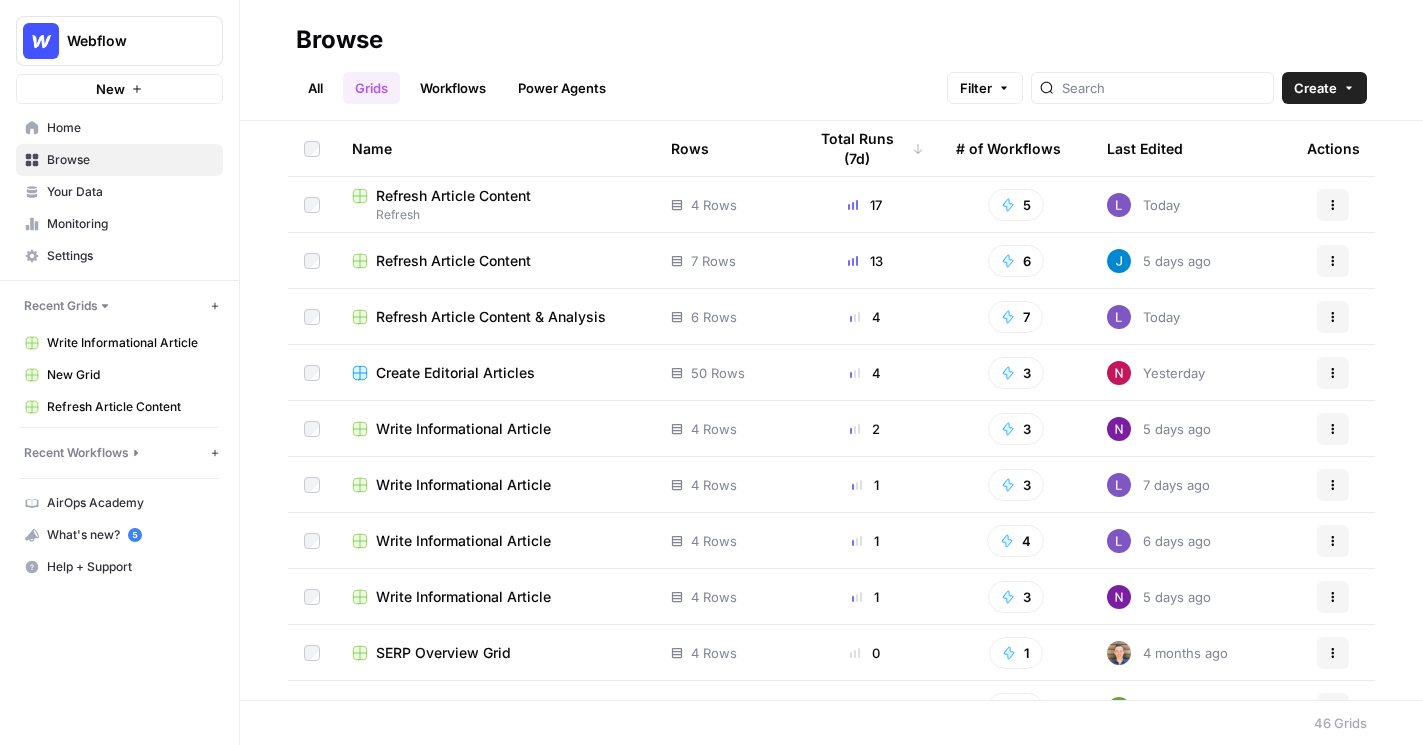 click on "Refresh Article Content" at bounding box center (453, 196) 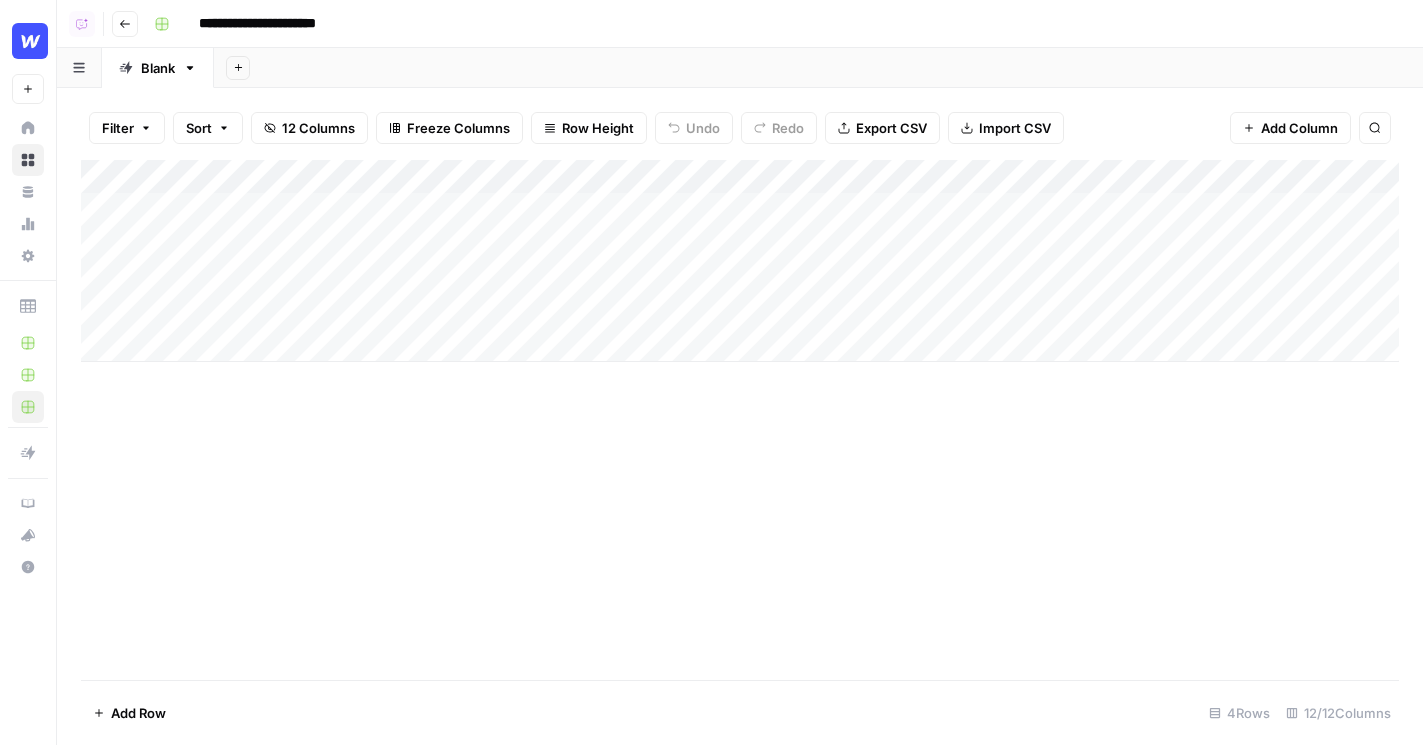 click on "Blank" at bounding box center [158, 68] 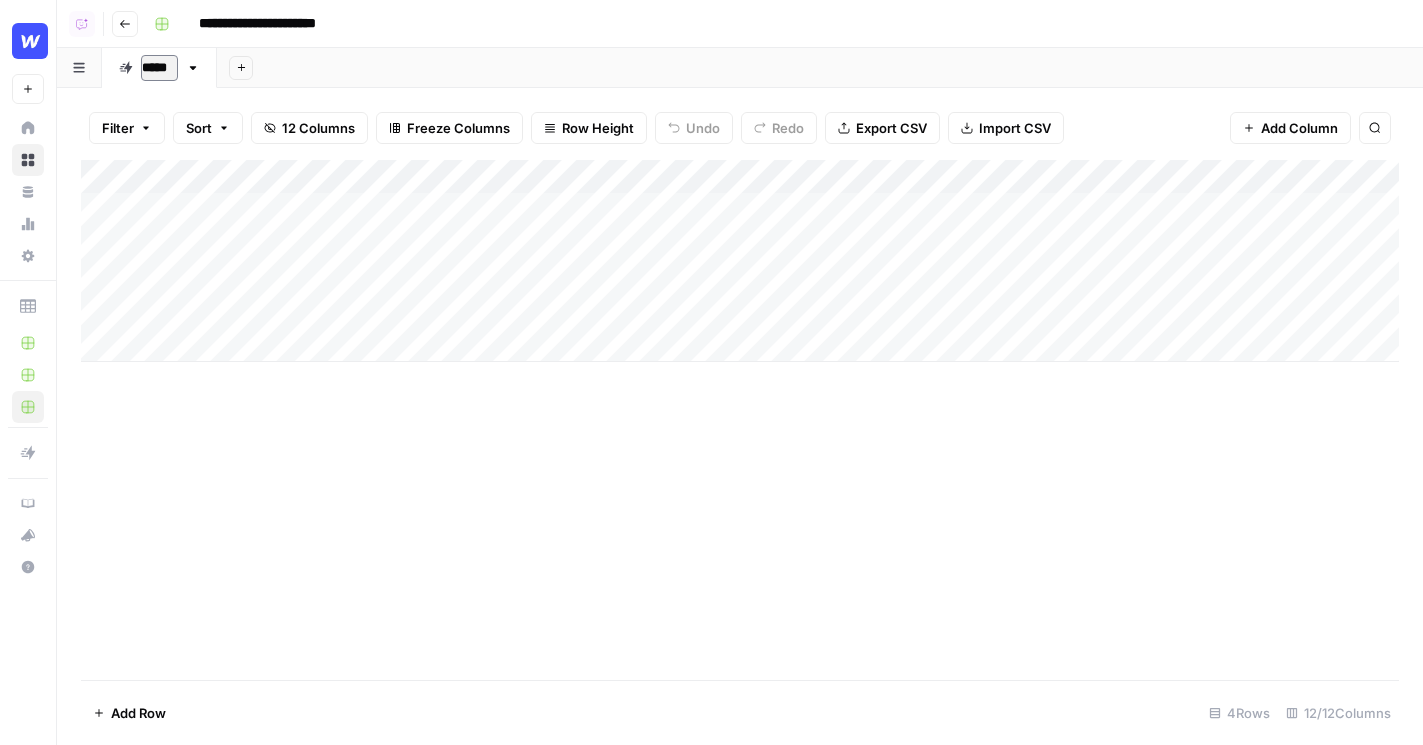 click on "Add Sheet" at bounding box center (241, 68) 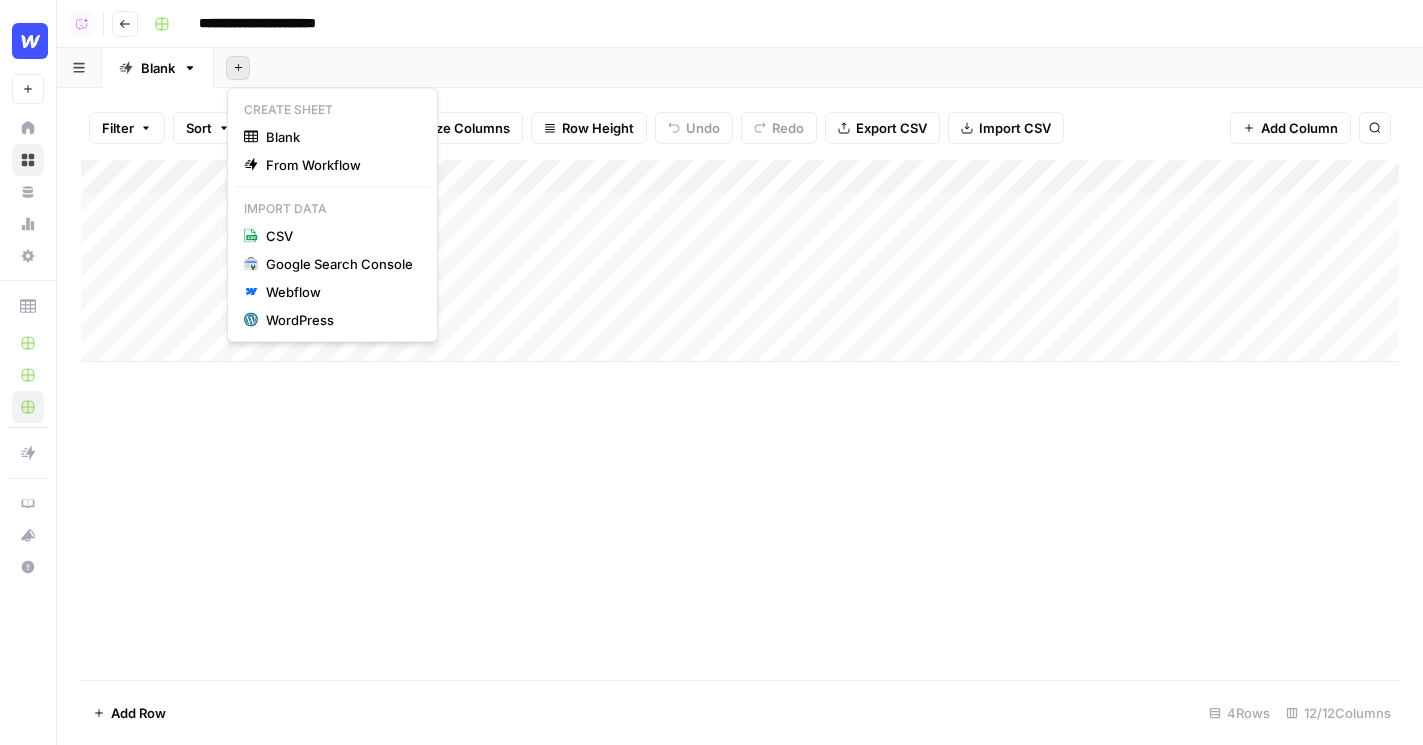 click on "Blank" at bounding box center [158, 68] 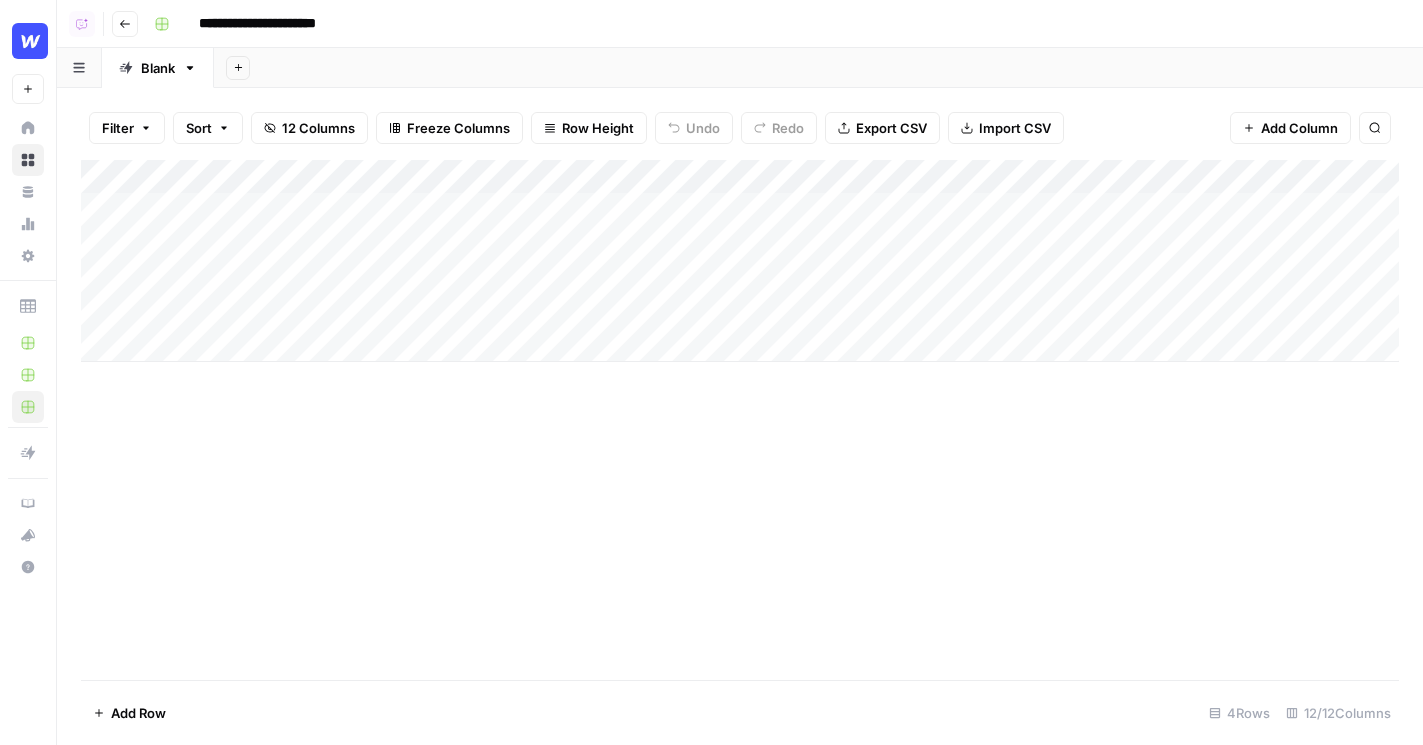 click on "Blank" at bounding box center [158, 68] 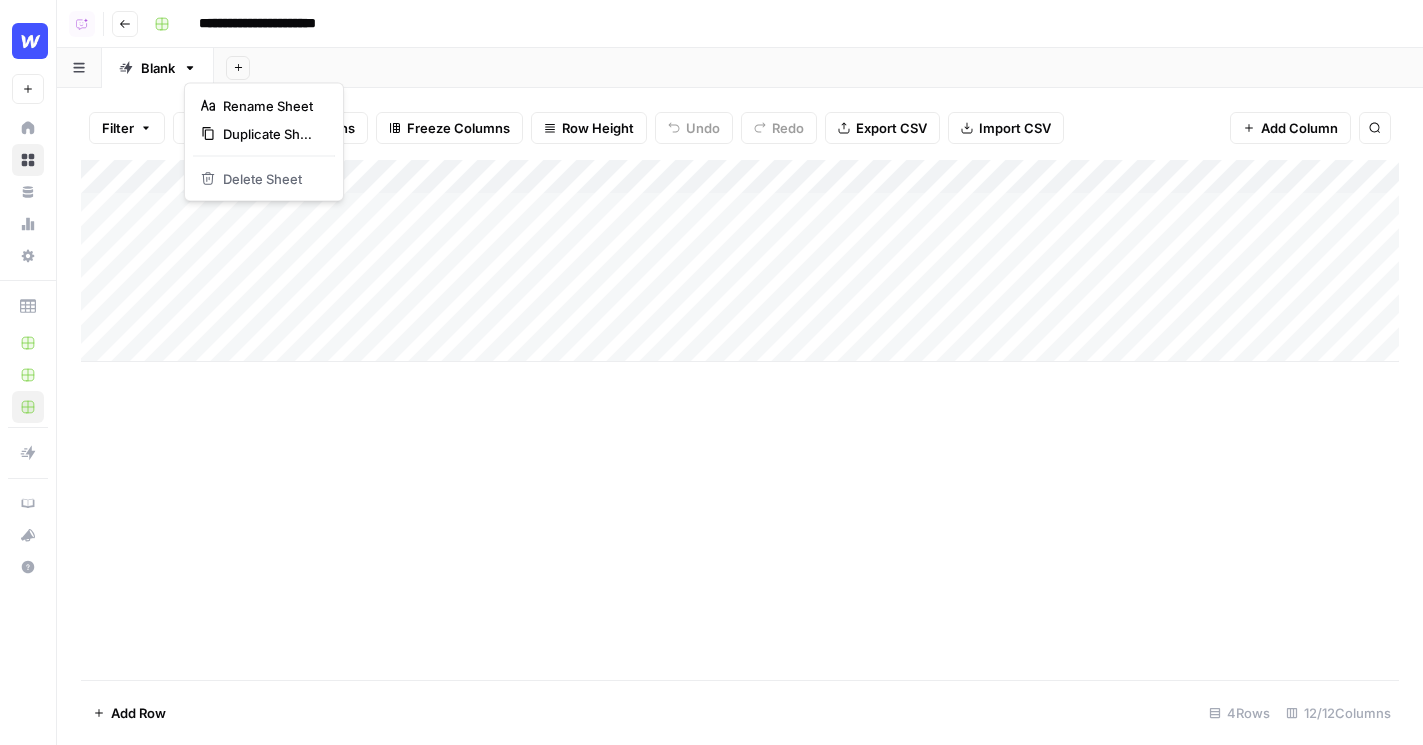 click 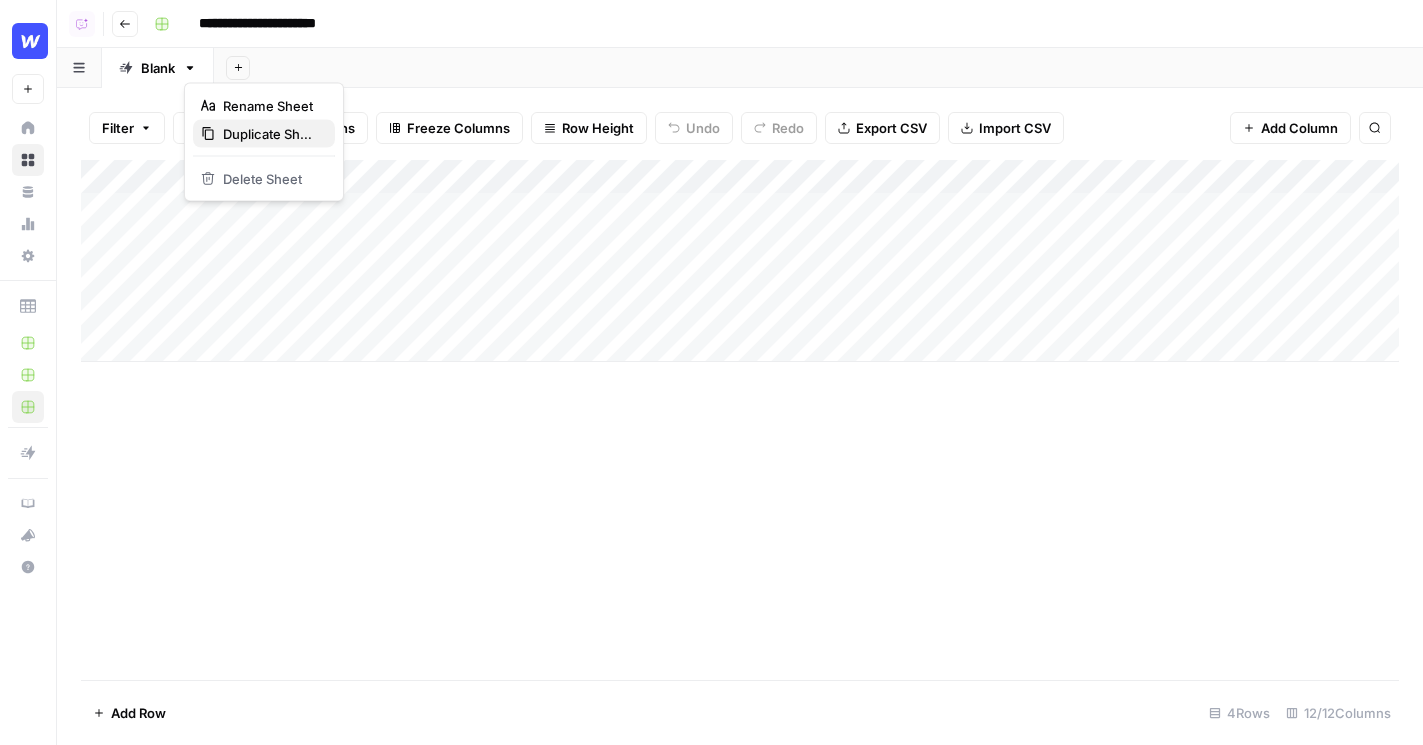 click on "Duplicate Sheet" at bounding box center (271, 134) 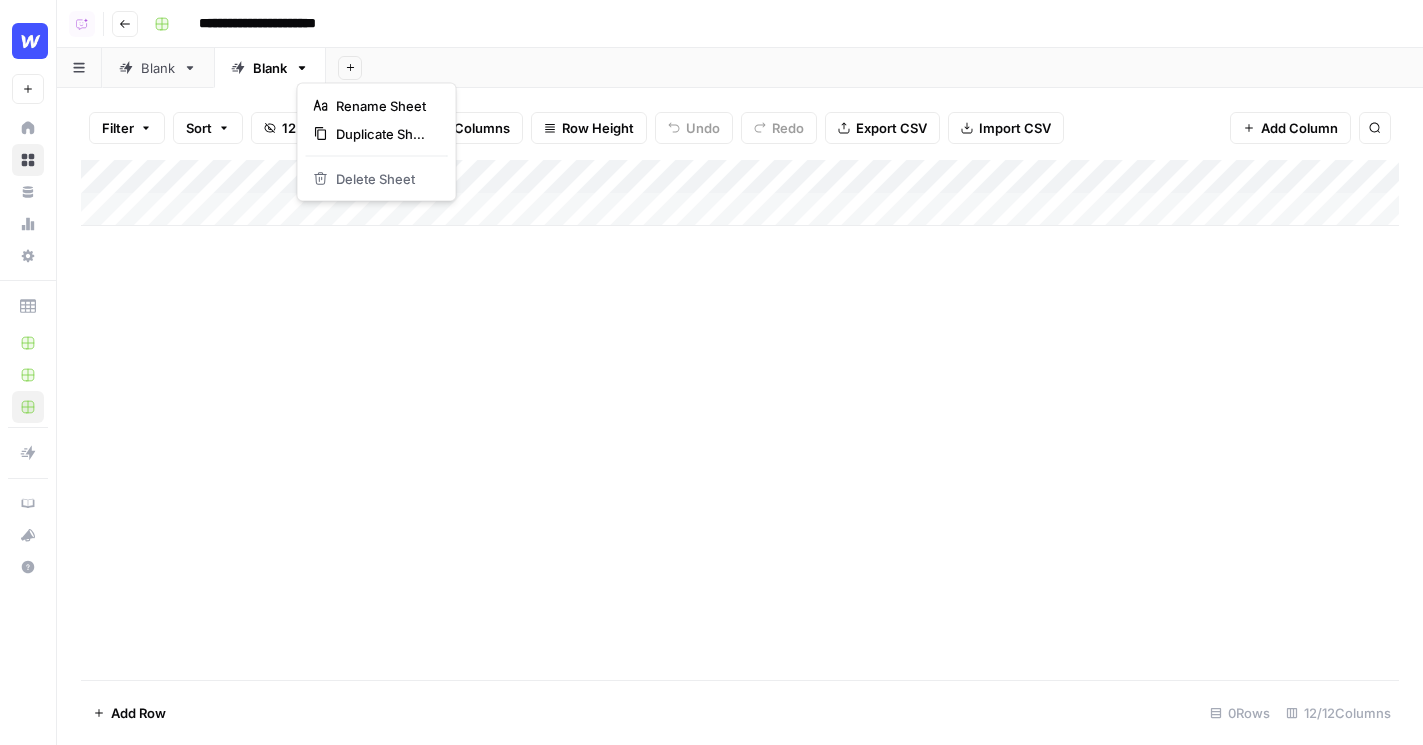 click 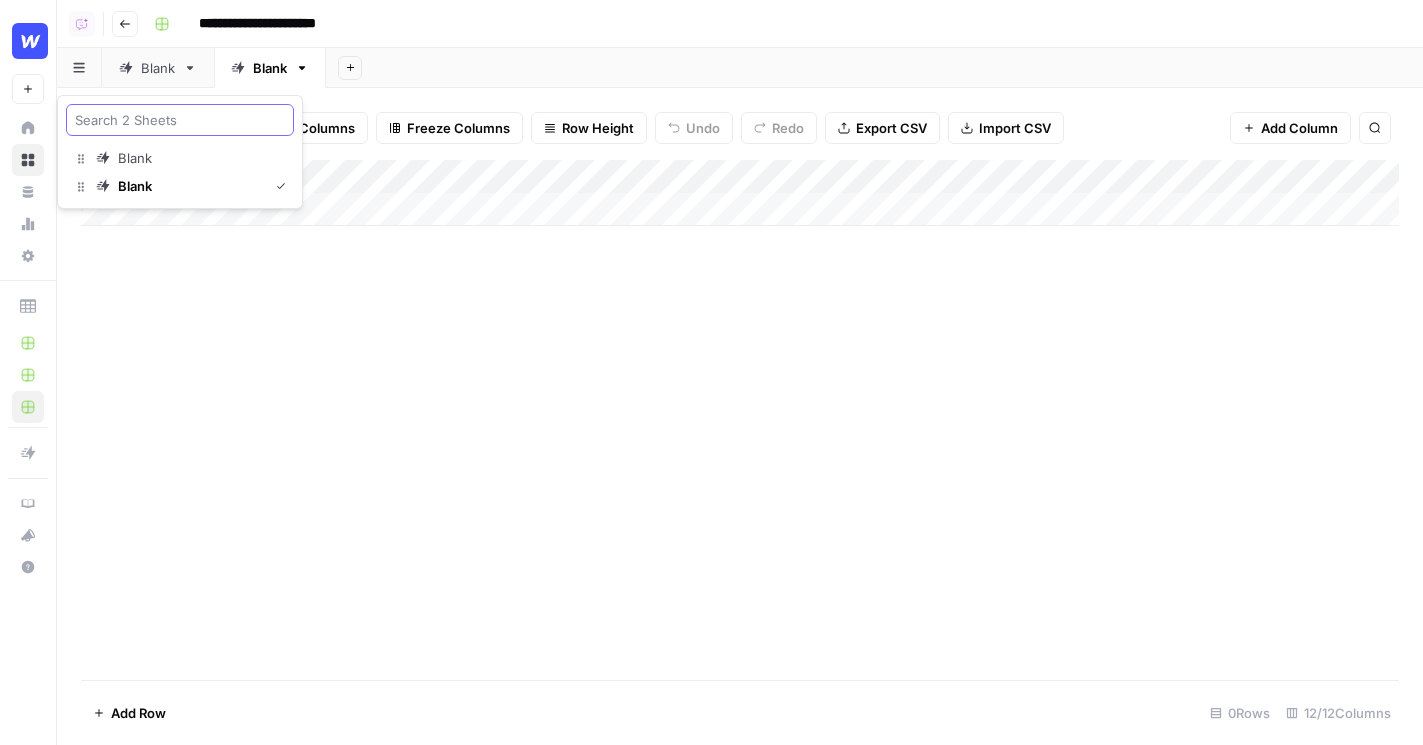 click at bounding box center [180, 120] 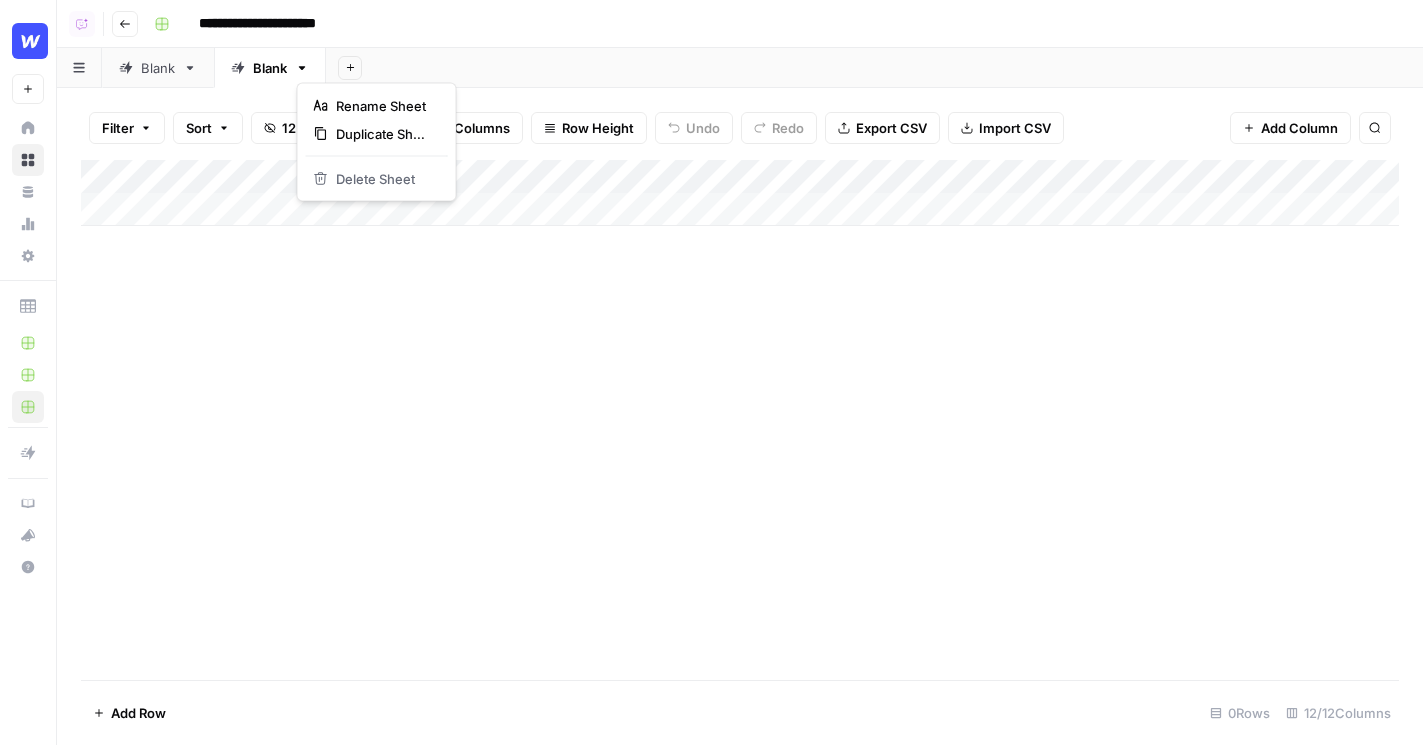 click 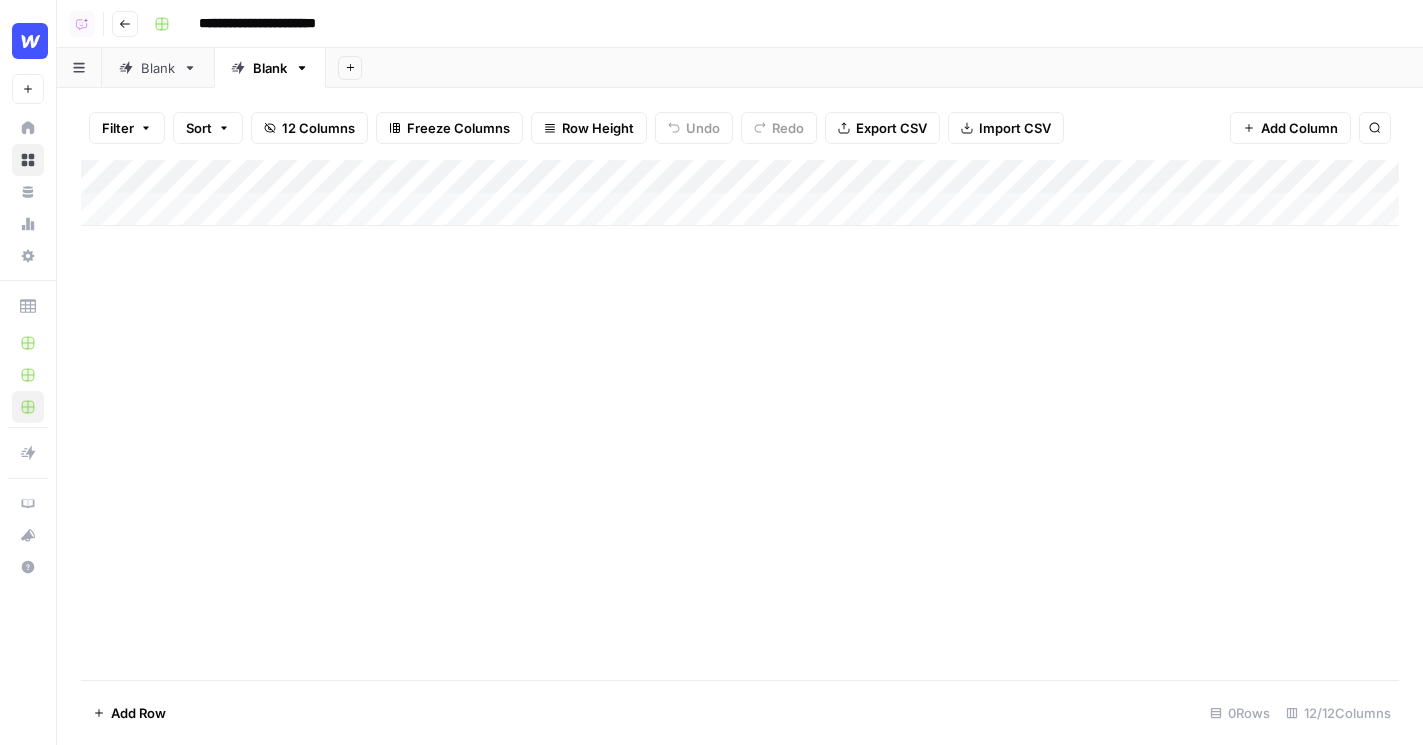 click 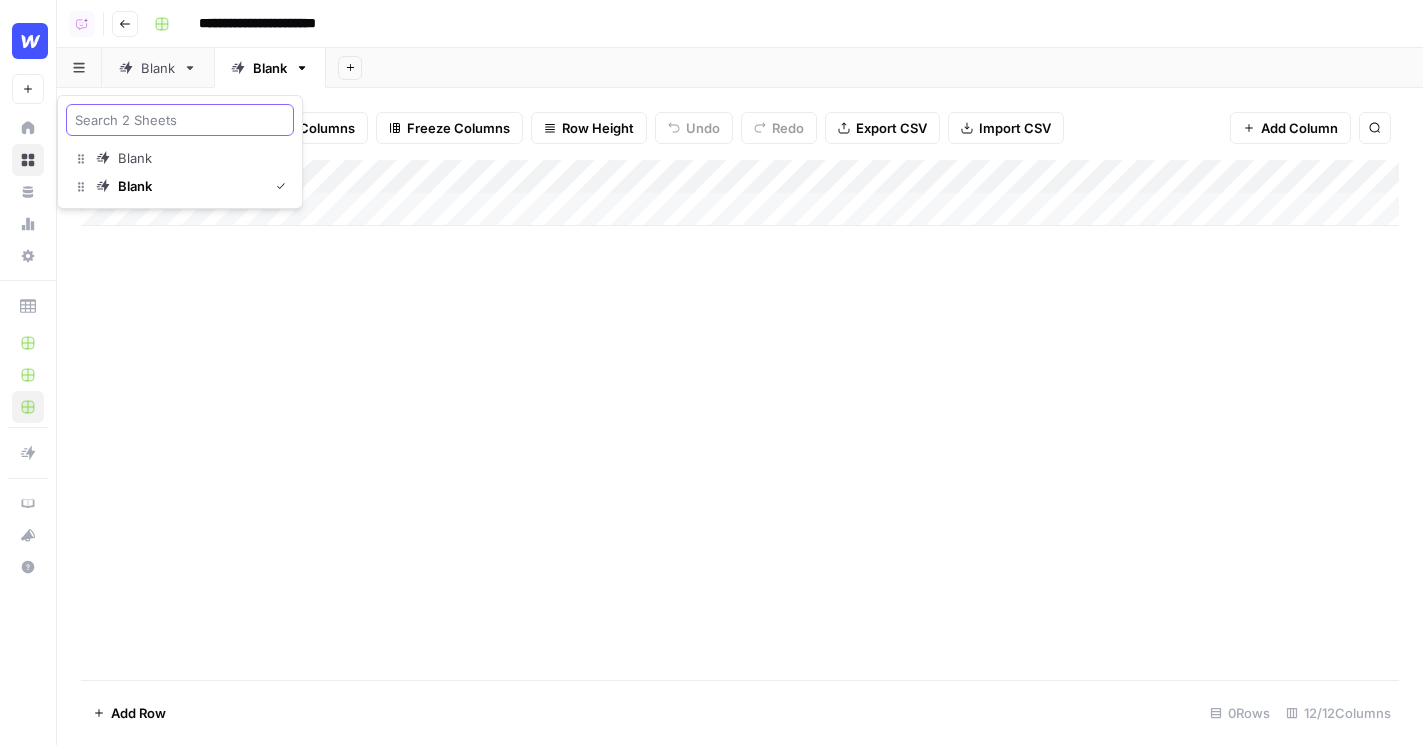 click at bounding box center (180, 120) 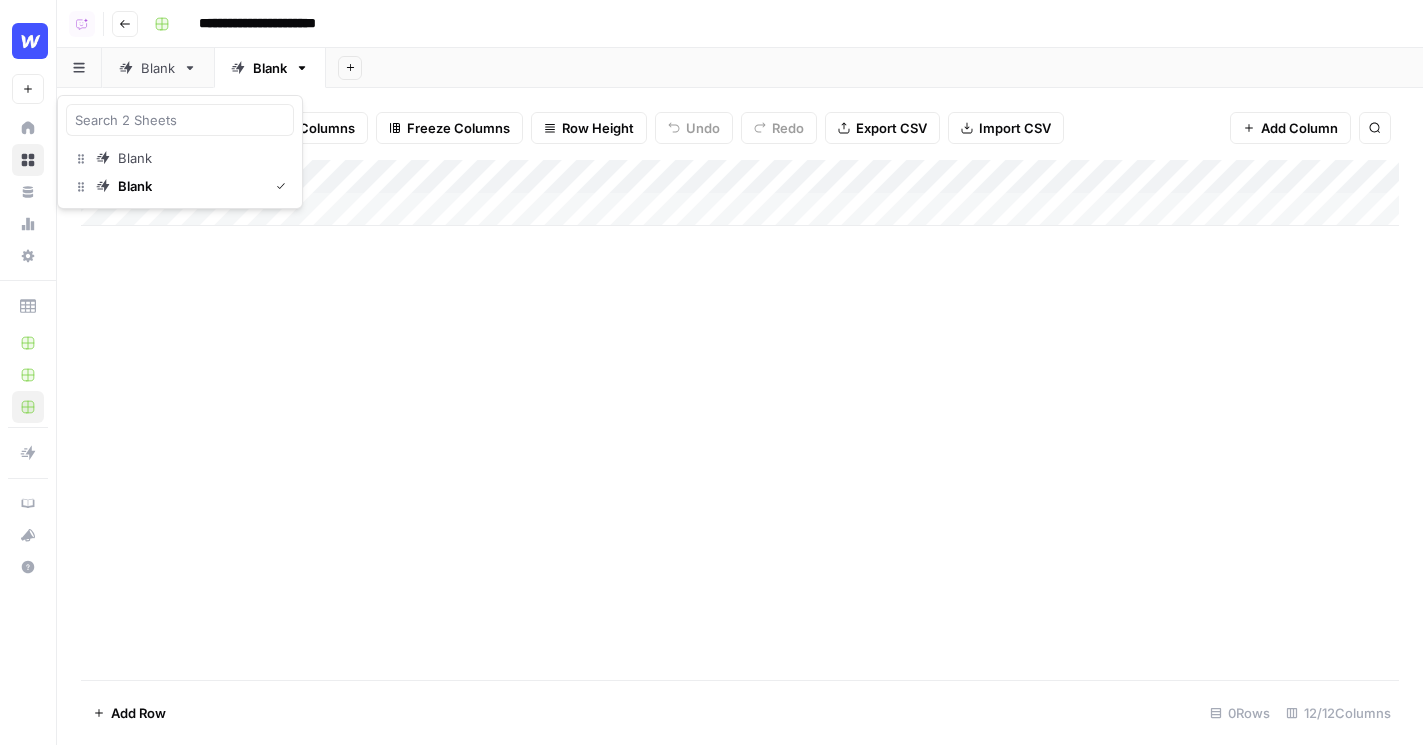 click 